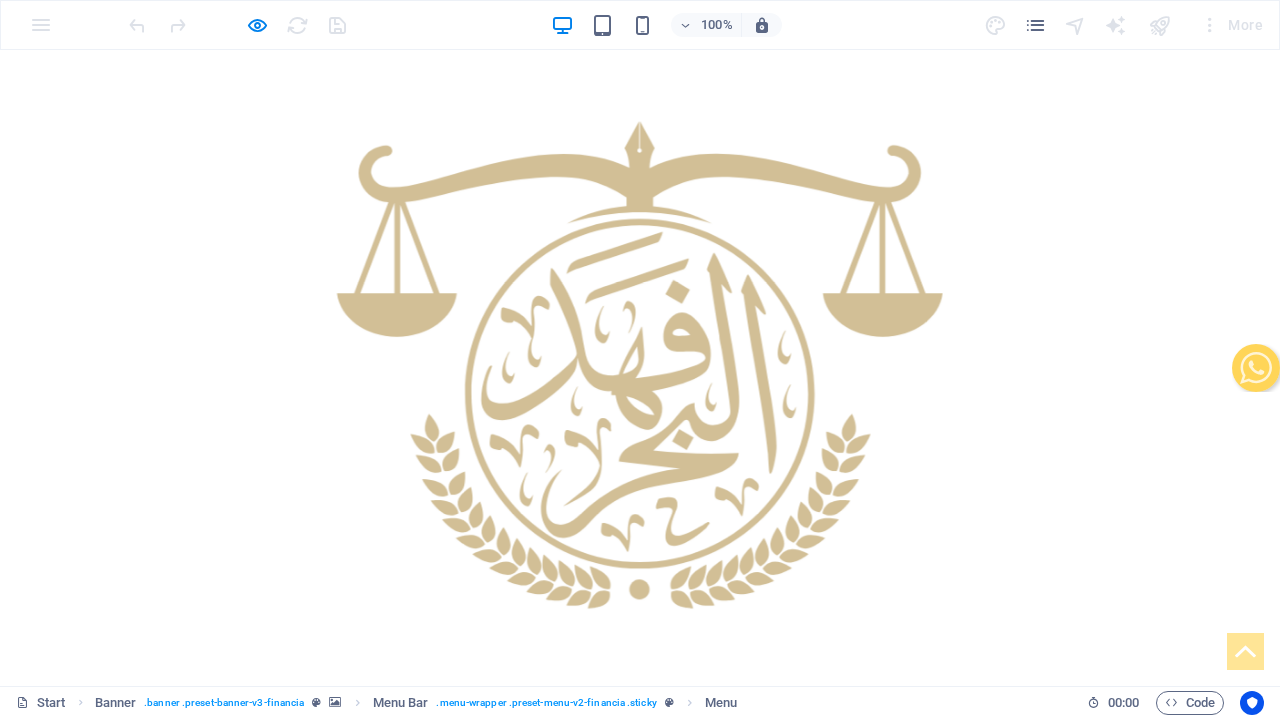 scroll, scrollTop: 0, scrollLeft: 0, axis: both 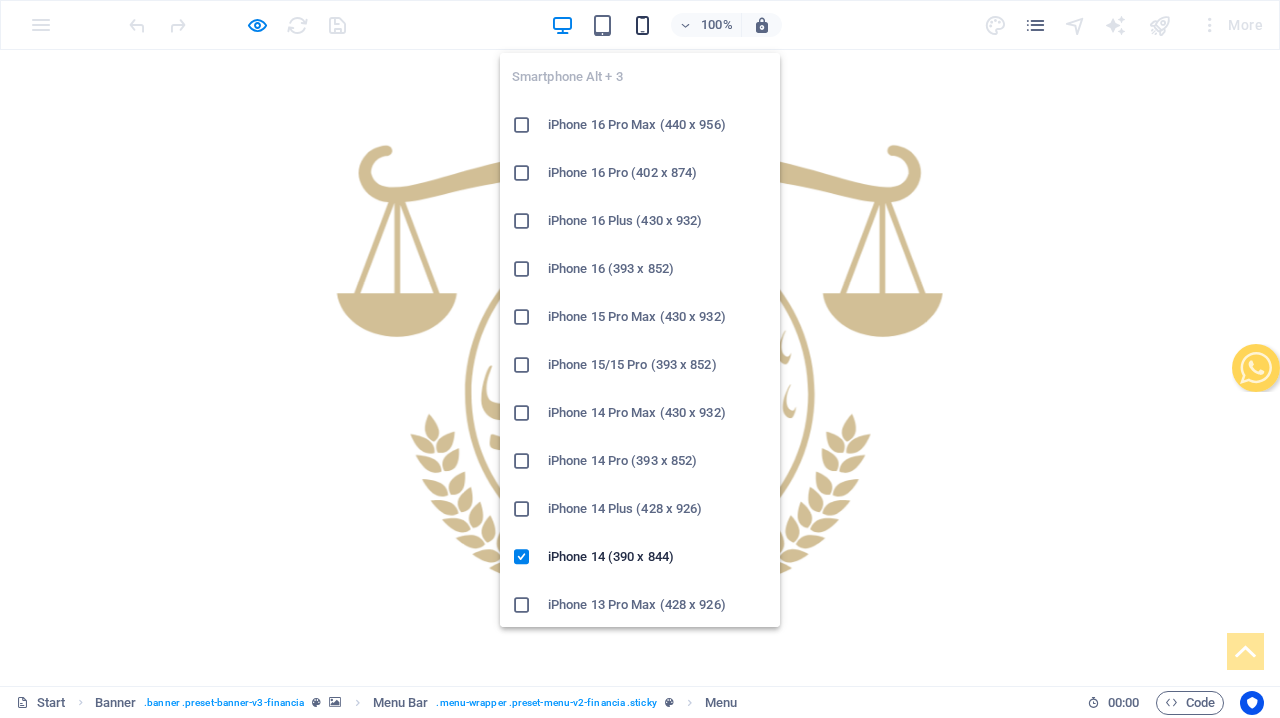 click at bounding box center [642, 25] 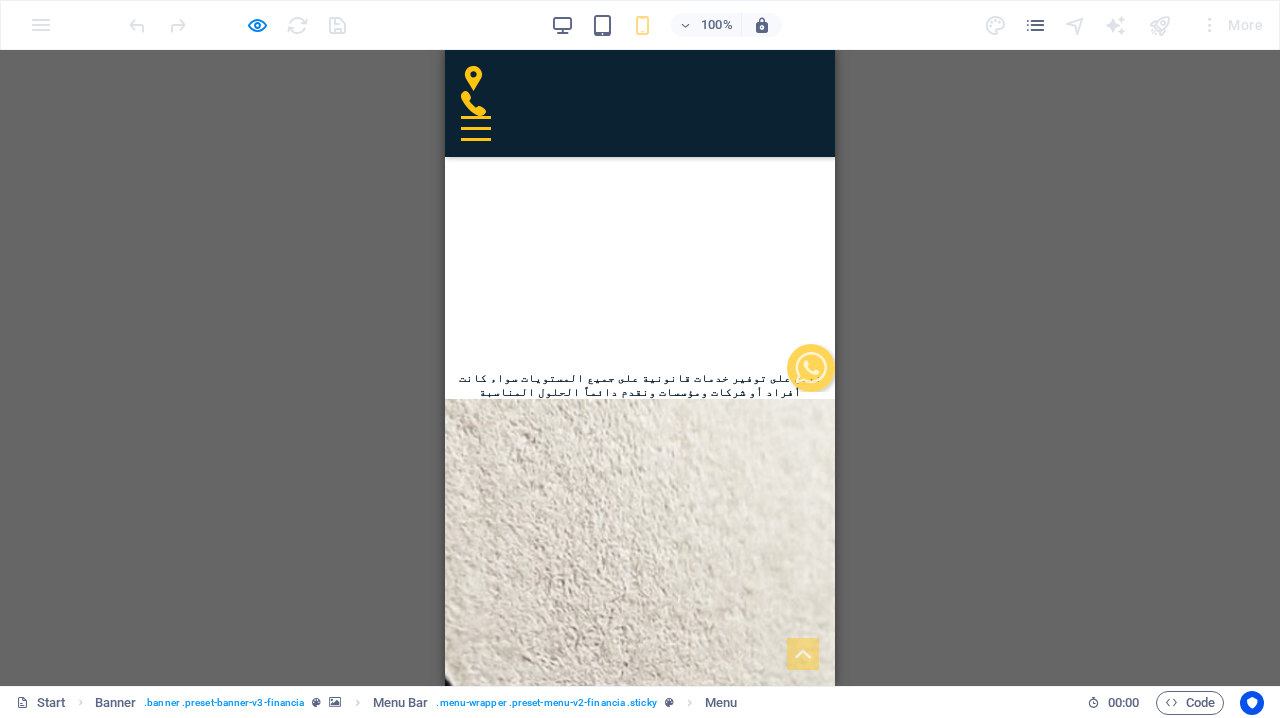 scroll, scrollTop: 731, scrollLeft: 0, axis: vertical 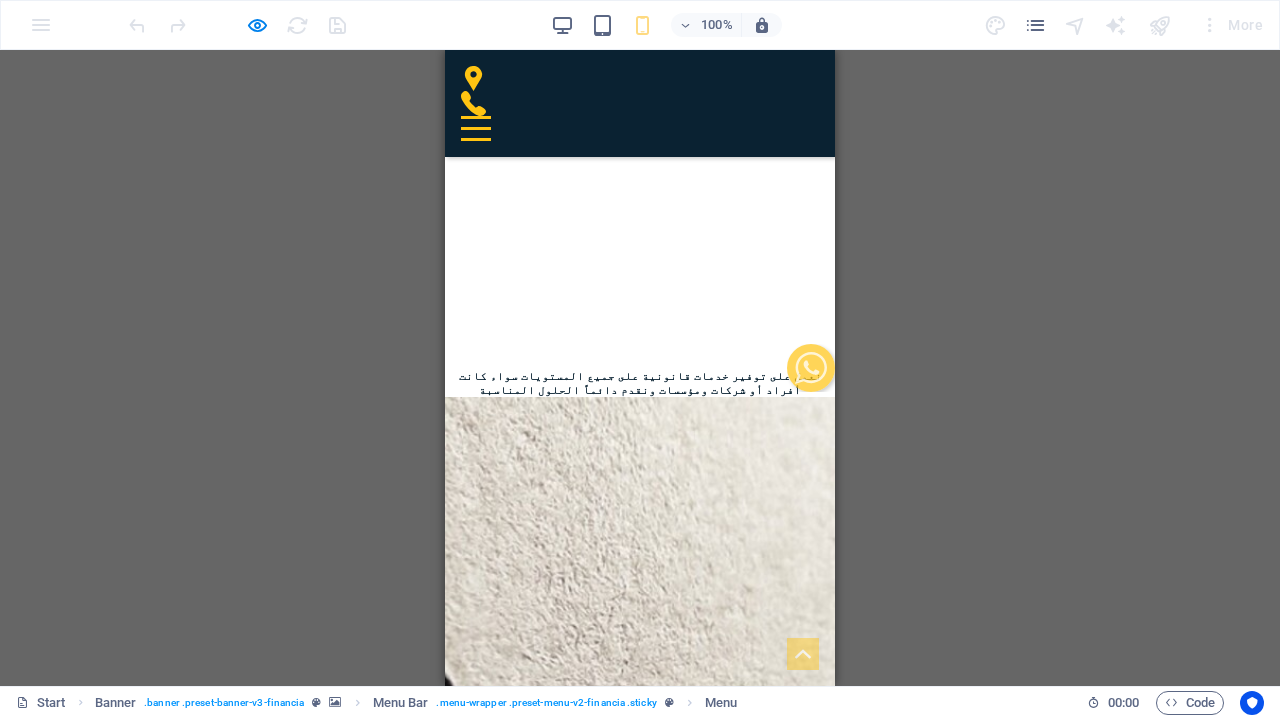 click on "قيمنا الالتزام والدقة والمتابعة الدقيقة هي أهم القيم و المبادئ التوجيهية التي تدعم تقديمنا للخدمات القانونية لموكلينا الكرام" at bounding box center (640, 2676) 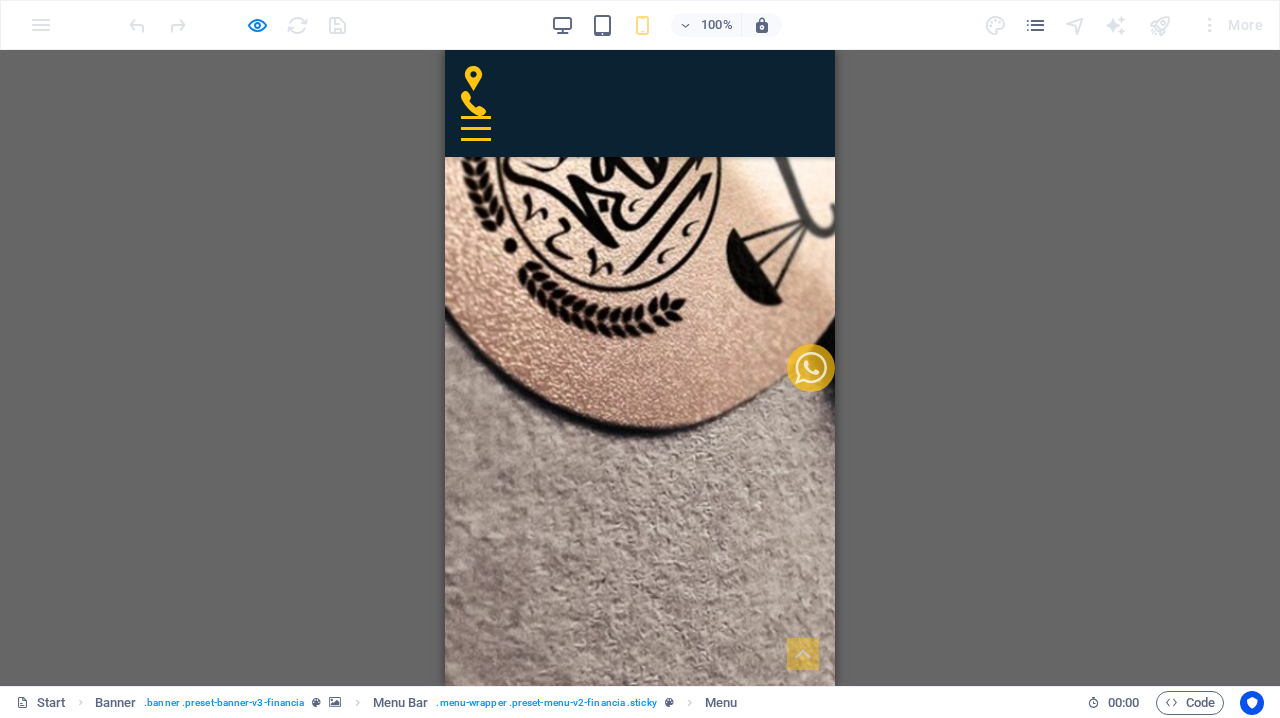 scroll, scrollTop: 1633, scrollLeft: 0, axis: vertical 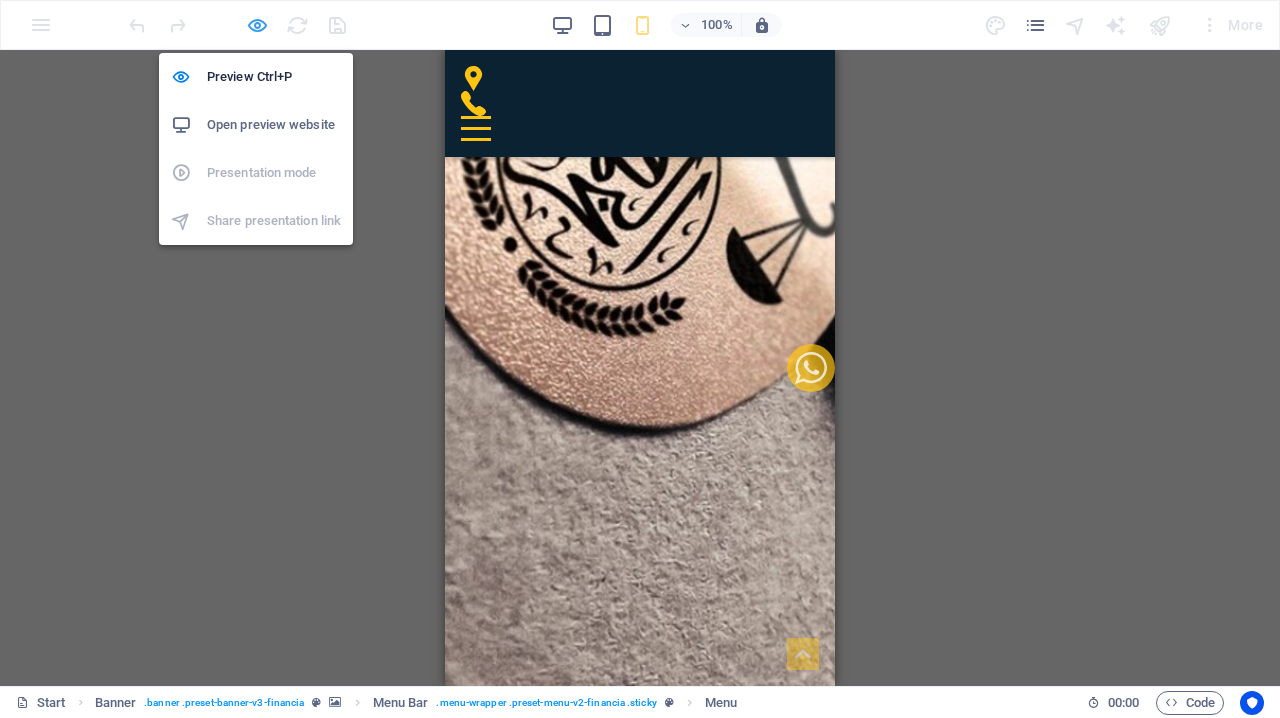 click at bounding box center [257, 25] 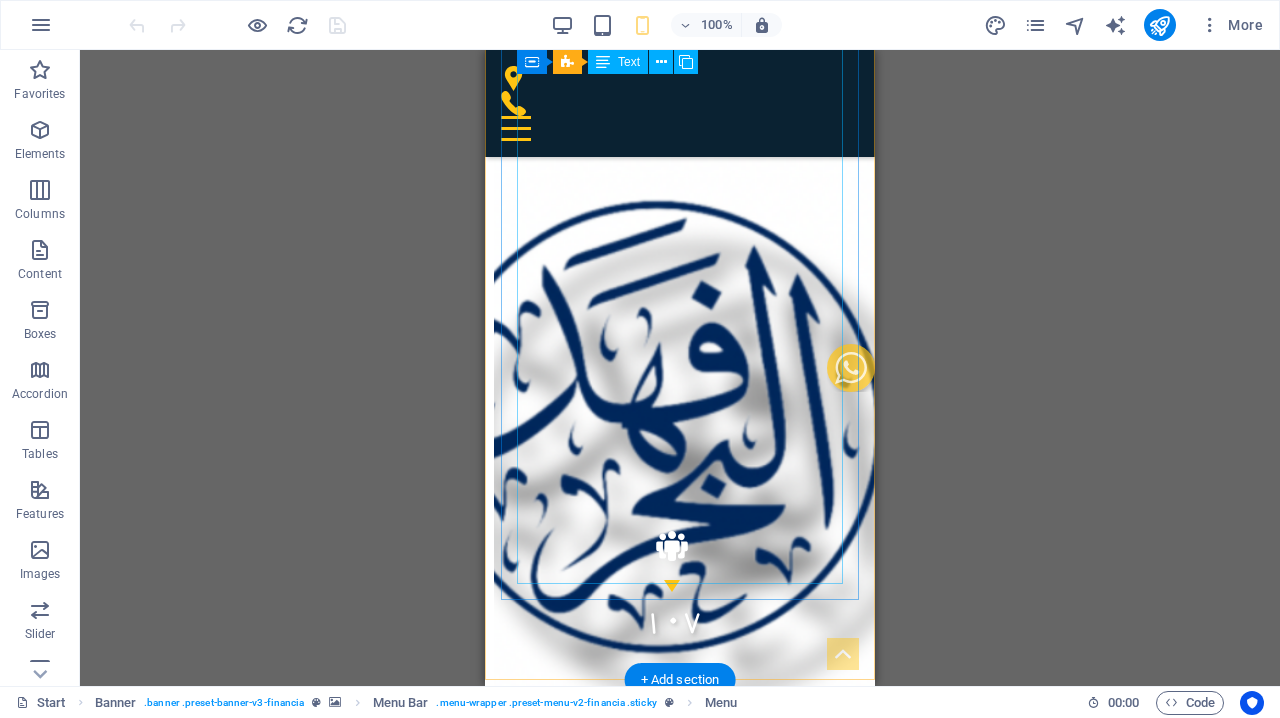 scroll, scrollTop: 3797, scrollLeft: 0, axis: vertical 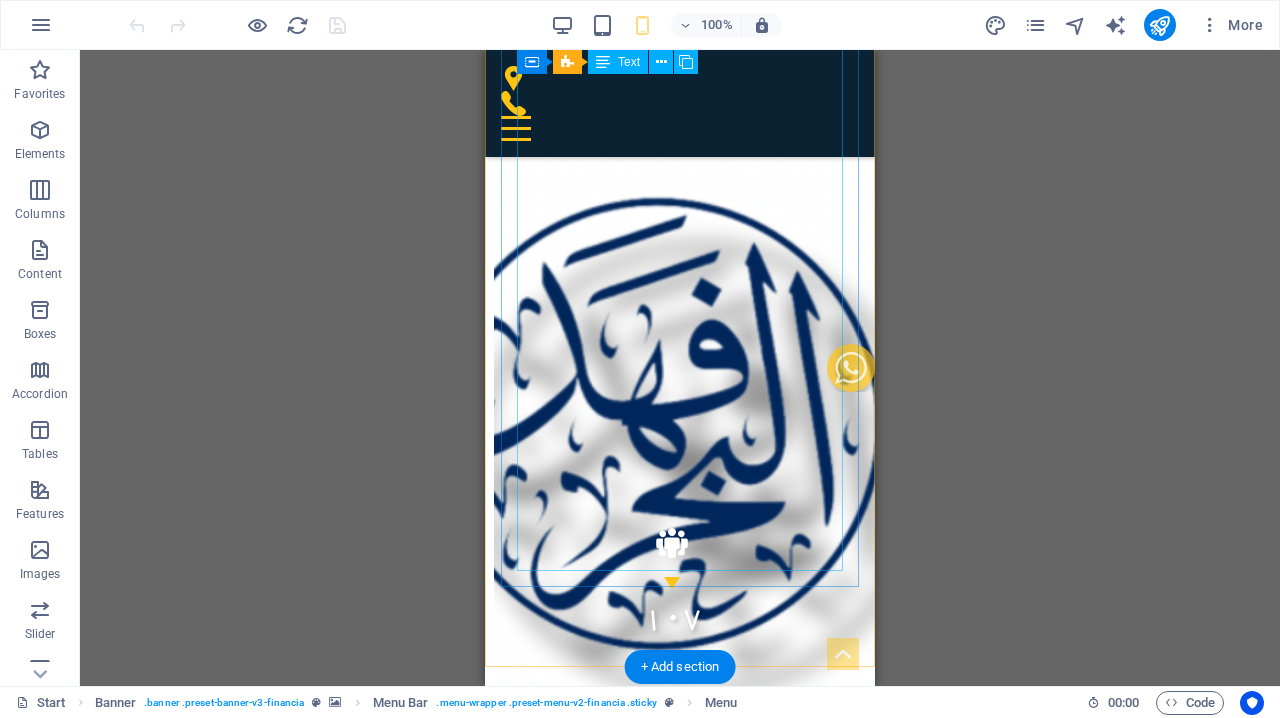 click on "القضايا التجارية تم ادارة العديد من القضايا التجارية، وفض النزاعات الناشئة عن المعاملات المالية ، والمعاملات التجارية المختلفة مثل عقود الإيجار وغيرها   فيما يخص قانون الشركات نحن نتمتع بفهم عميق لتشريعات الأعمال الكويتية ومعايير حوكمة الشركات والمعاملات التجارية ،سواء إذا كنت تمثل  شركة ناشئة أو مؤسسة على مستوى المجتمع، فإننا نقدم وجهات نظر وخدمات قيمة لضمان عملك.    القانون المدني يتمتع القانون المدني بمكانة متميزة باعتباره حجر الزاوية مما يمس حياة الفرد و كيانه ، وبالتالي له مبلغ الاثر في كيان المجتمع،    القانون   الجنائي" at bounding box center [680, 4243] 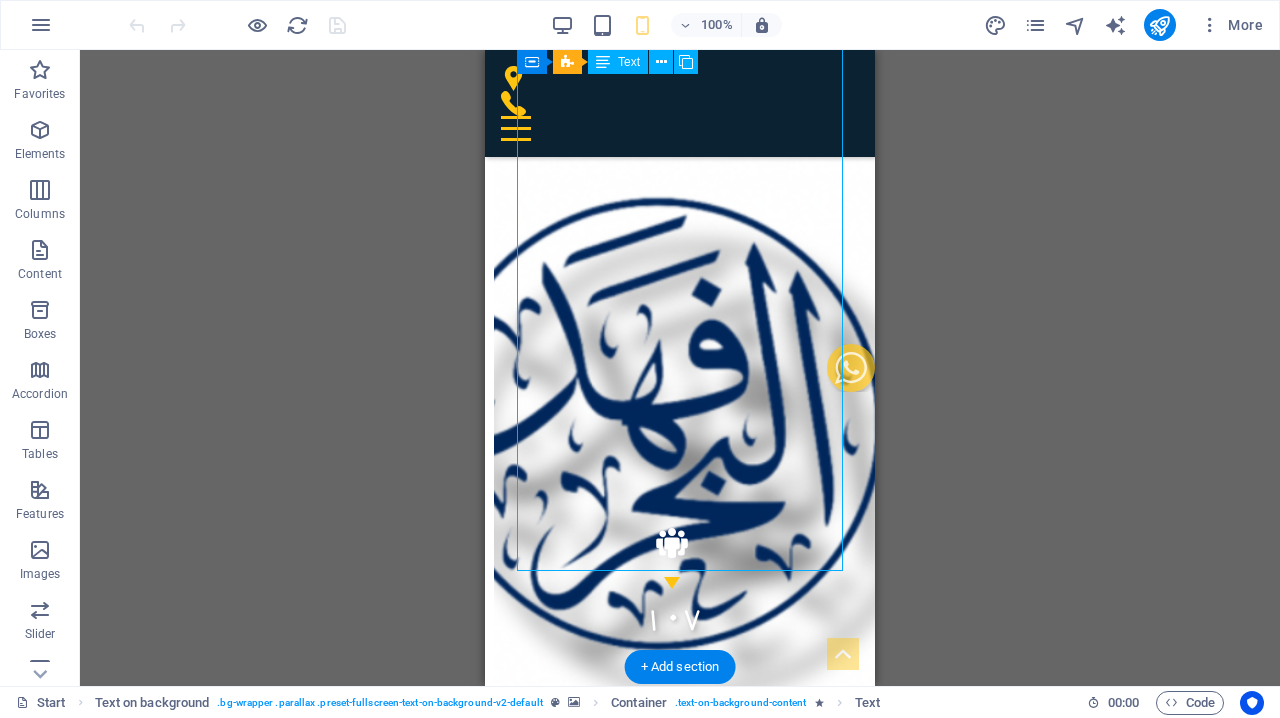 click on "القضايا التجارية تم ادارة العديد من القضايا التجارية، وفض النزاعات الناشئة عن المعاملات المالية ، والمعاملات التجارية المختلفة مثل عقود الإيجار وغيرها   فيما يخص قانون الشركات نحن نتمتع بفهم عميق لتشريعات الأعمال الكويتية ومعايير حوكمة الشركات والمعاملات التجارية ،سواء إذا كنت تمثل  شركة ناشئة أو مؤسسة على مستوى المجتمع، فإننا نقدم وجهات نظر وخدمات قيمة لضمان عملك.    القانون المدني يتمتع القانون المدني بمكانة متميزة باعتباره حجر الزاوية مما يمس حياة الفرد و كيانه ، وبالتالي له مبلغ الاثر في كيان المجتمع،    القانون   الجنائي" at bounding box center [680, 4243] 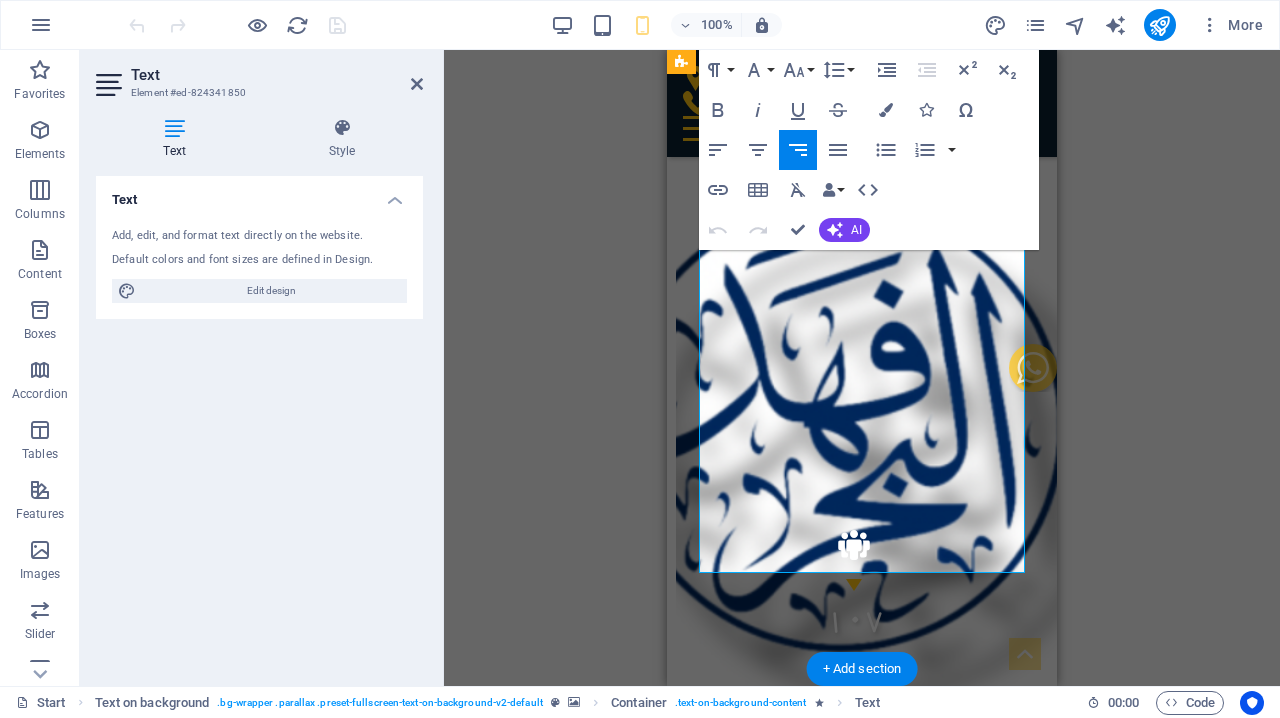 scroll, scrollTop: 3798, scrollLeft: 0, axis: vertical 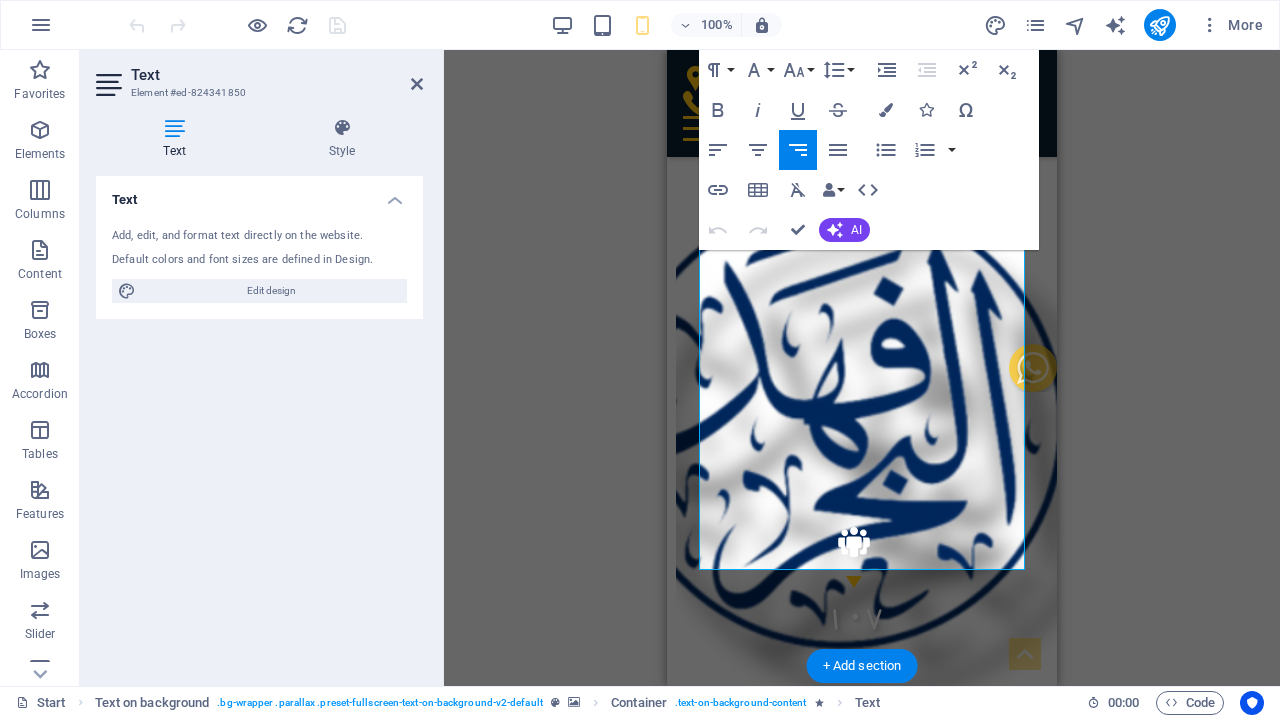 click on "إن التقاضي الجنائي يحتاج المزيد من الذكاء وفن الخطاب وصياغة القوانين بما يتناسب والحالة الماثلة ، ويتطلب المزيد من المهارة والفطنة ,  ومع الممارسة و تراكم الخبرات في صياغة خطط الدفاع ومع الاخذ بآراء المستشارين القانونيين  اصبحت لدينا القدرة التي تهدف إما إلى تأكيد براءة المتهم أو الدعوة إلى تخفيف عقوبته." at bounding box center [862, 4502] 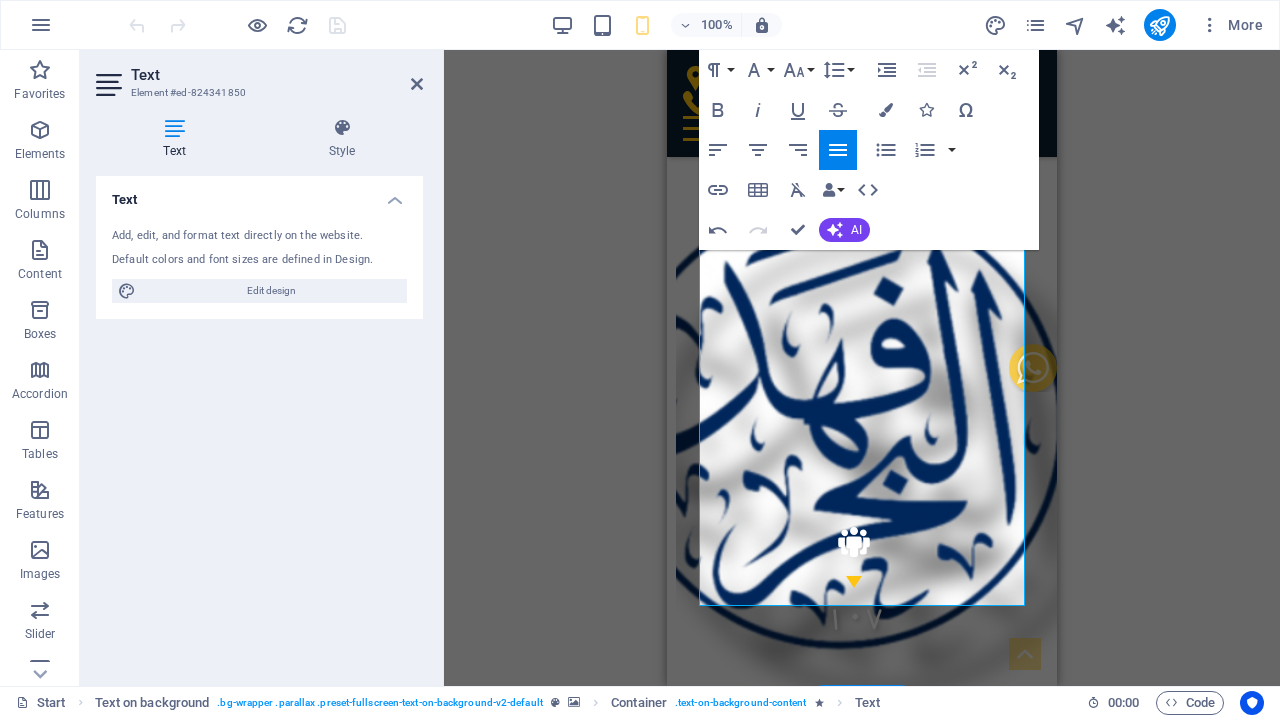 type 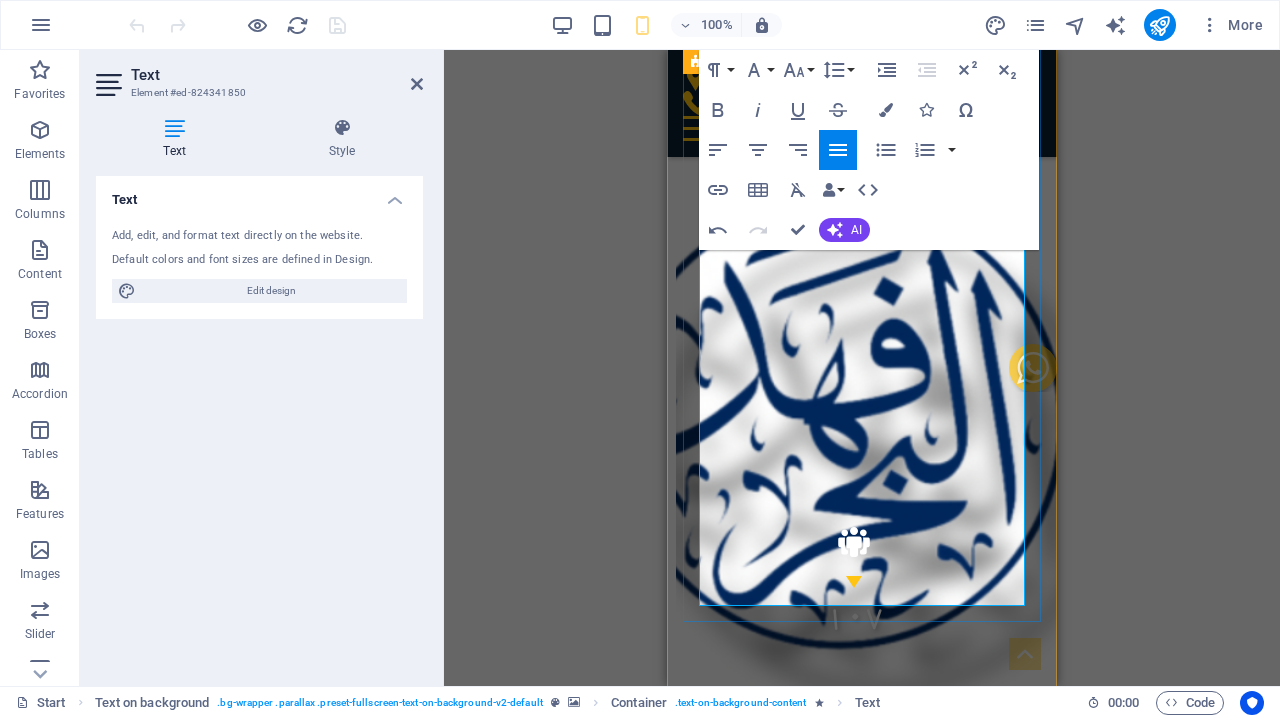 drag, startPoint x: 873, startPoint y: 501, endPoint x: 1030, endPoint y: 497, distance: 157.05095 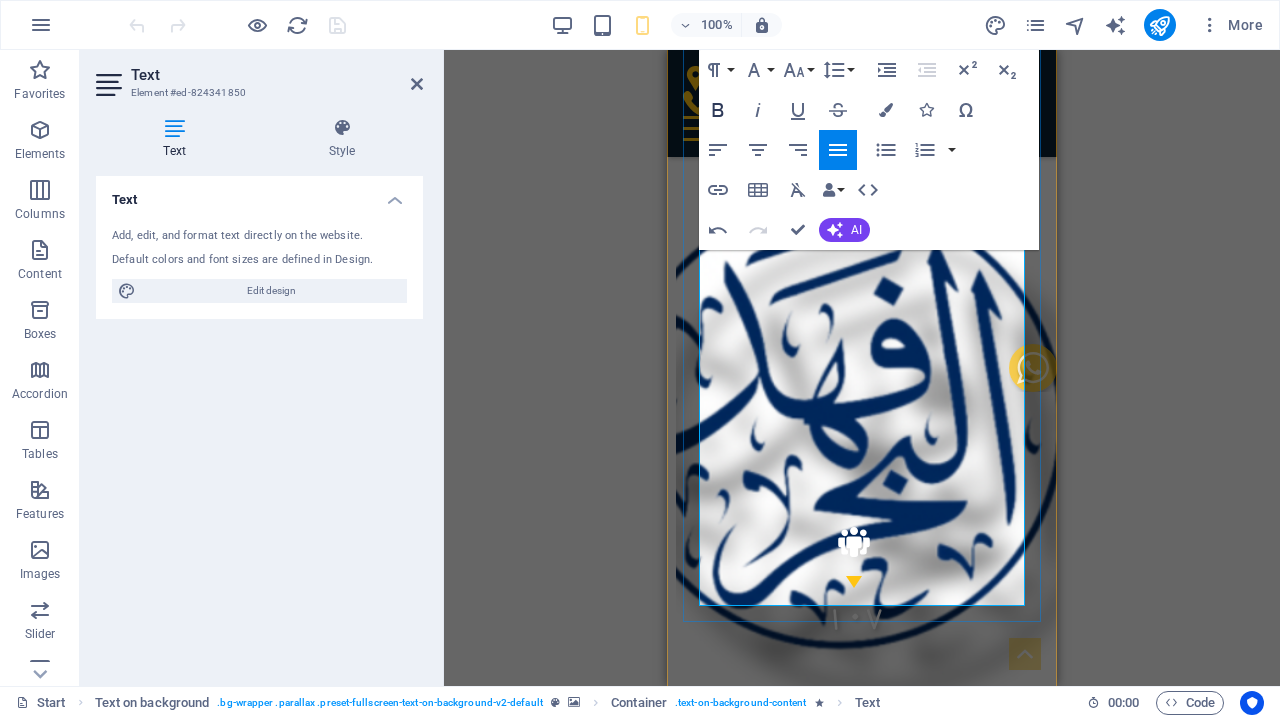 click 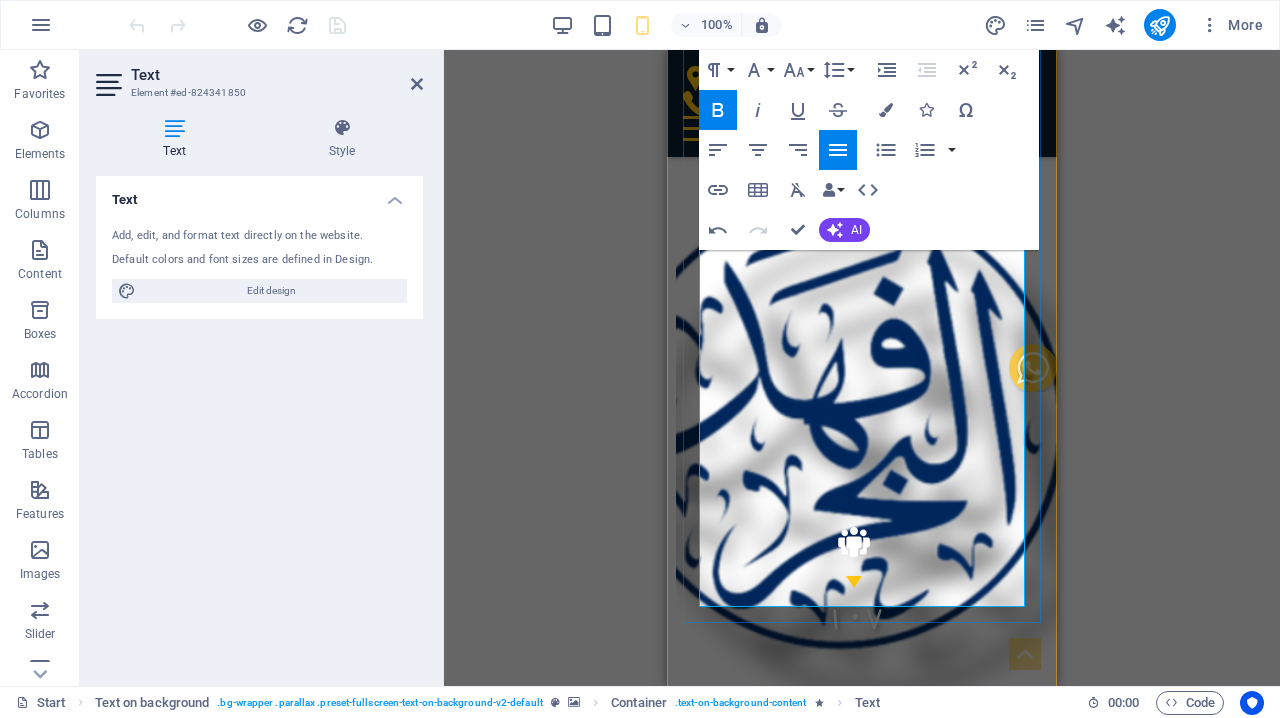 click on "قانون الأحوال الشخصية" at bounding box center [862, 4646] 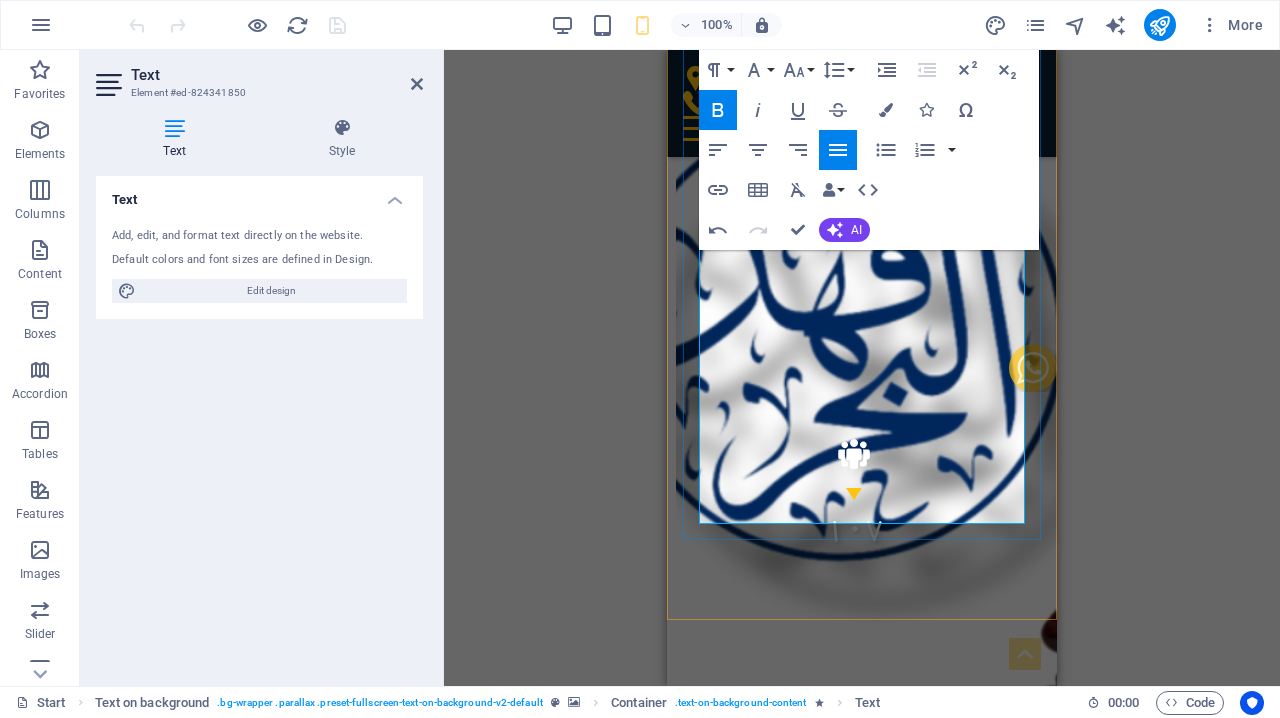 scroll, scrollTop: 3889, scrollLeft: 0, axis: vertical 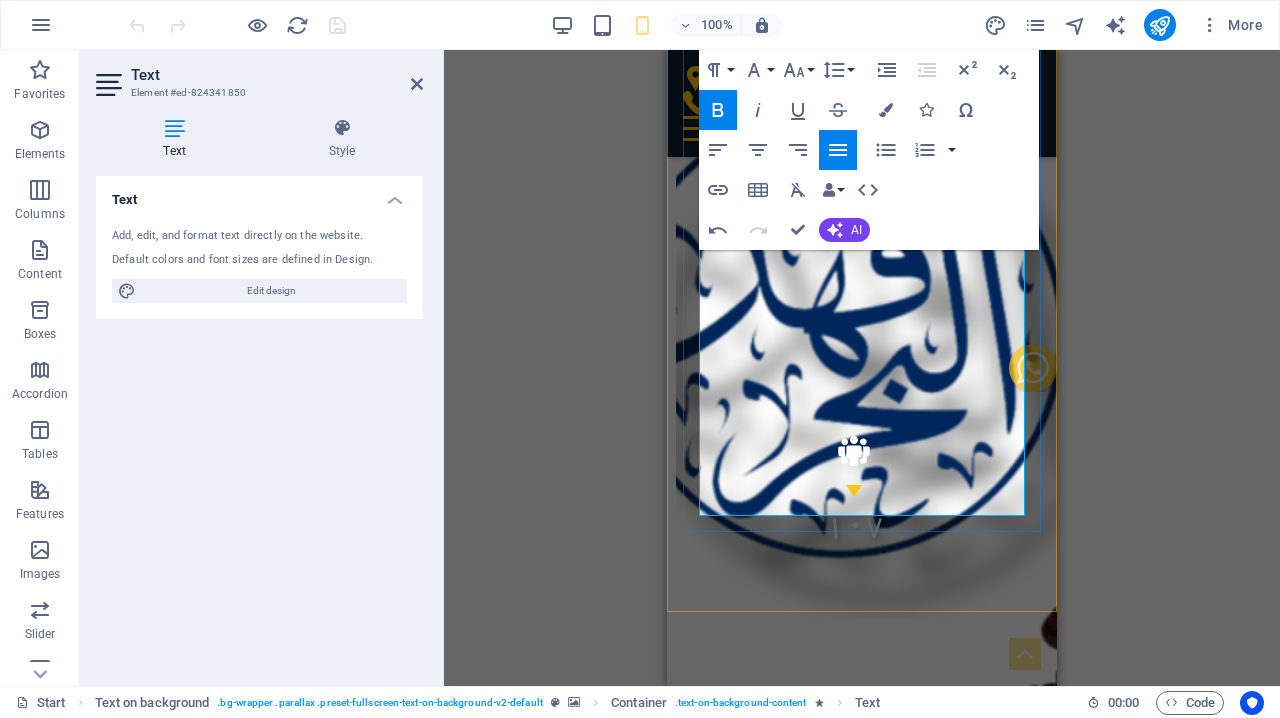click on "هذا وبالاضافة الي قضايا تهم الفرد والمجتمع مثل قضايا الاحوال الشخصية ومنازعات العنف الاسري وقانون حقوق الطفل" at bounding box center [862, 4613] 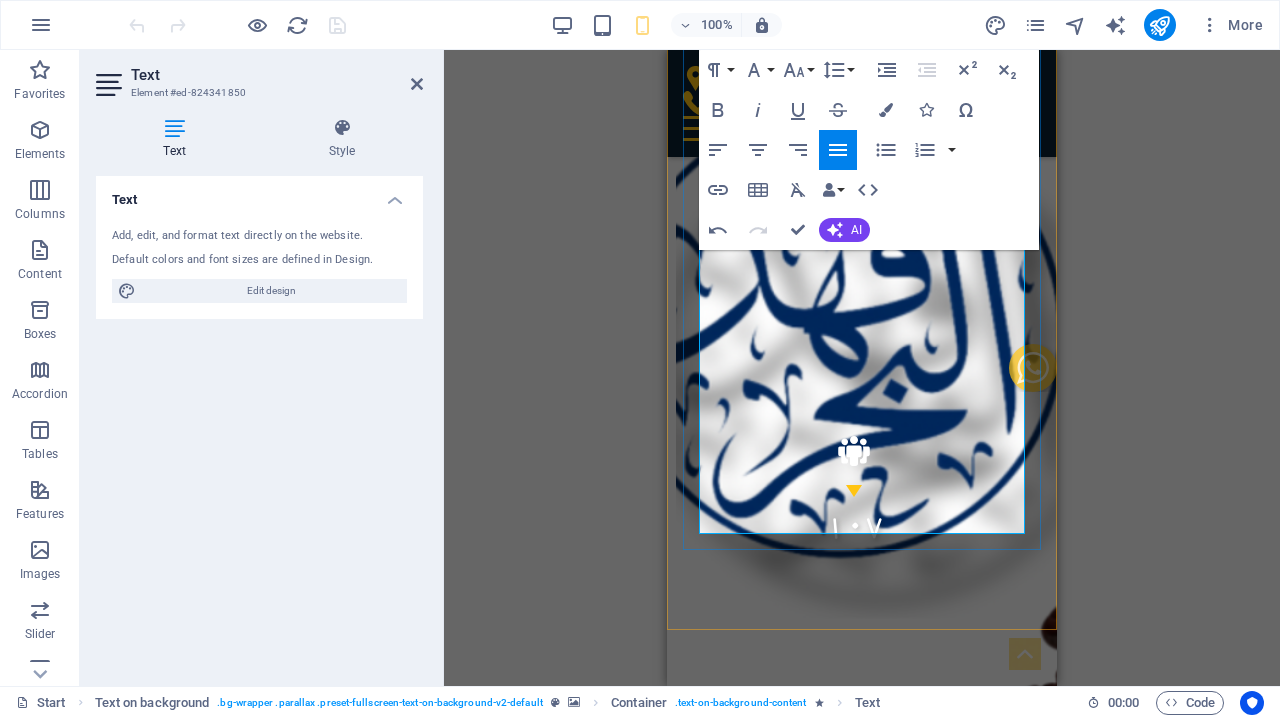 click on "قانون الأحوال الشخصية" at bounding box center (862, 4564) 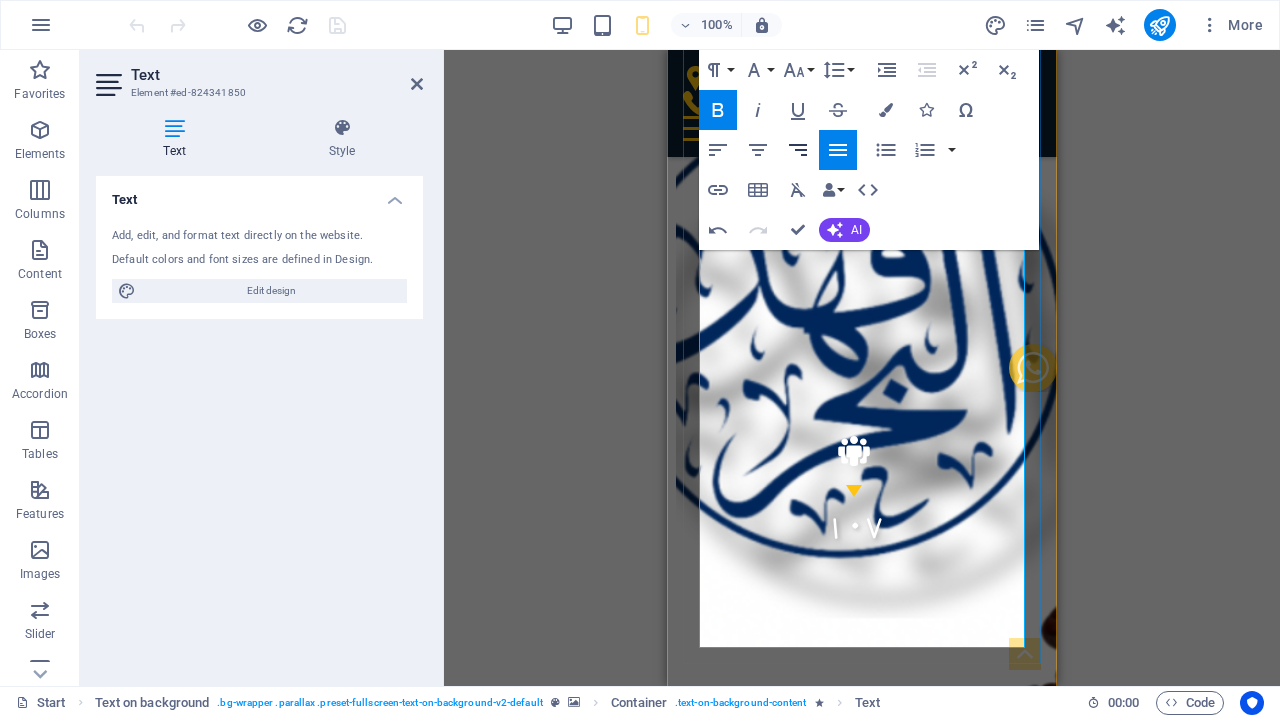 click 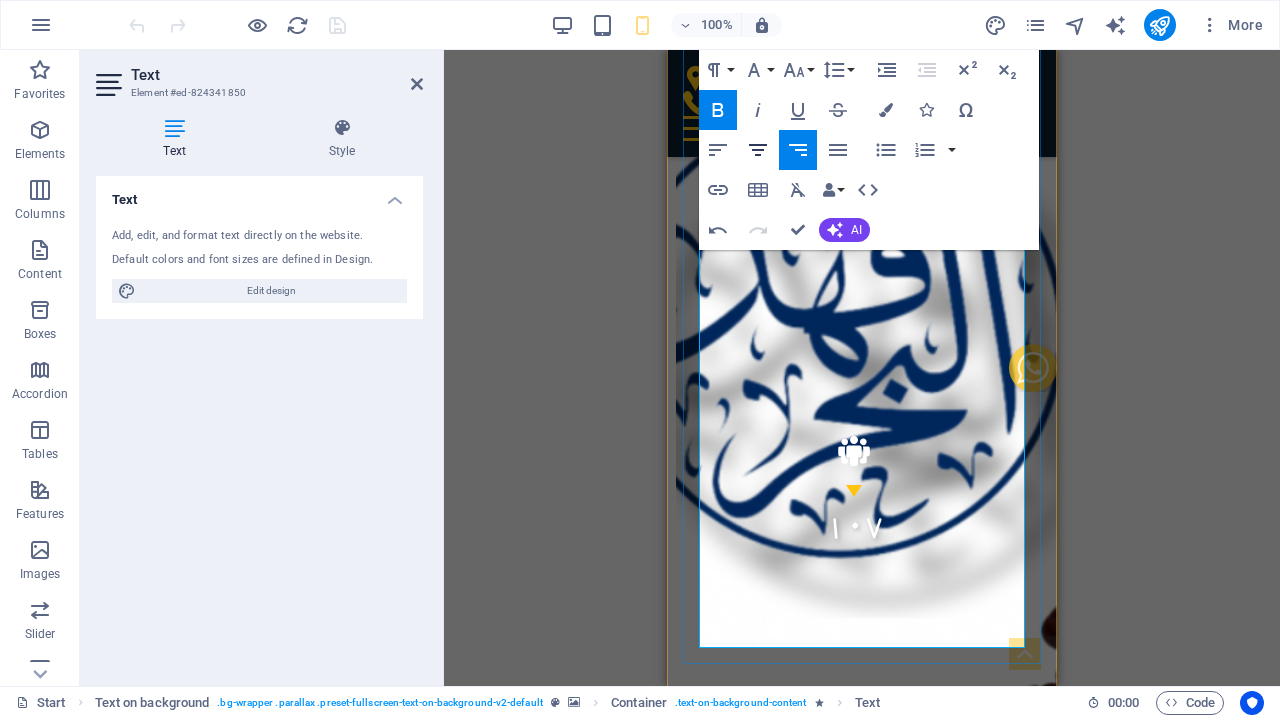 click 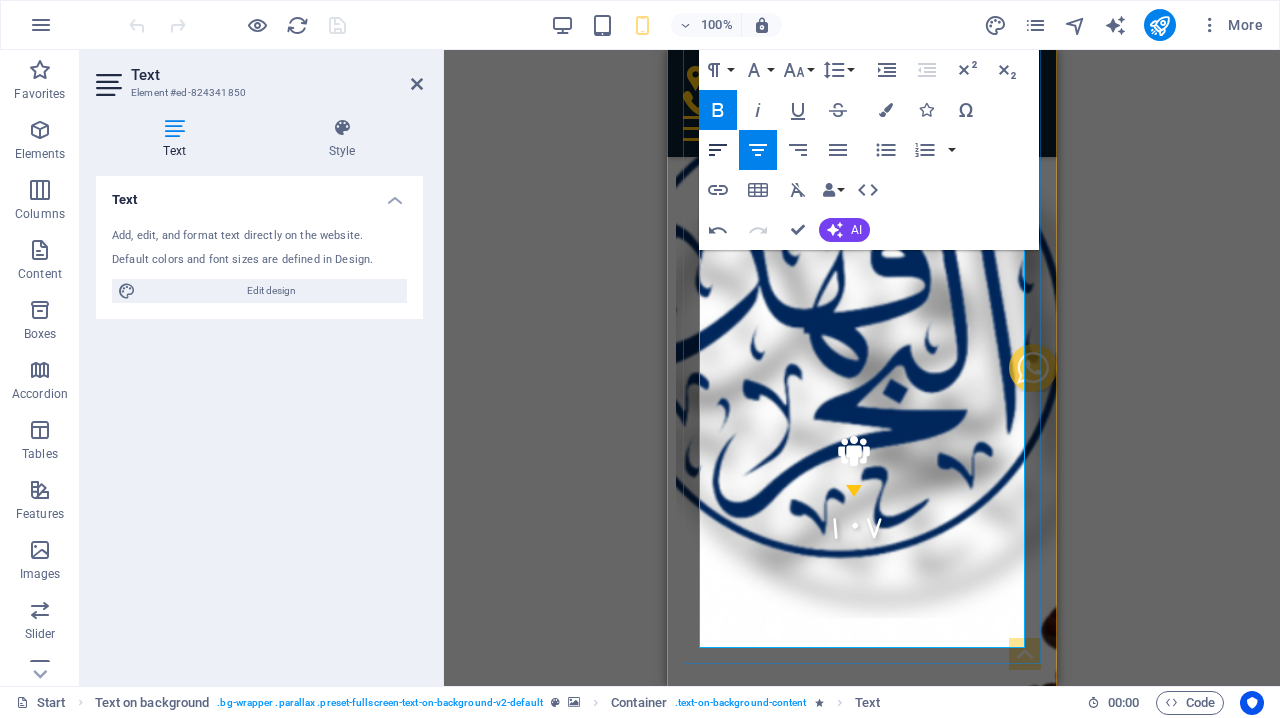 click 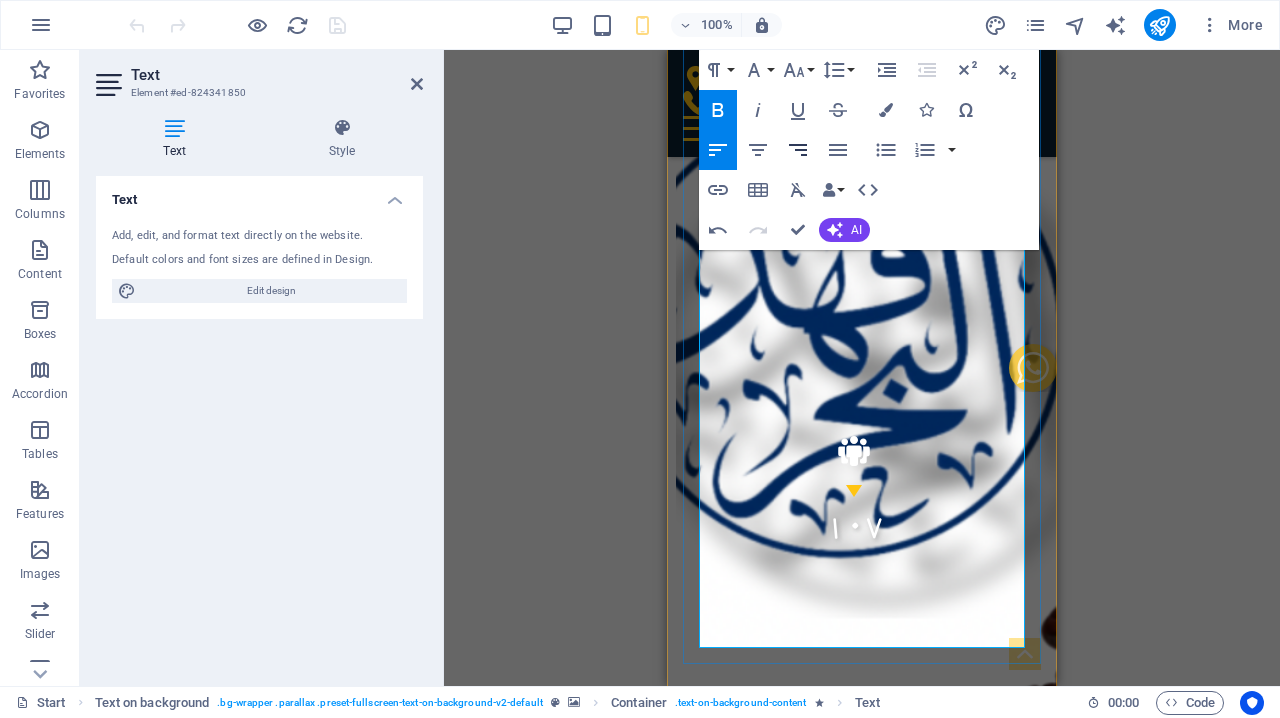 click 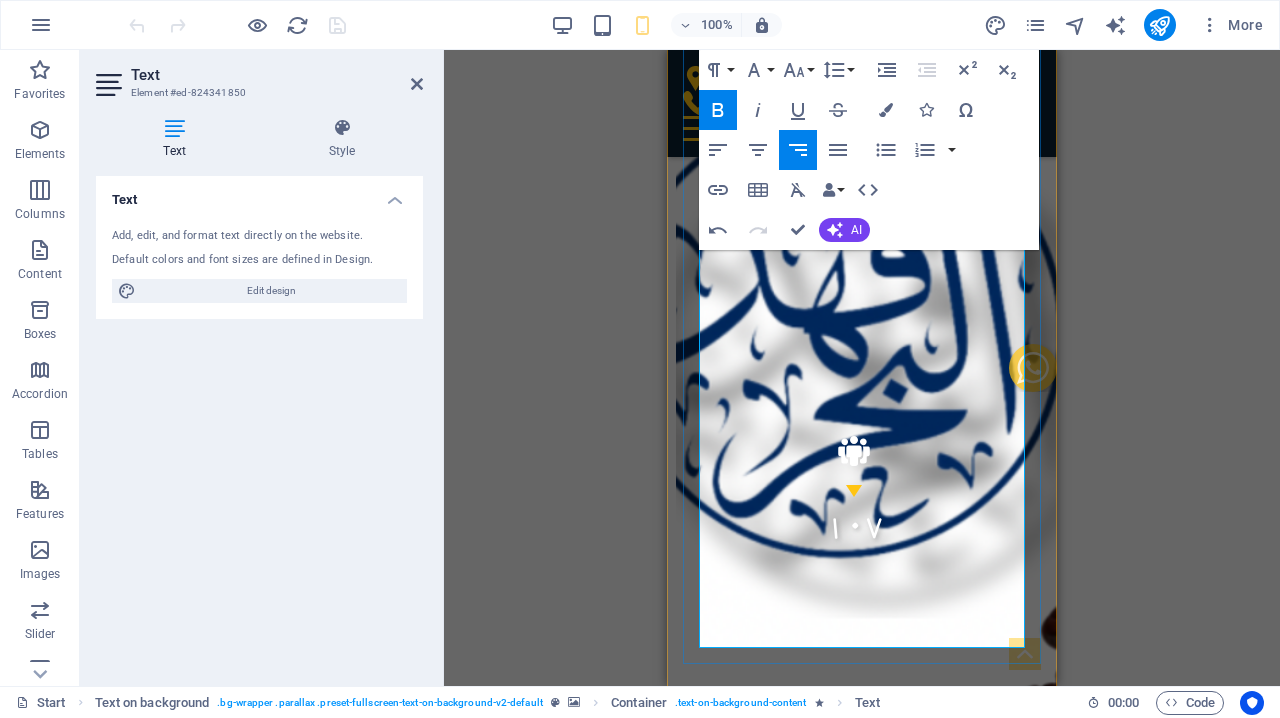 click on "قانون الأحوال الشخصية هو   مجموعة القوانين التي تنظم شؤون الأسرة والأفراد في المجتمع، بما في ذلك الزواج والطلاق والنسب والحضانة والنفقة والميراث ." at bounding box center (871, 4693) 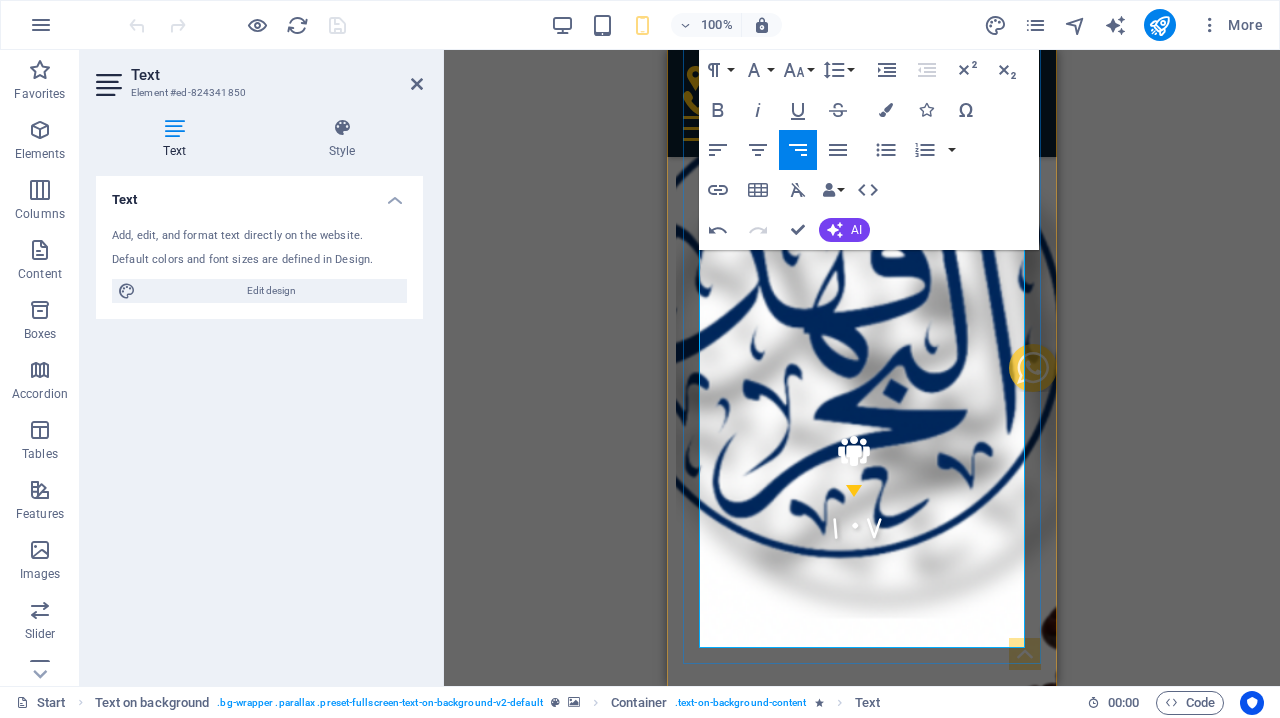 drag, startPoint x: 890, startPoint y: 533, endPoint x: 1012, endPoint y: 440, distance: 153.4047 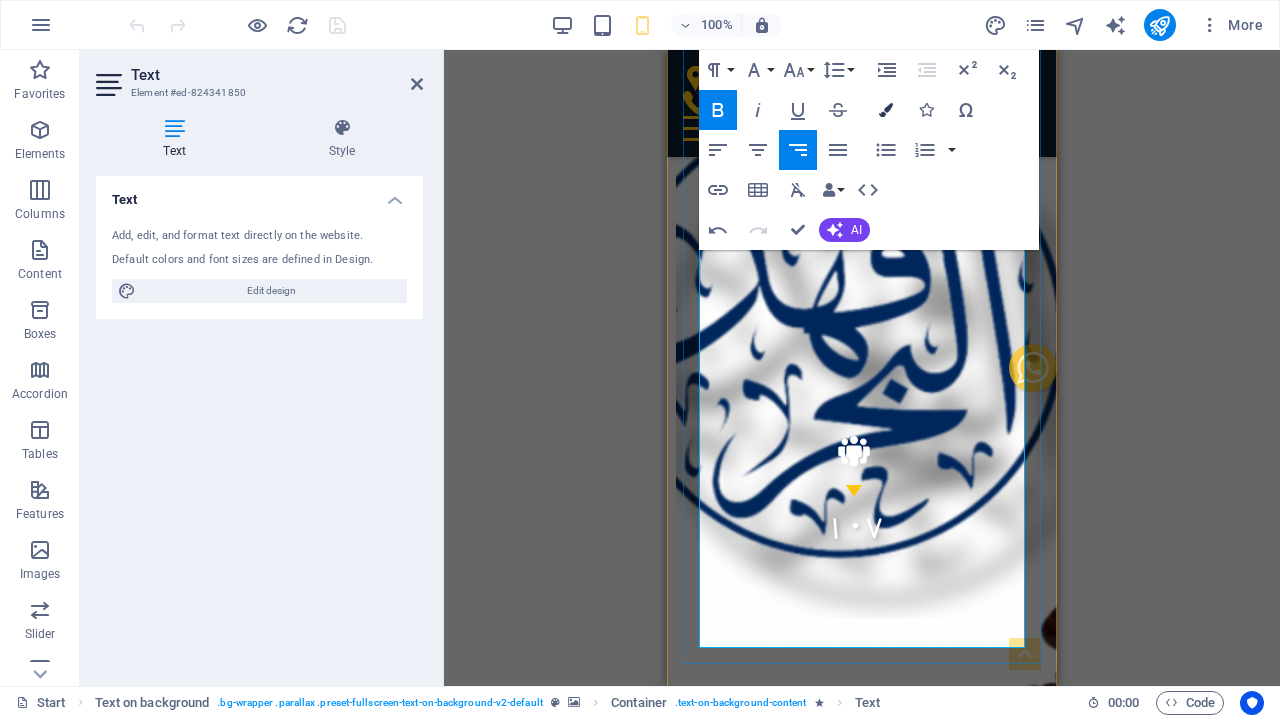 click on "Colors" at bounding box center [886, 110] 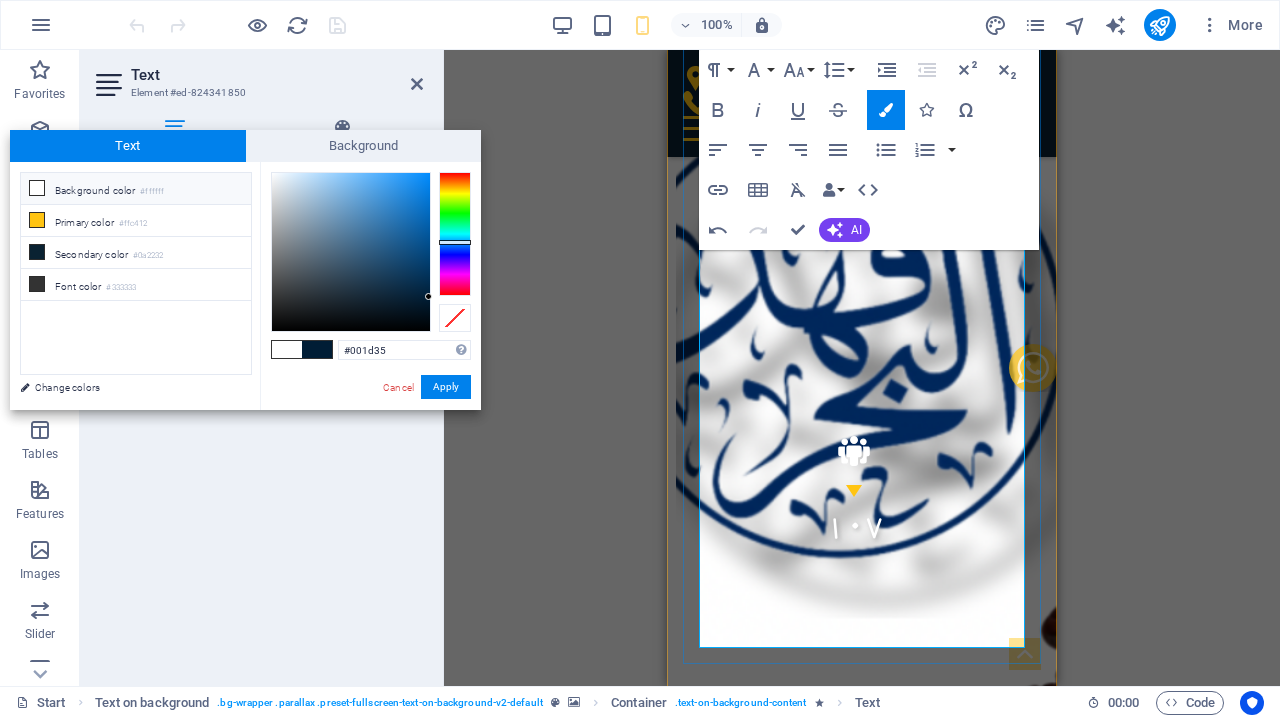 type on "#ffffff" 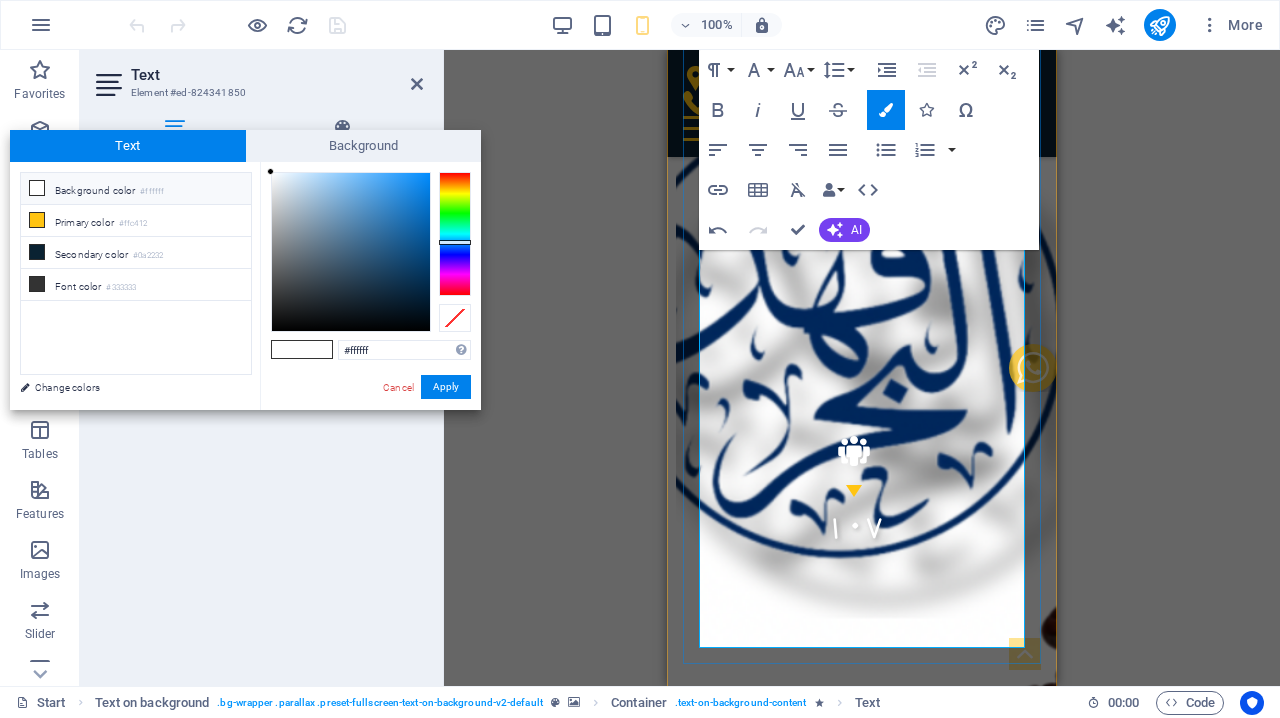 click at bounding box center [351, 252] 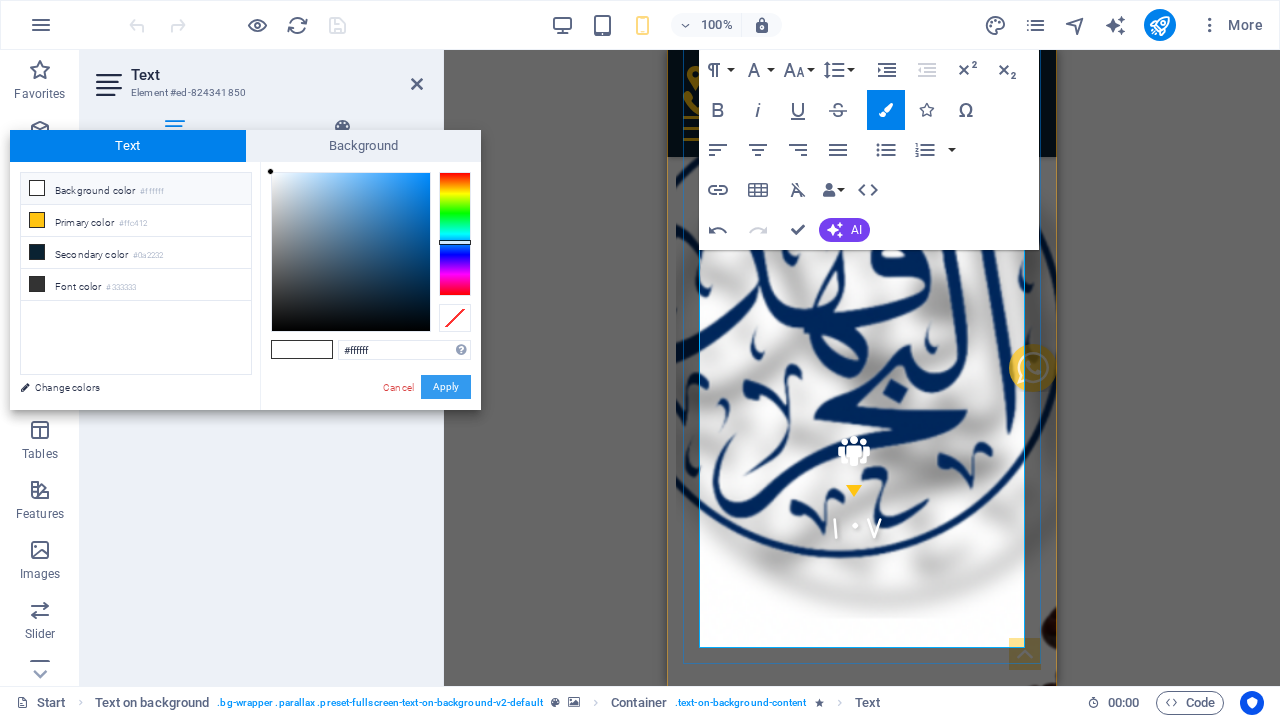 click on "Apply" at bounding box center [446, 387] 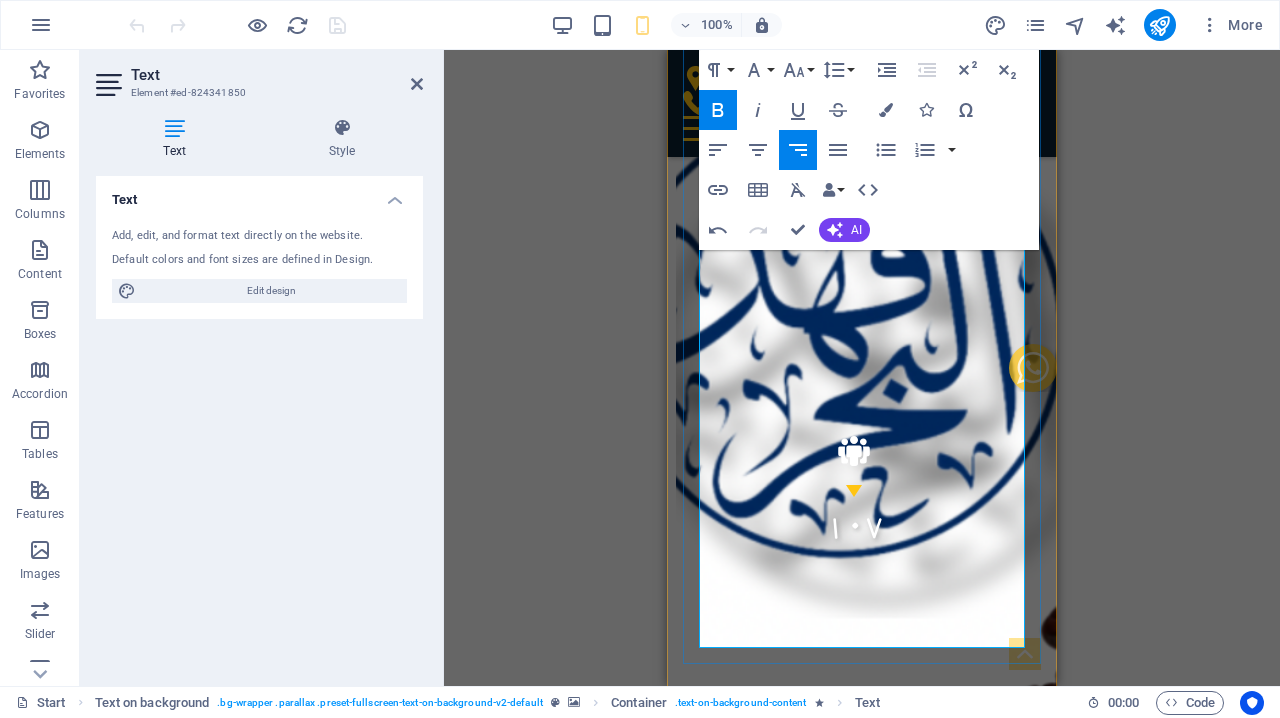 click on "قانون الأحوال الشخصية هو" at bounding box center [907, 4657] 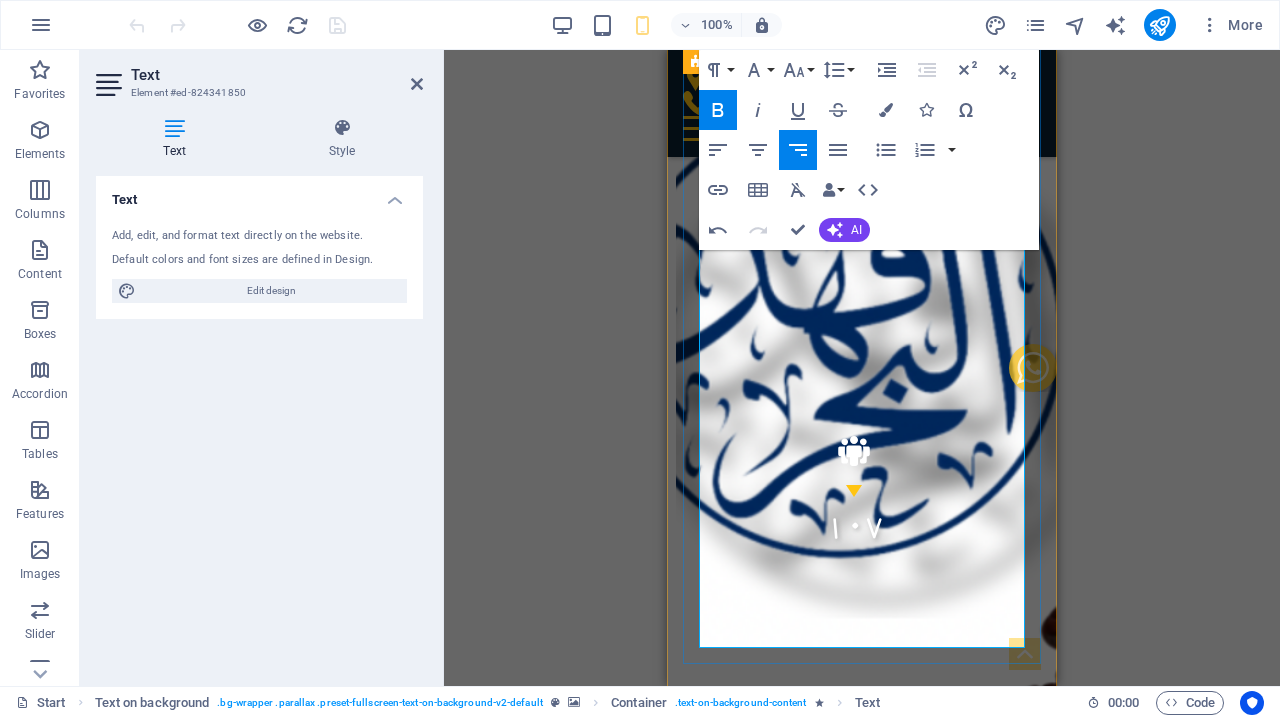 drag, startPoint x: 875, startPoint y: 450, endPoint x: 1027, endPoint y: 447, distance: 152.0296 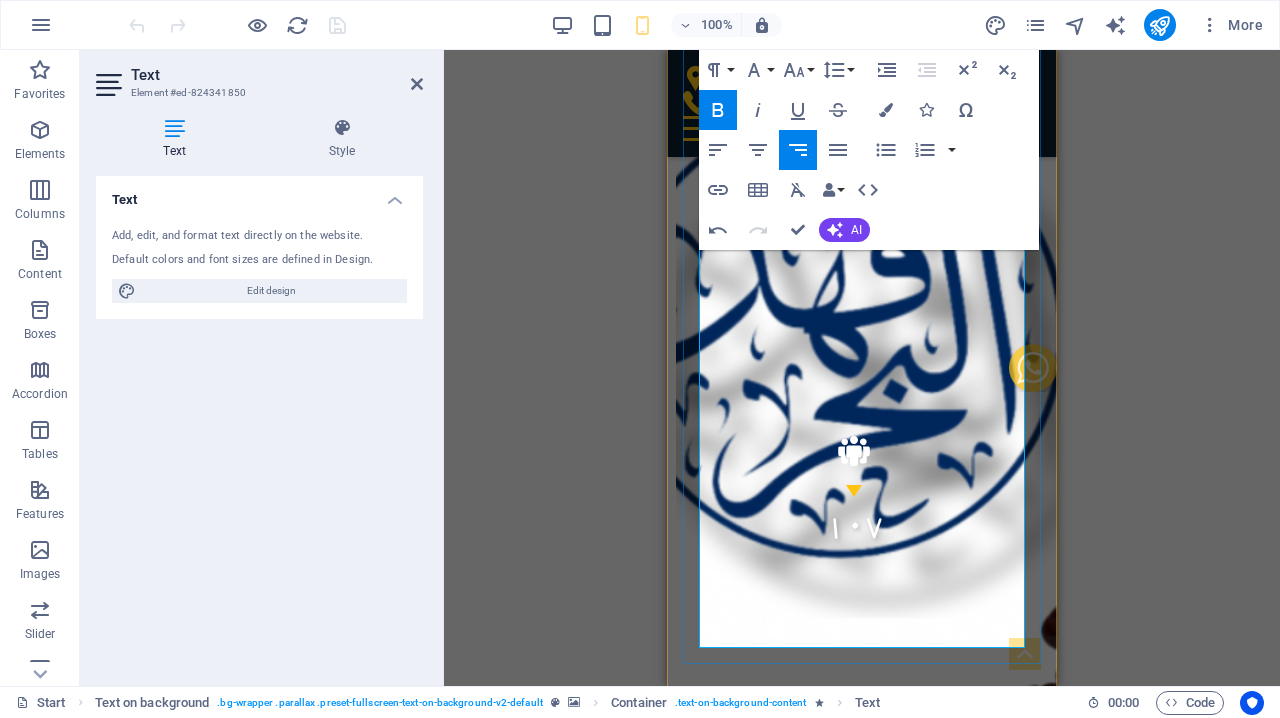 click at bounding box center [989, 4657] 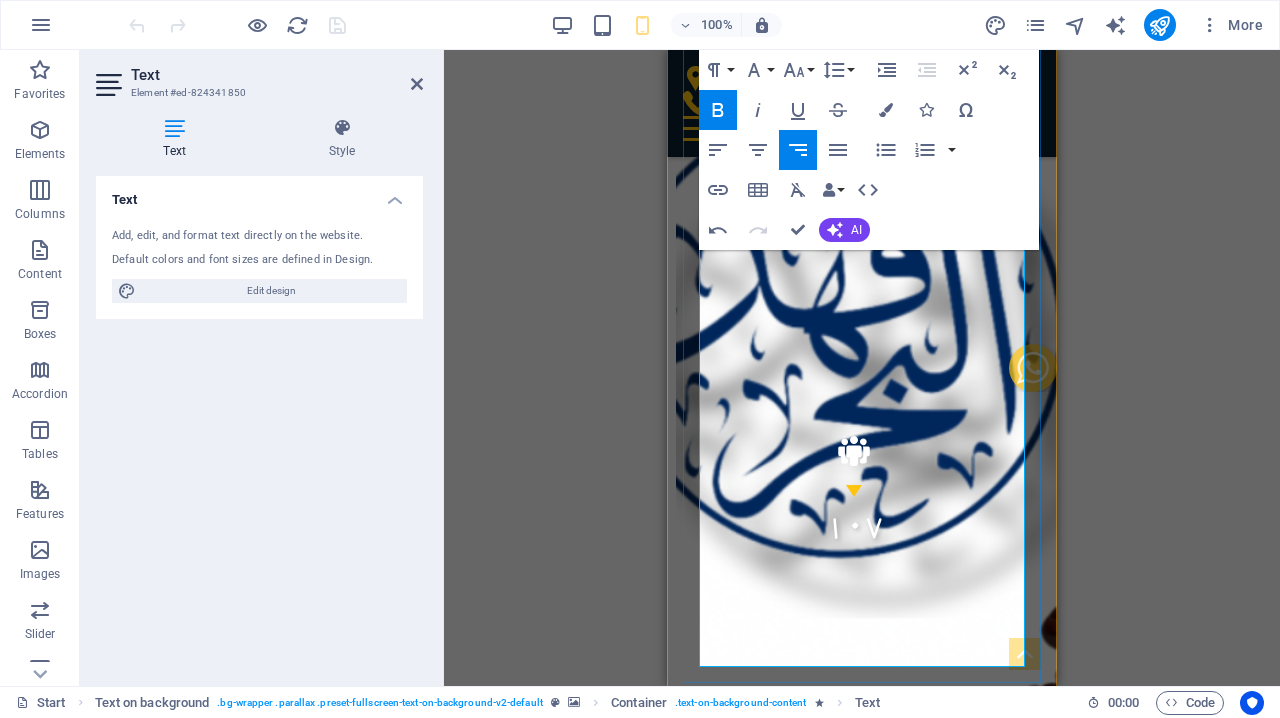 click on "مجموعة القوانين التي تنظم شؤون الأسرة" at bounding box center [880, 4676] 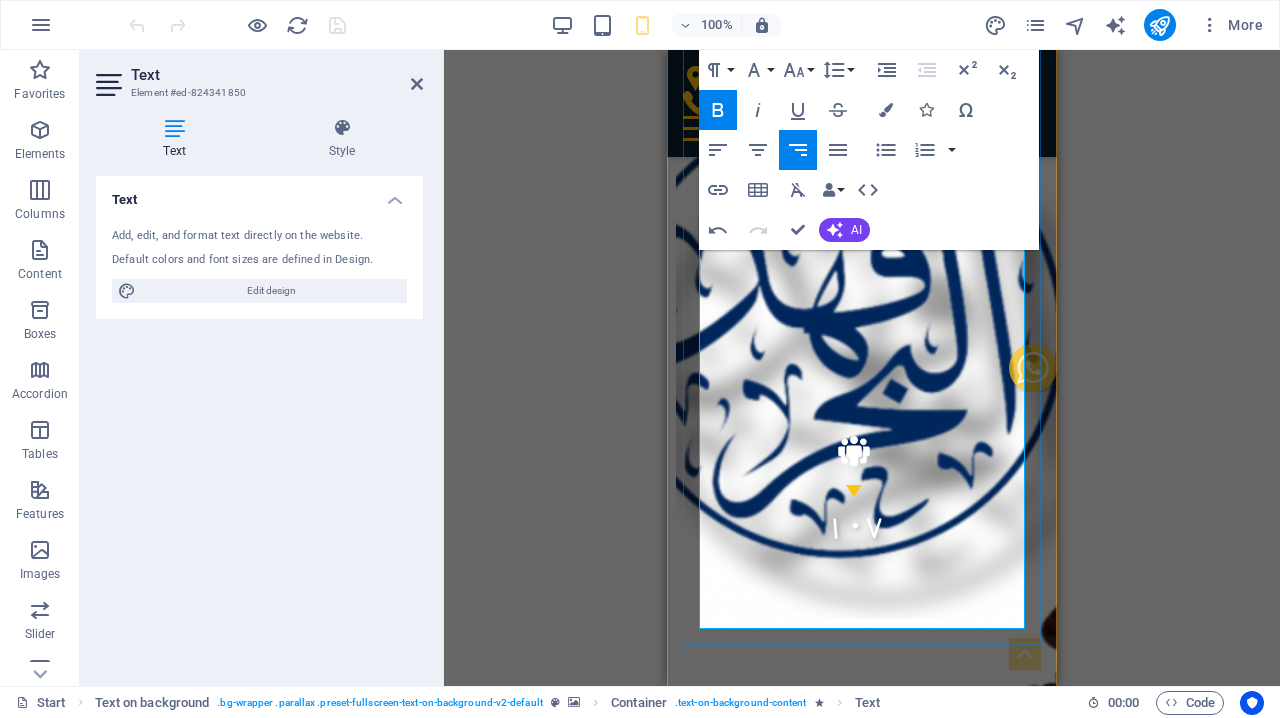click on "مجموعة القوانين التي تنظم شؤون الأسرة" at bounding box center (880, 4657) 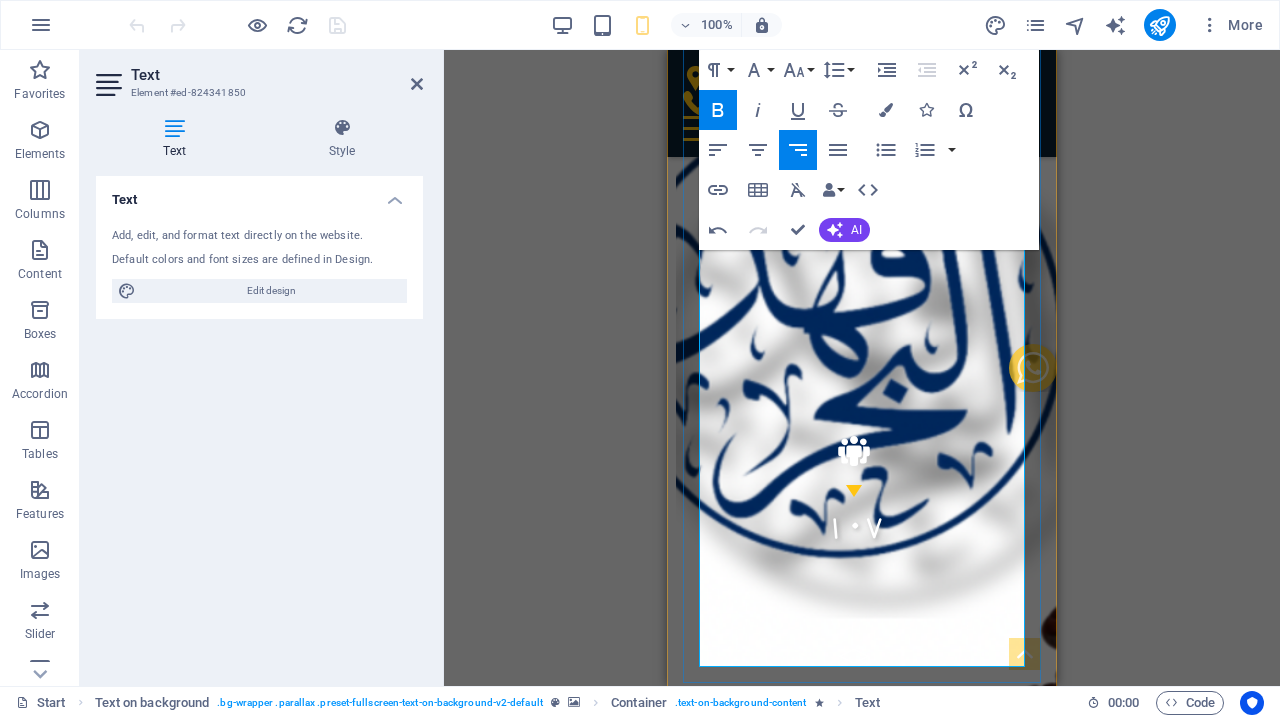 drag, startPoint x: 982, startPoint y: 528, endPoint x: 816, endPoint y: 485, distance: 171.47887 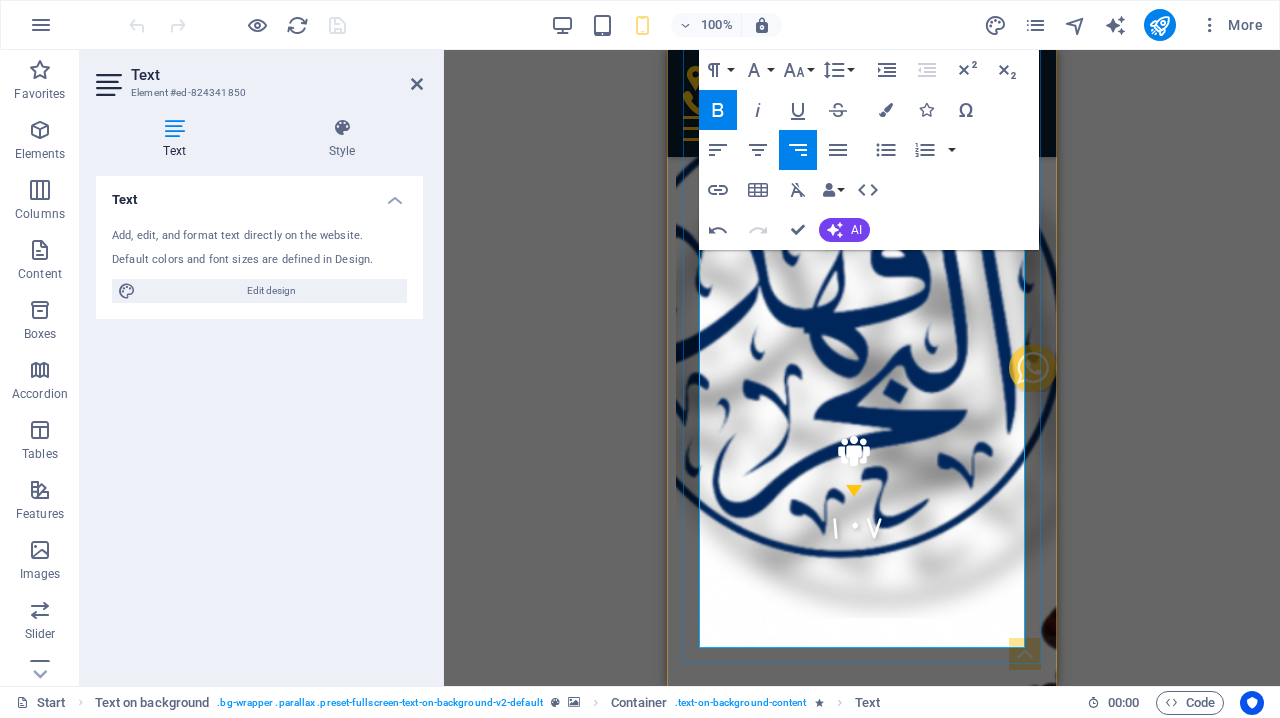 click at bounding box center [754, 4711] 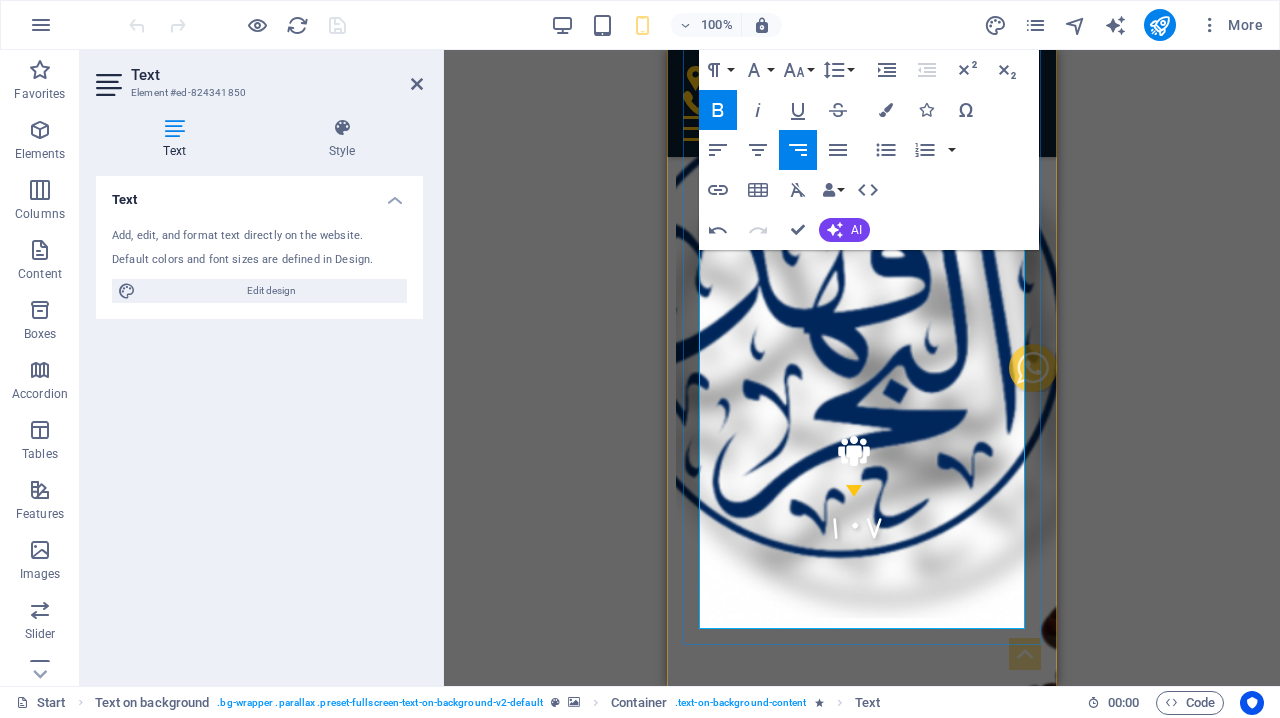 click on "يهدف هذا القانون إلى تحقيق العدالة والاستقرار داخل الأسرة والمجتمع" at bounding box center [869, 4720] 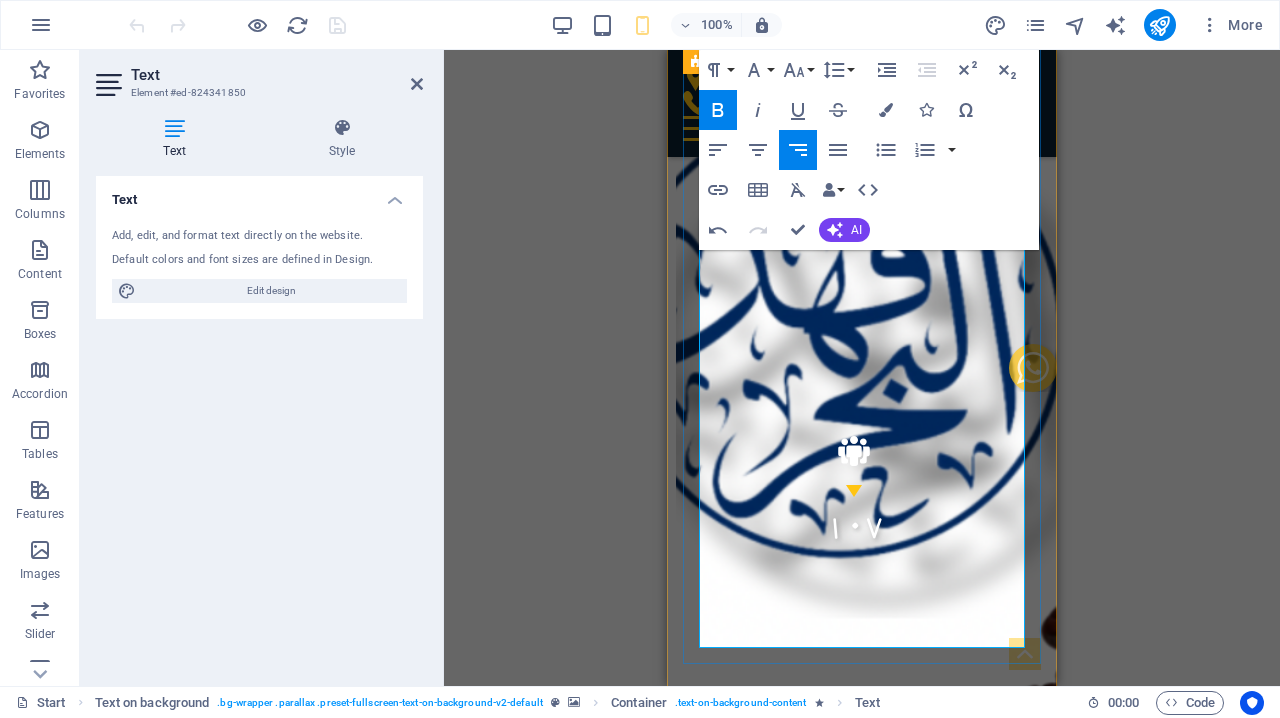 drag, startPoint x: 955, startPoint y: 512, endPoint x: 1028, endPoint y: 512, distance: 73 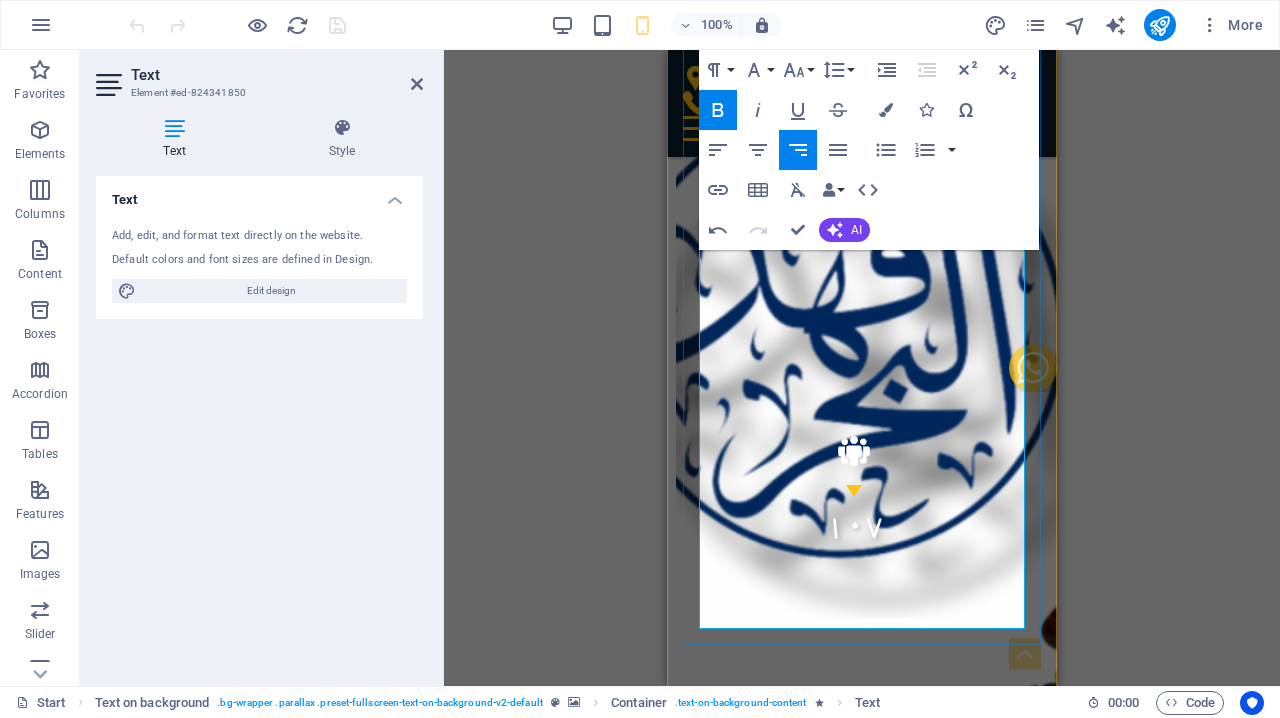 click on "ب" at bounding box center (756, 4702) 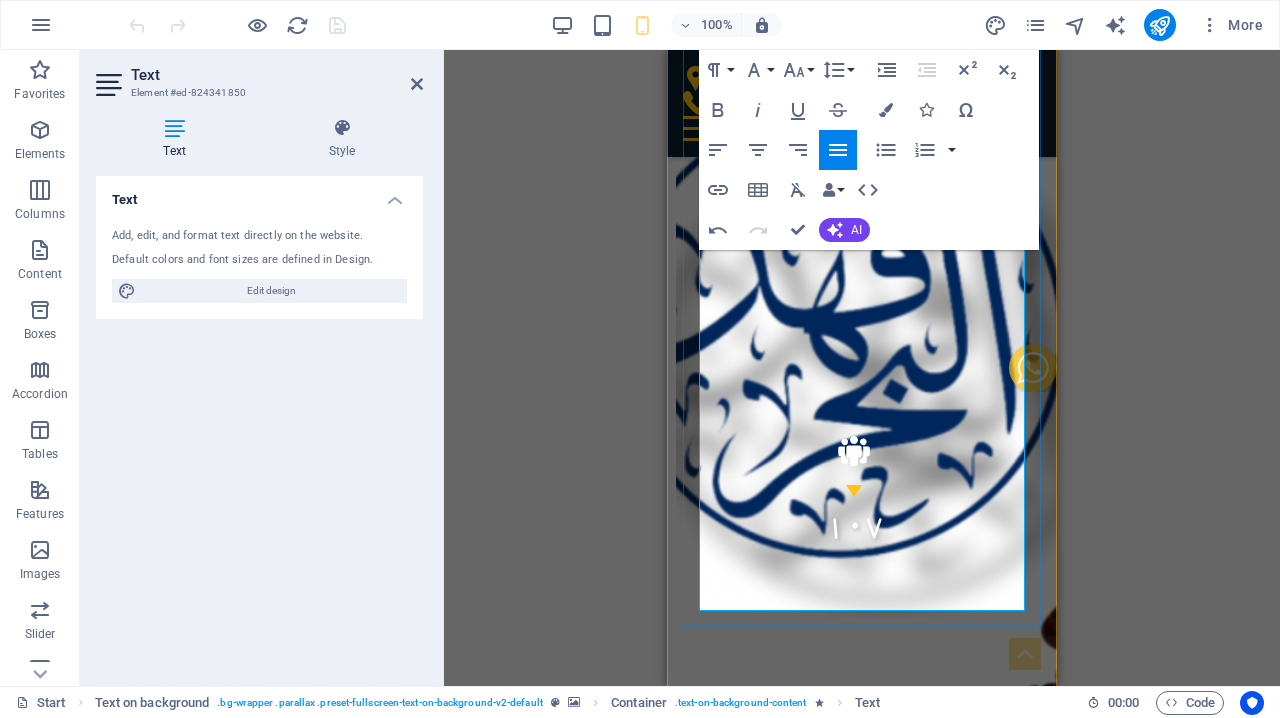 click on "هذا وبالاضافة الي قضايا تهم الفرد والمجتمع مثل قضايا ومنازعات العنف الاسري وقانون حقوق الطفل" at bounding box center [862, 4778] 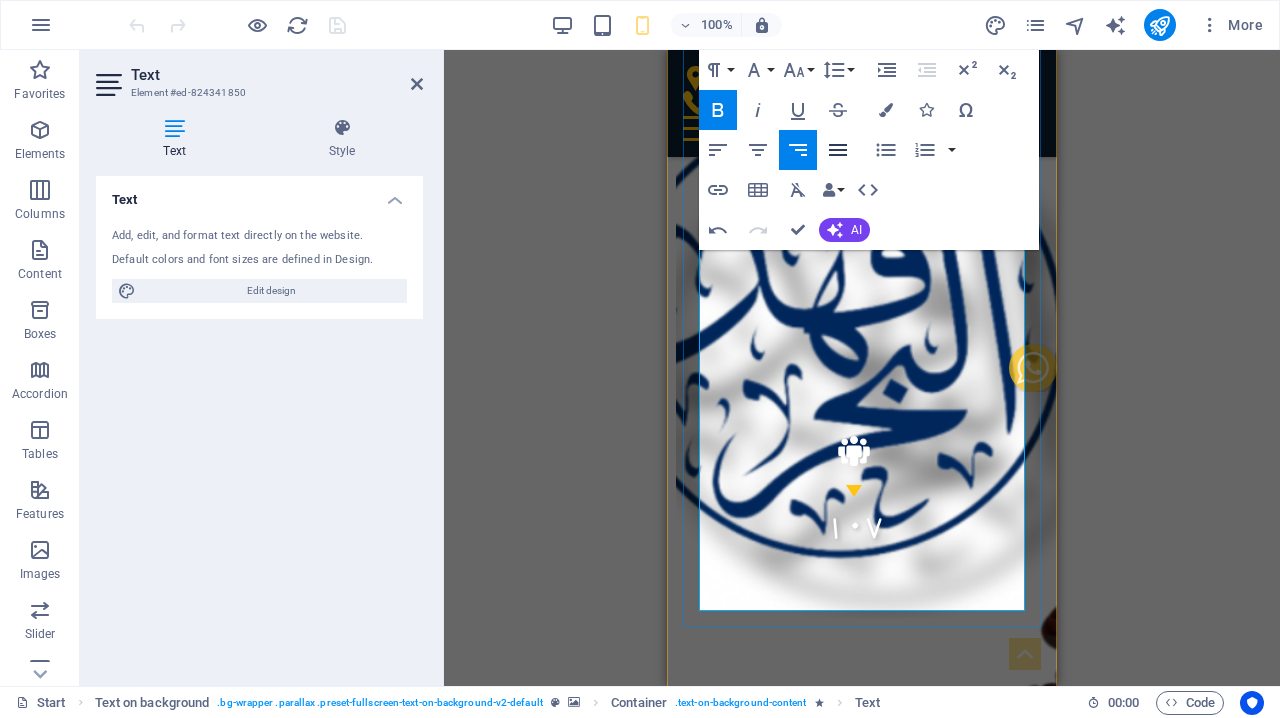 click 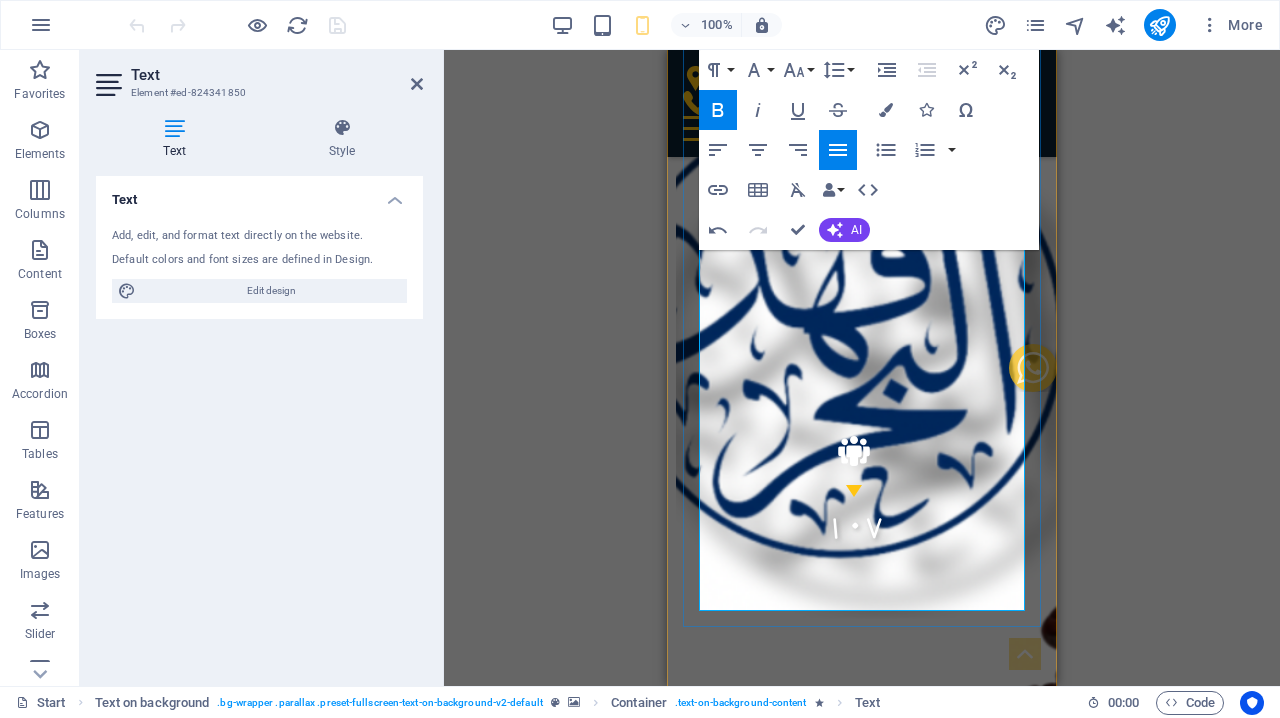 click on "اصبحت لدينا القدرة التي تهدف إما إلى تأكيد براءة المتهم أو الدعوة إلى تخفيف عقوبته." at bounding box center [862, 4540] 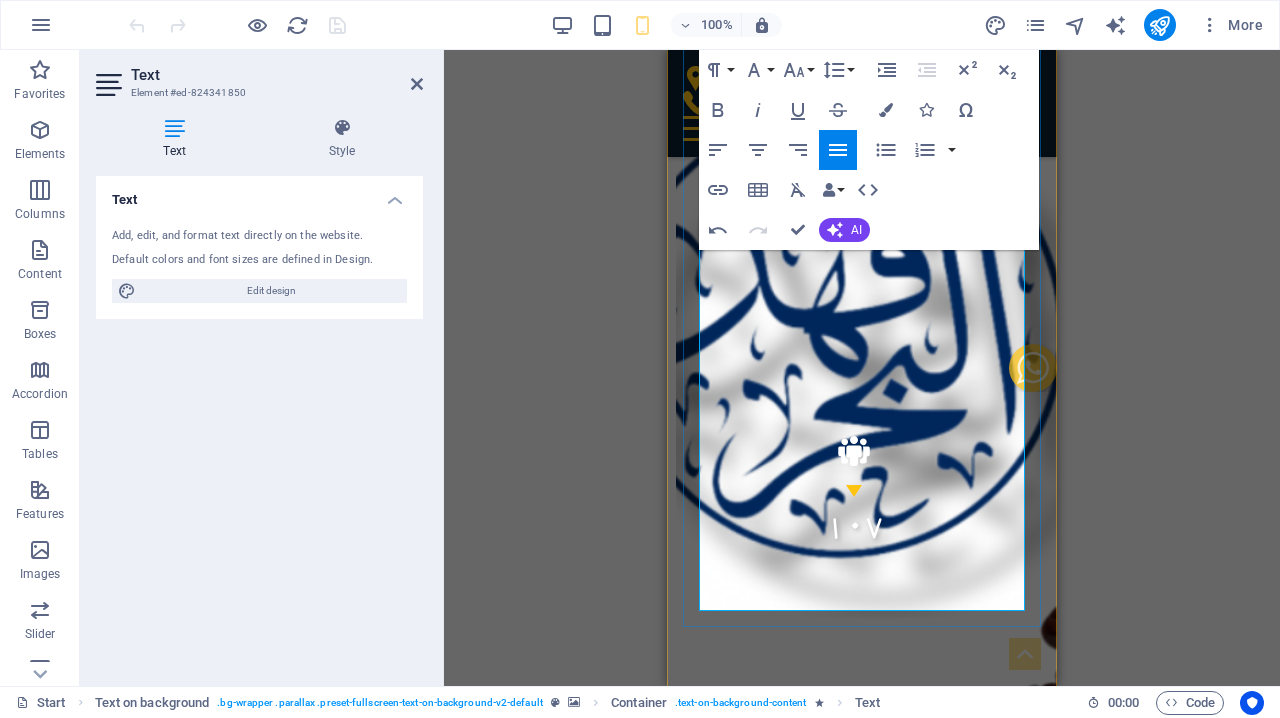 click at bounding box center (862, 4744) 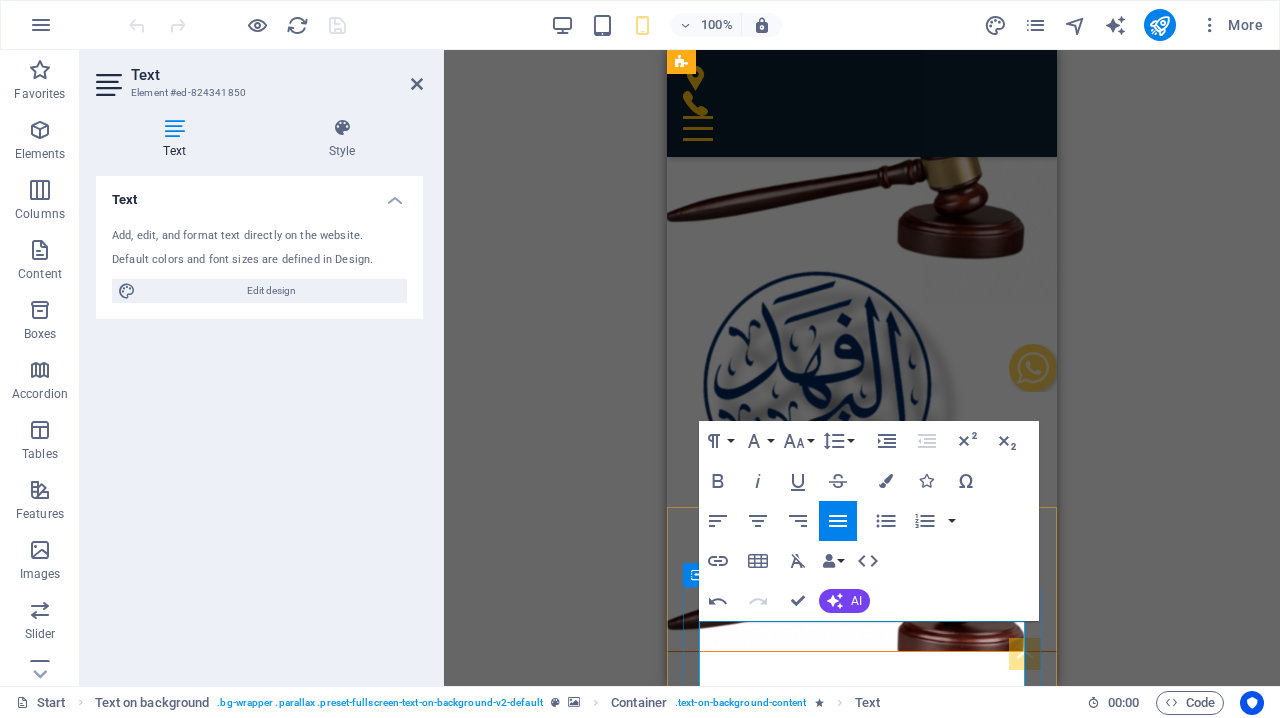 scroll, scrollTop: 3018, scrollLeft: 0, axis: vertical 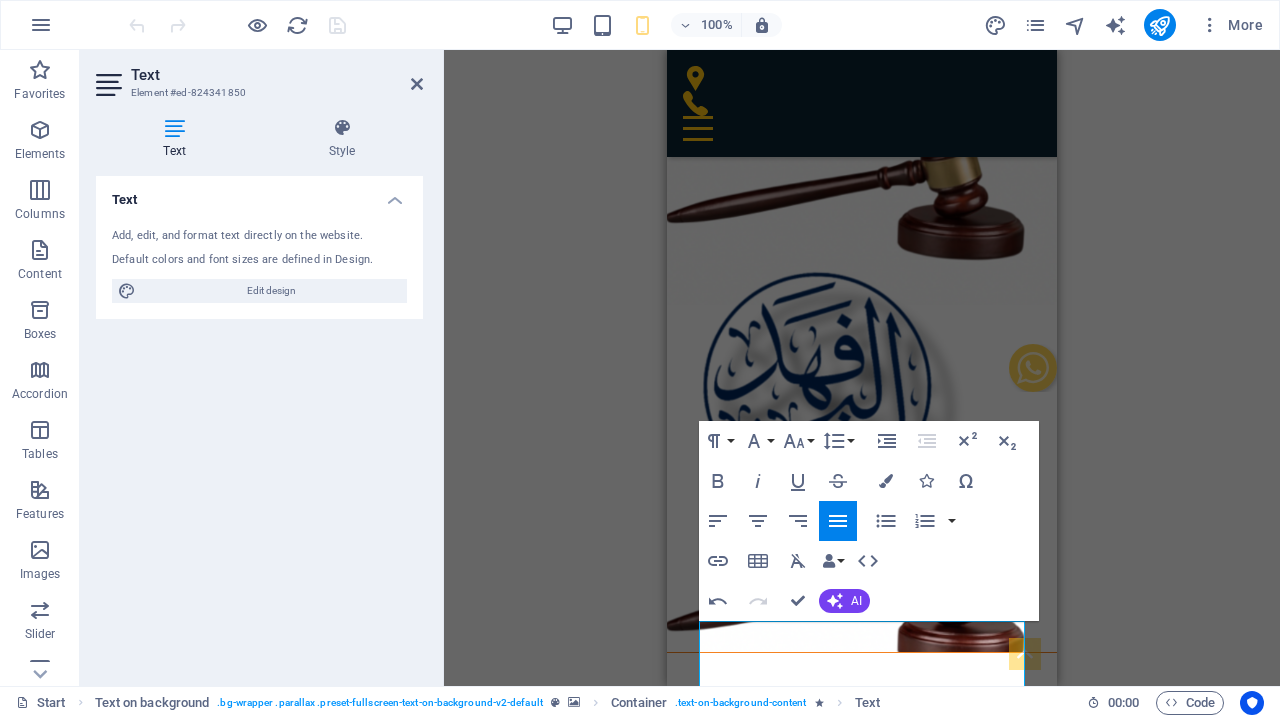 click on "Drag here to replace the existing content. Press “Ctrl” if you want to create a new element.
H4   Banner   Banner   Container   Spacer   Spacer   Spacer   Spacer   Spacer   Text   Container   Container   Preset   Container   Container   Container   Text on background   Menu   Menu Bar   Text   Map   Container   Preset   Container   Footer Bragi   Preset   Container   Container   Container   H3   Container   Container   Text   Text   Container   Container   Text   Text   Text   Text   Container   HTML   Menu Bar   Container Paragraph Format Normal Heading 1 Heading 2 Heading 3 Heading 4 Heading 5 Heading 6 Code Font Family Arial Georgia Impact Tahoma Times New Roman Verdana Montserrat Playfair Display Font Size 8 9 10 11 12 14 18 24 30 36 48 60 72 96 Line Height Default Single 1.15 1.5 Double Increase Indent Decrease Indent Superscript Subscript Bold Italic Underline Strikethrough Colors Icons Special Characters Align Left Align Center Align Right Align Justify Unordered List   Default" at bounding box center [862, 368] 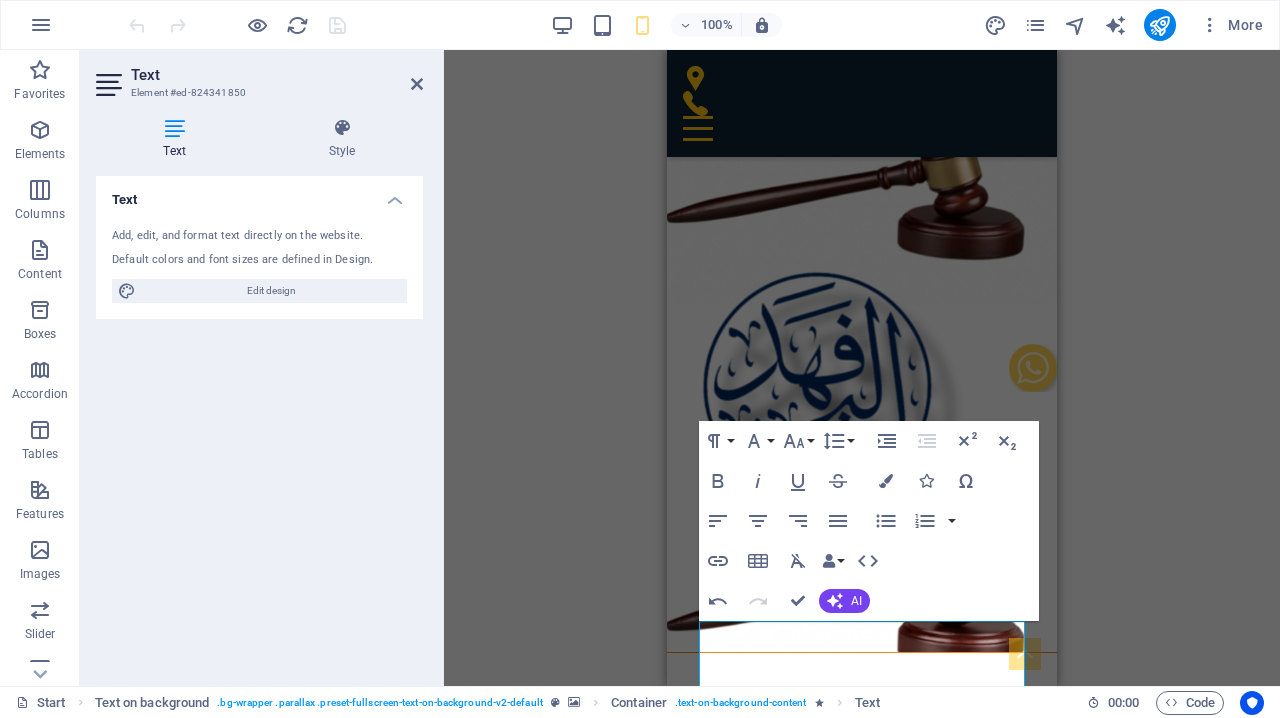 click at bounding box center [862, 2106] 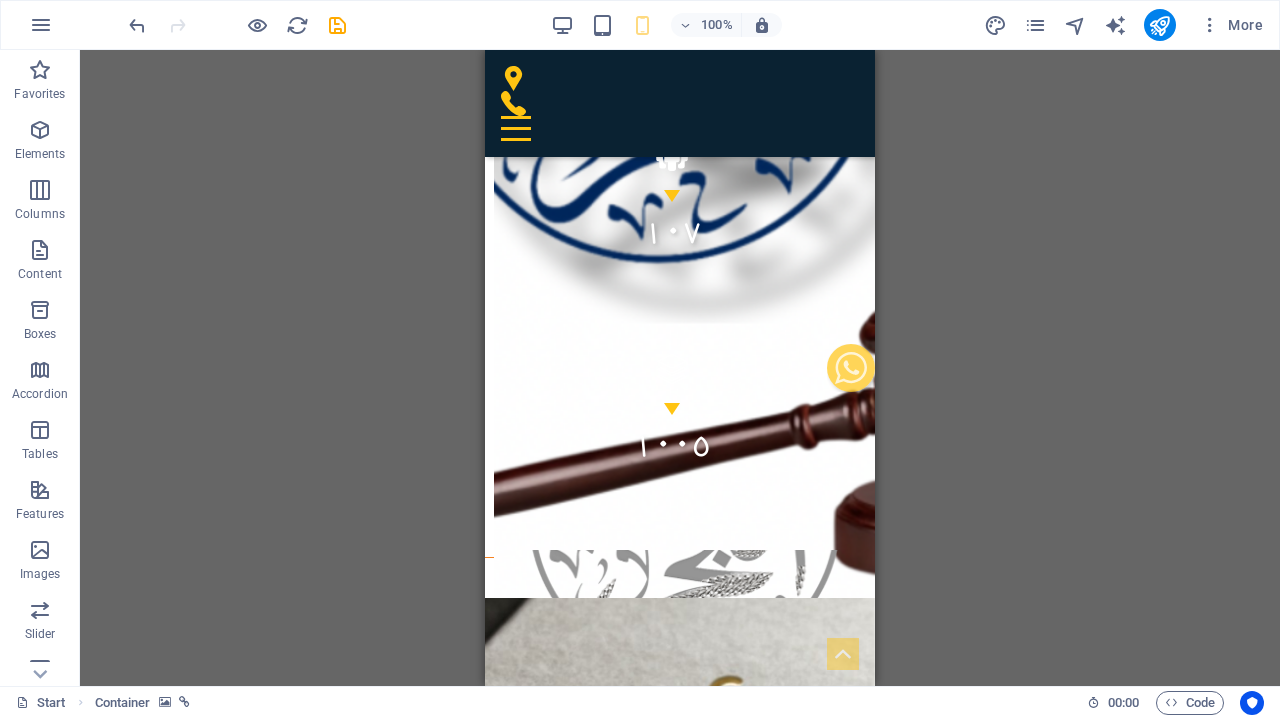 scroll, scrollTop: 4183, scrollLeft: 0, axis: vertical 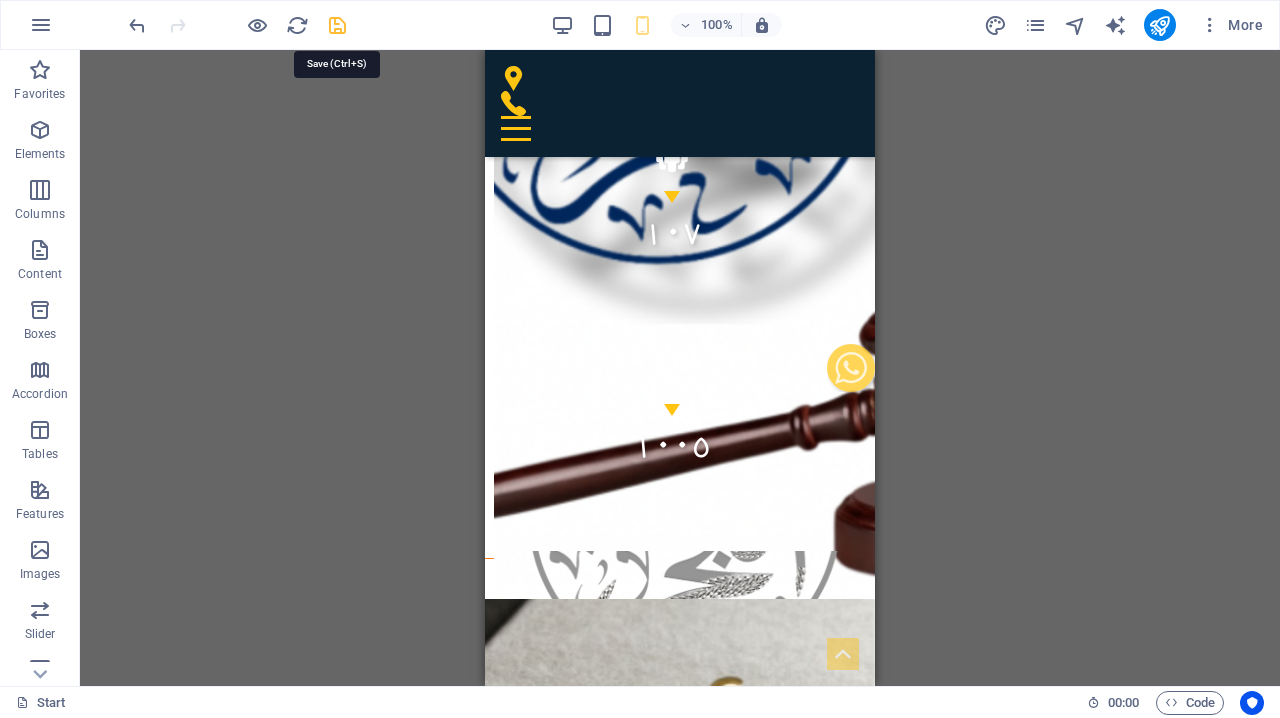 click at bounding box center [337, 25] 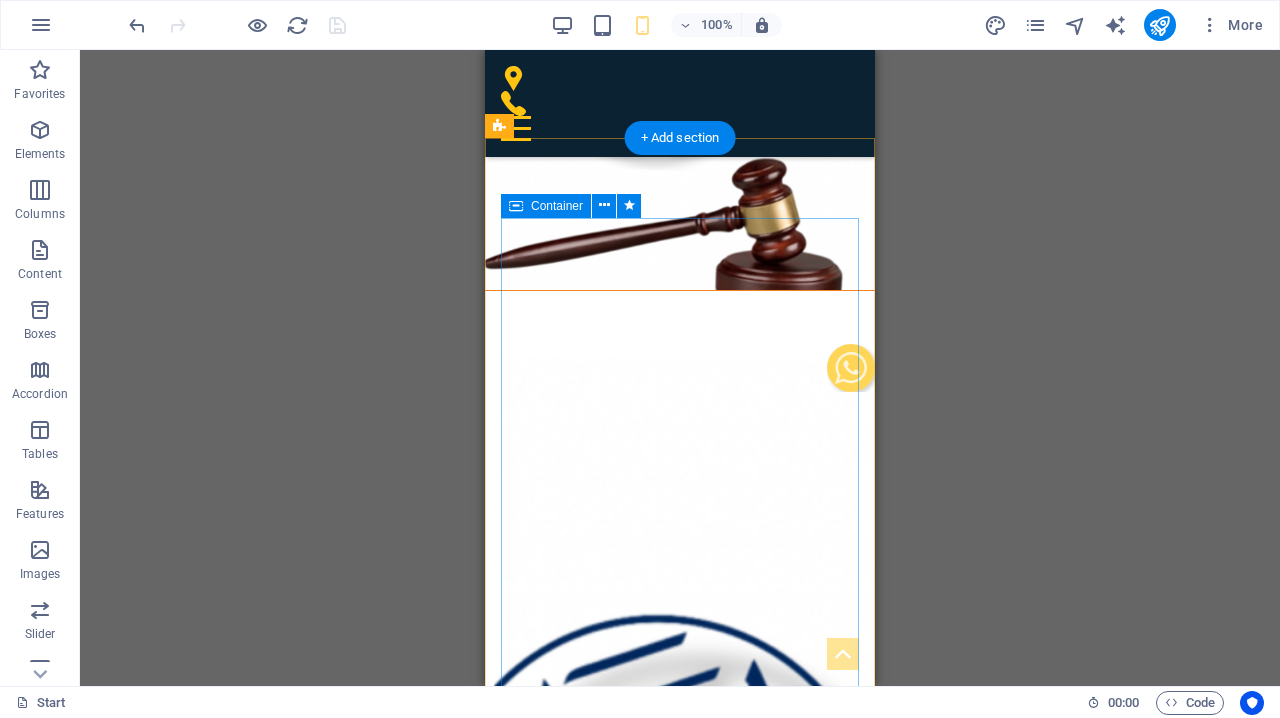 scroll, scrollTop: 3390, scrollLeft: 0, axis: vertical 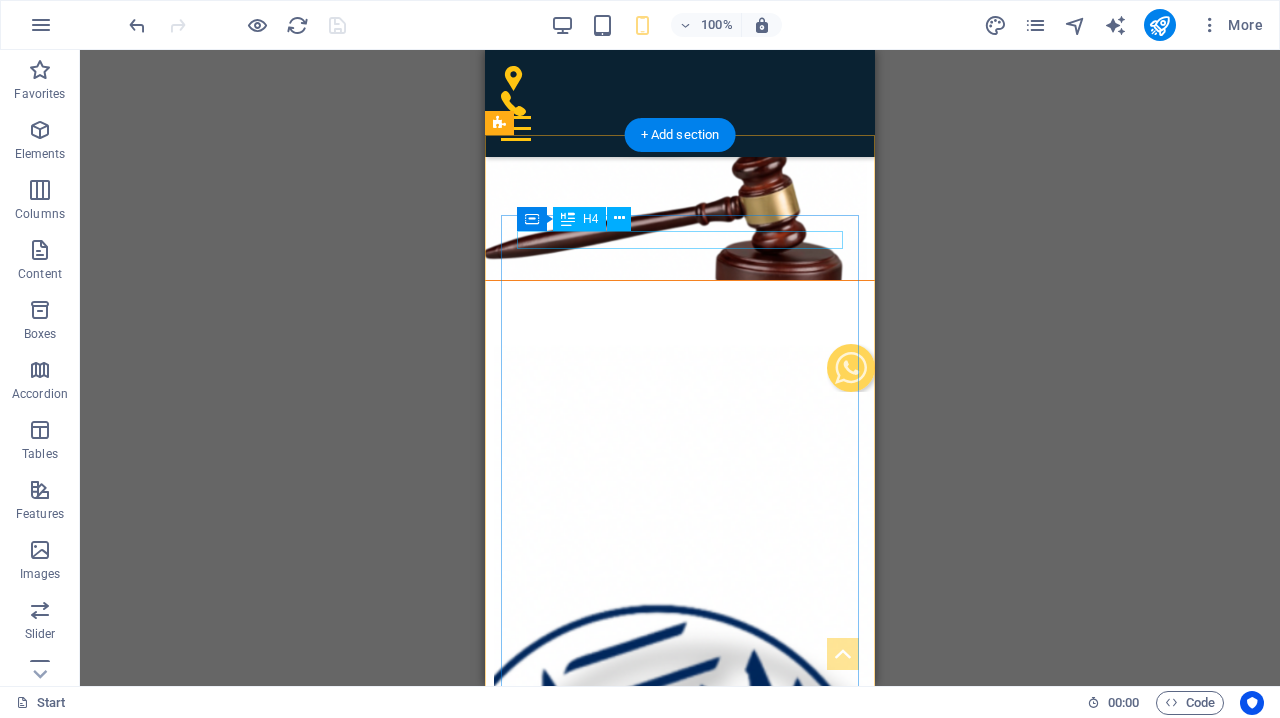 click on "الخدمات القانونية الشاملة التي نقدمها" at bounding box center (680, 4229) 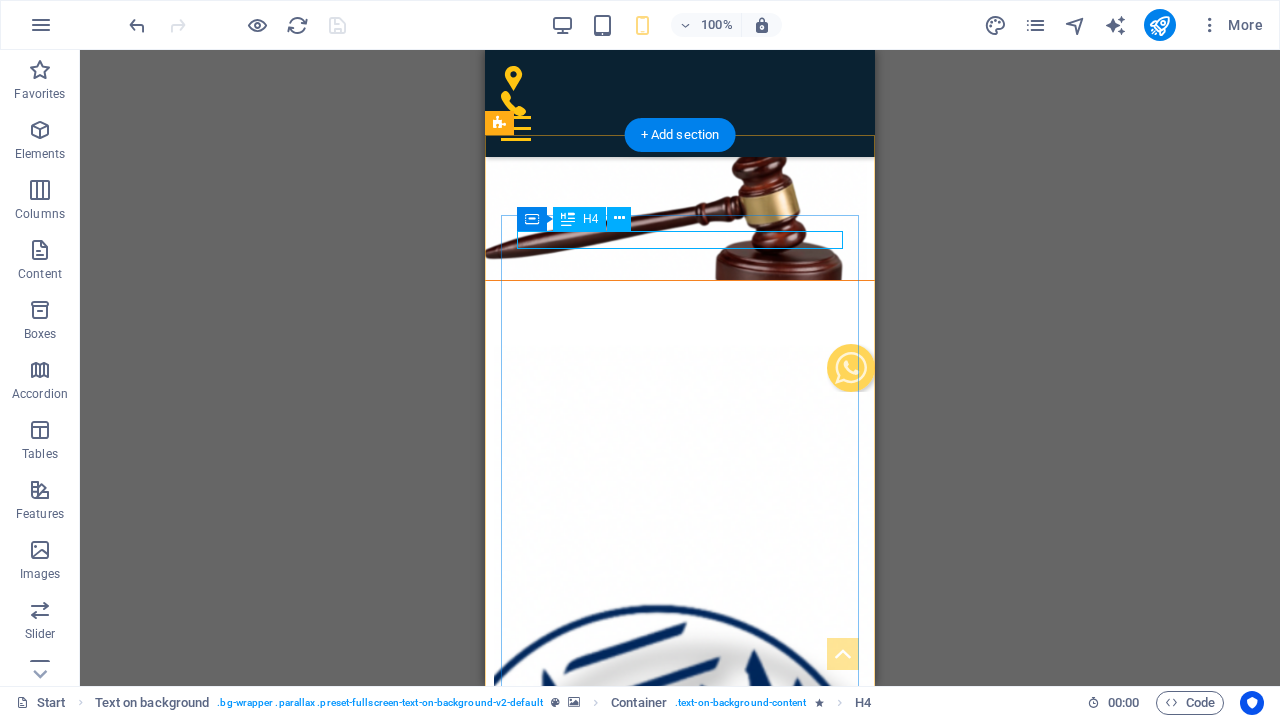 click on "H4" at bounding box center (590, 219) 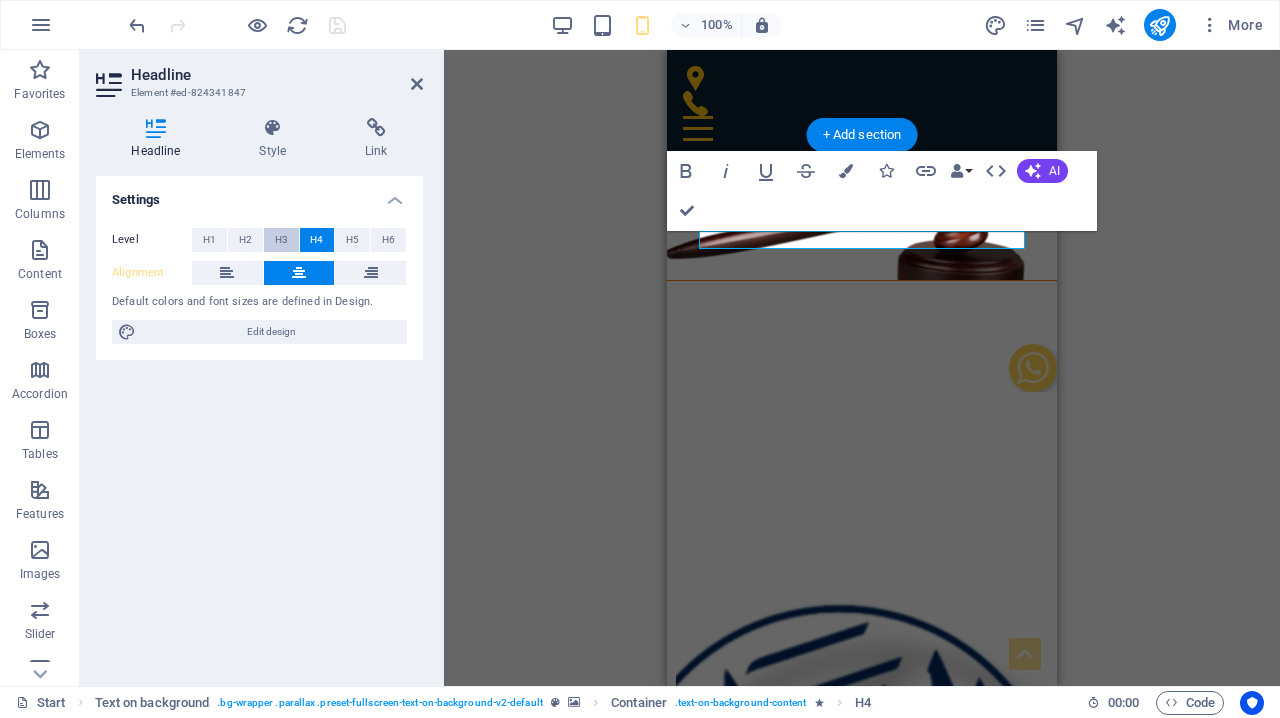 click on "H3" at bounding box center (281, 240) 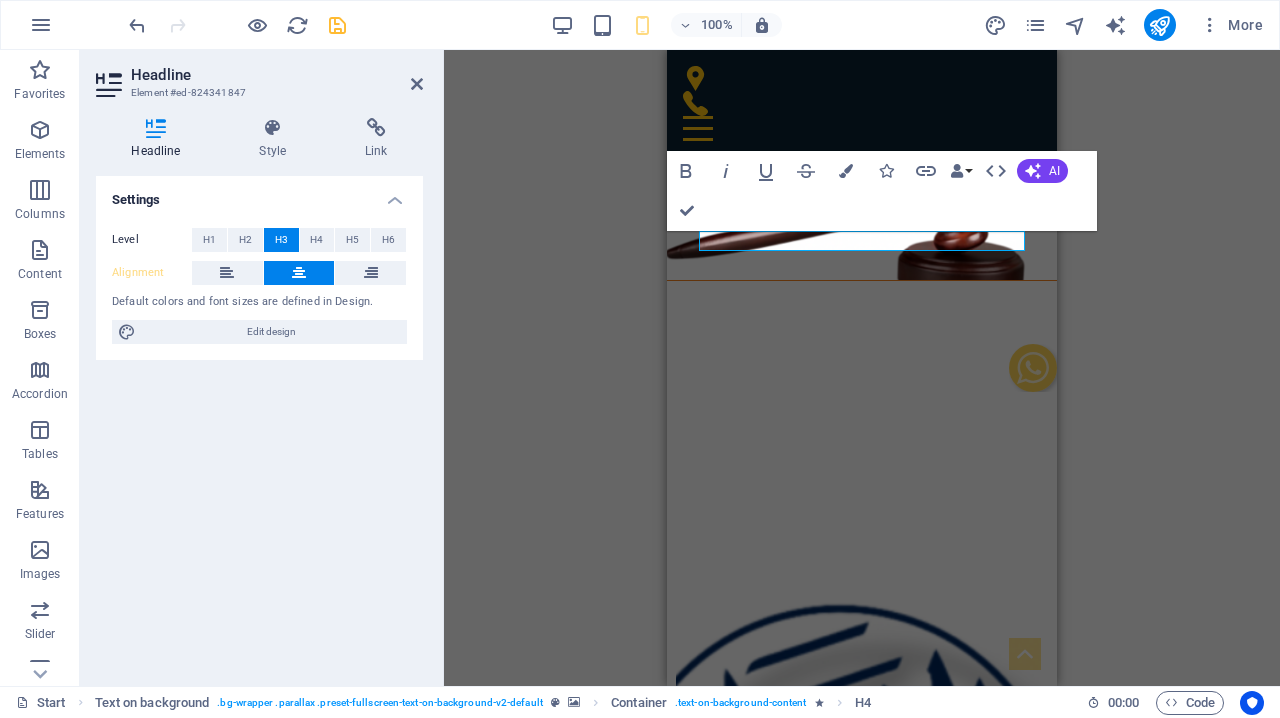 click at bounding box center [862, 3659] 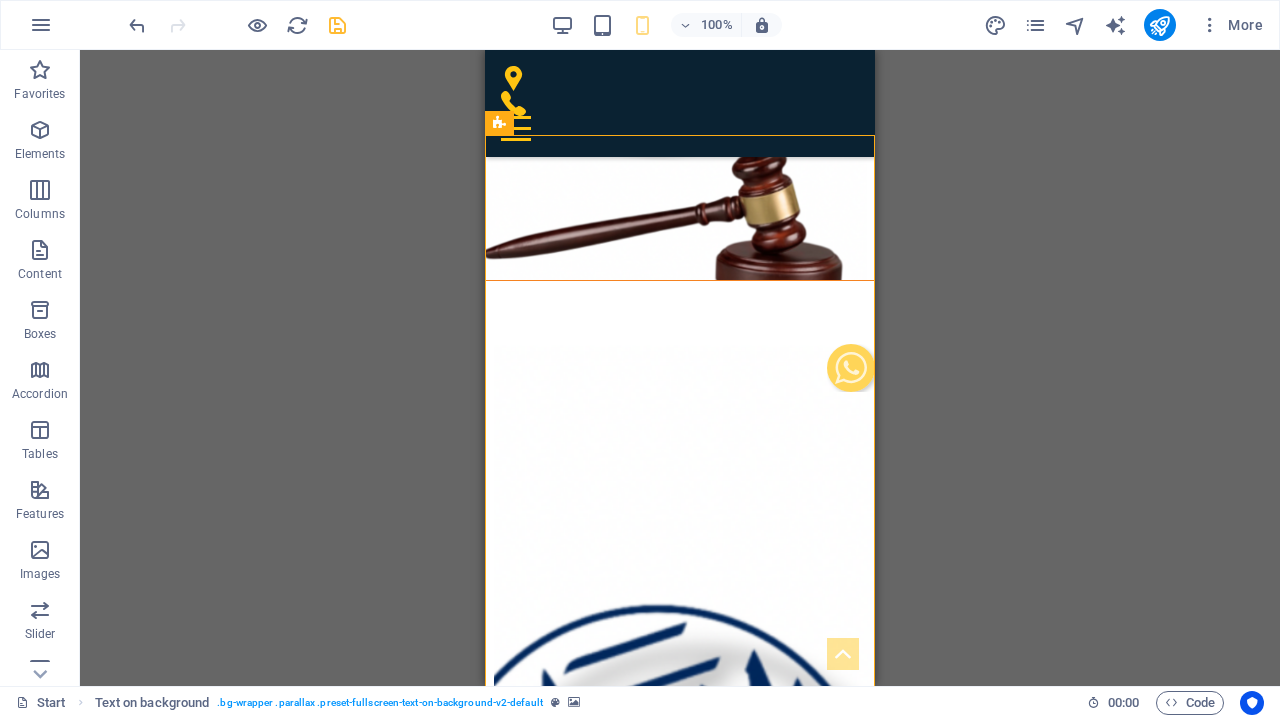click on "H4   Banner   Banner   Container   Spacer   Spacer   Spacer   Spacer   Spacer   Text   Container   Container   Preset   Container   Container   Container   Text on background   Menu   Menu Bar   Text   Map   Container   Preset   Container   Footer Bragi   Preset   Container   Container   Container   H3   Container   Container   Text   Text   Container   Container   Text   Text   Text   Text   Container   HTML   Menu Bar   Container   Social Media Icons   Icon   Social Media Icons   Container   Preset   H6   Preset   Container   H3" at bounding box center [680, 368] 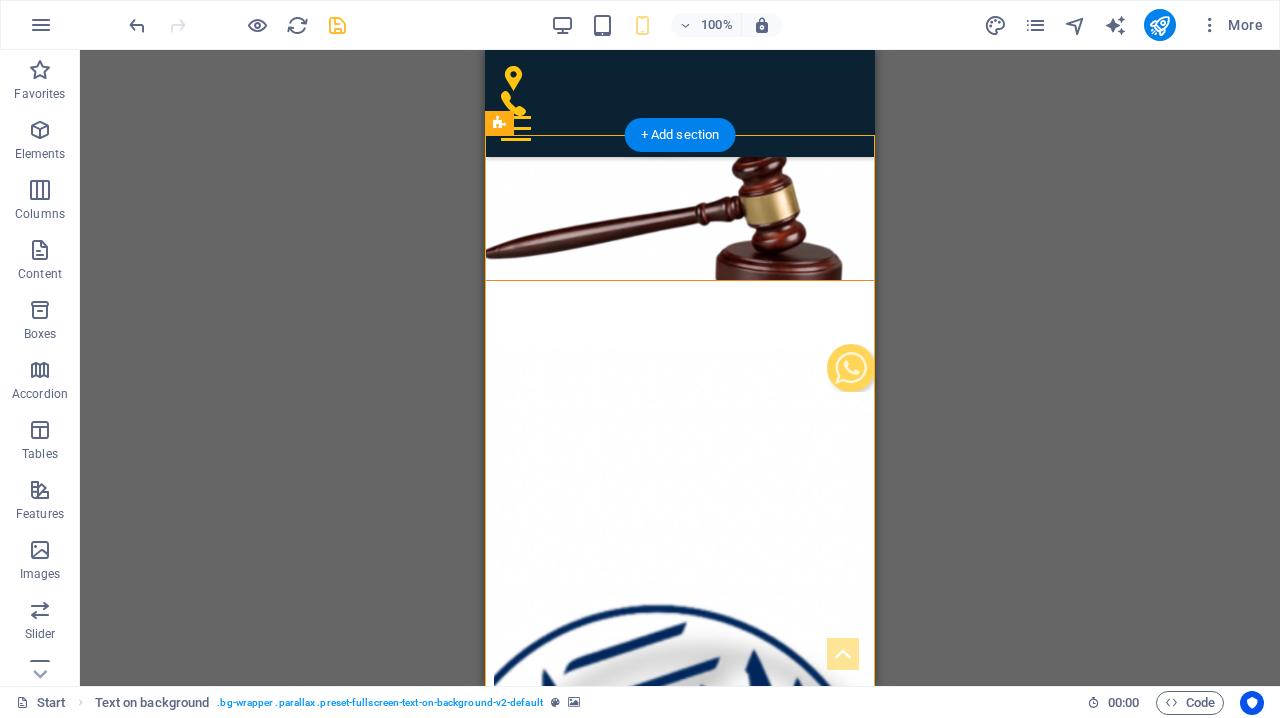 click at bounding box center [680, 3659] 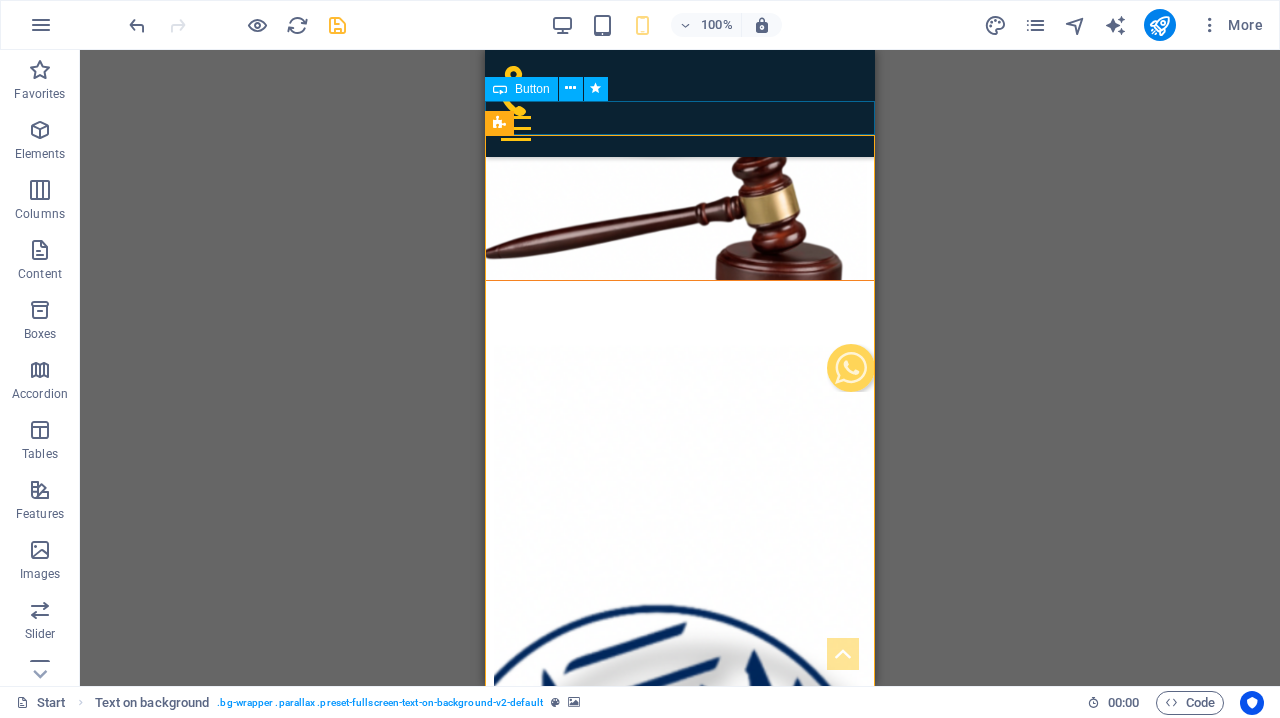 click on "+[COUNTRY CODE] [PHONE]" at bounding box center [680, 3261] 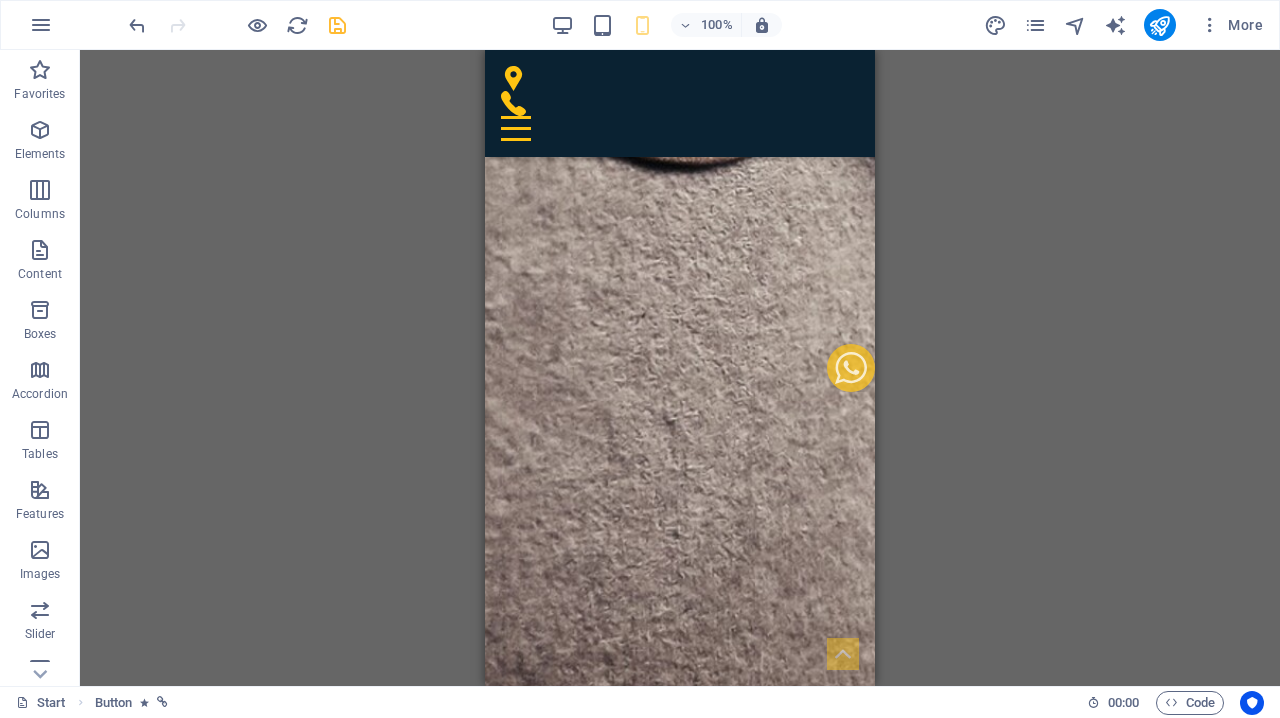 scroll, scrollTop: 1895, scrollLeft: 0, axis: vertical 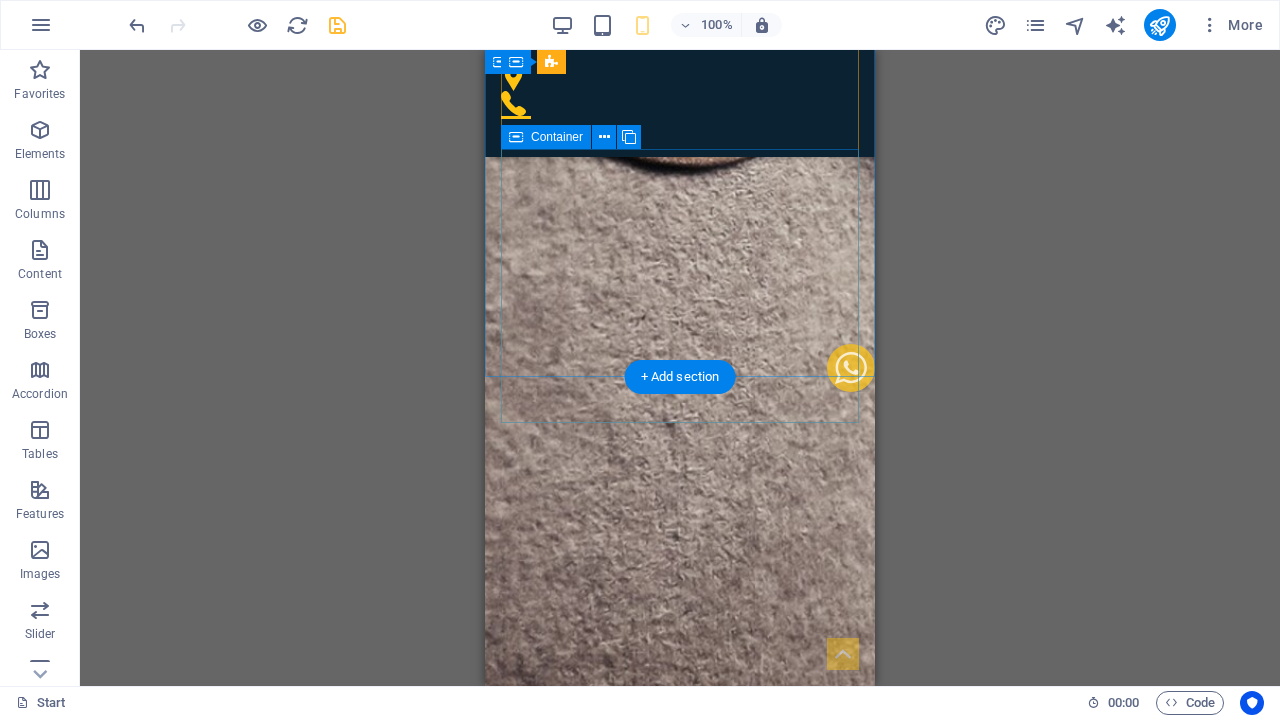click on "رسالتنا السعي بشكل دائم في تطبيق المبادرات اللازمة لتحقيق الرؤية المستقبلية" at bounding box center [680, 2409] 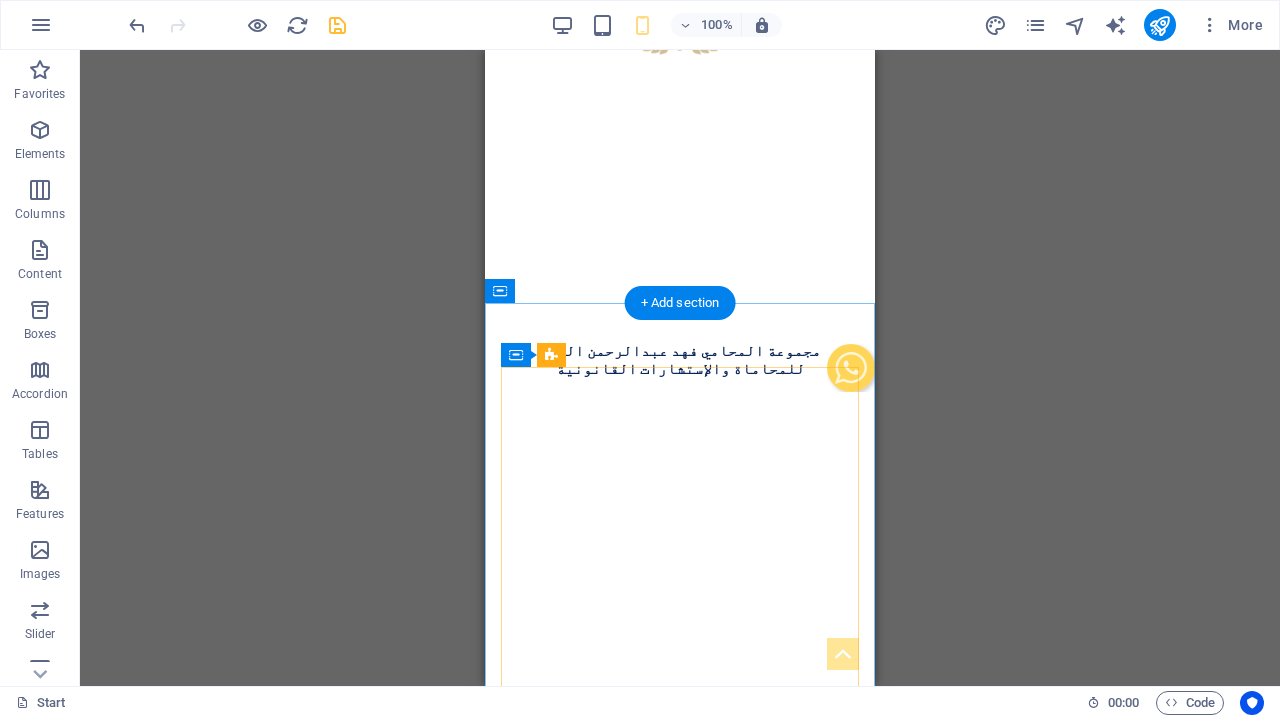 scroll, scrollTop: 407, scrollLeft: 0, axis: vertical 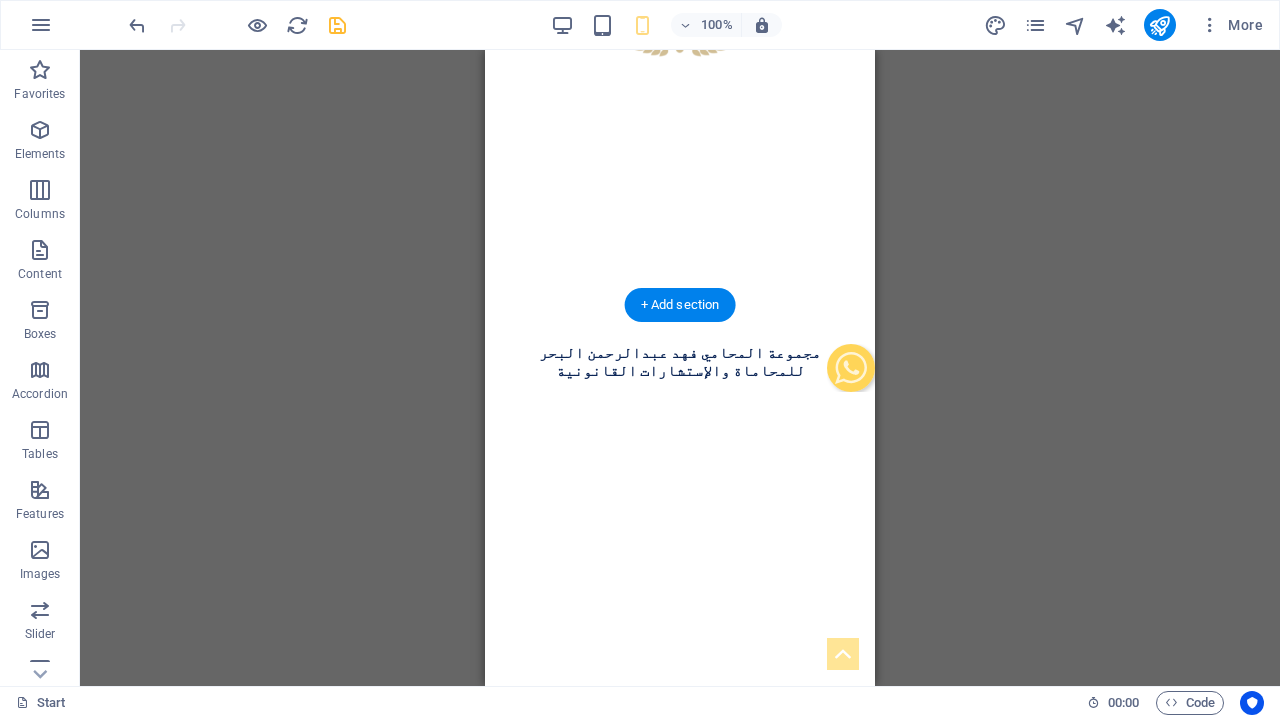 click at bounding box center (680, 1608) 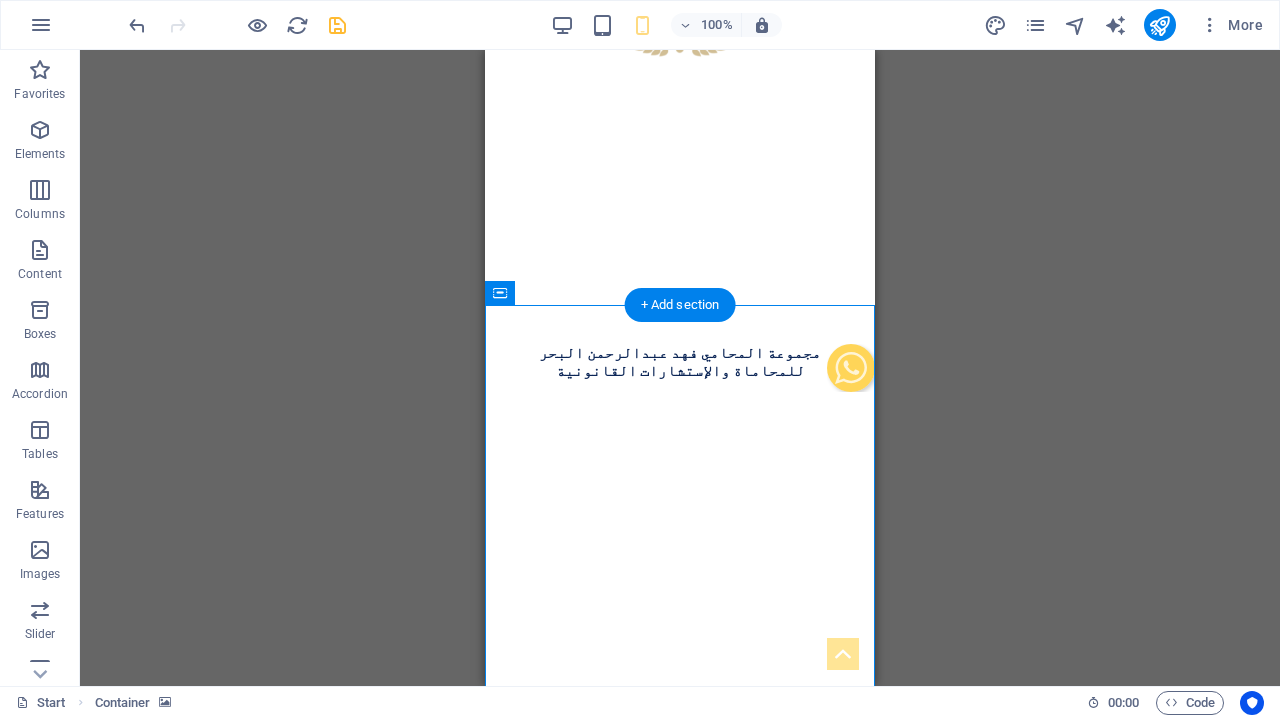 click at bounding box center (680, 1608) 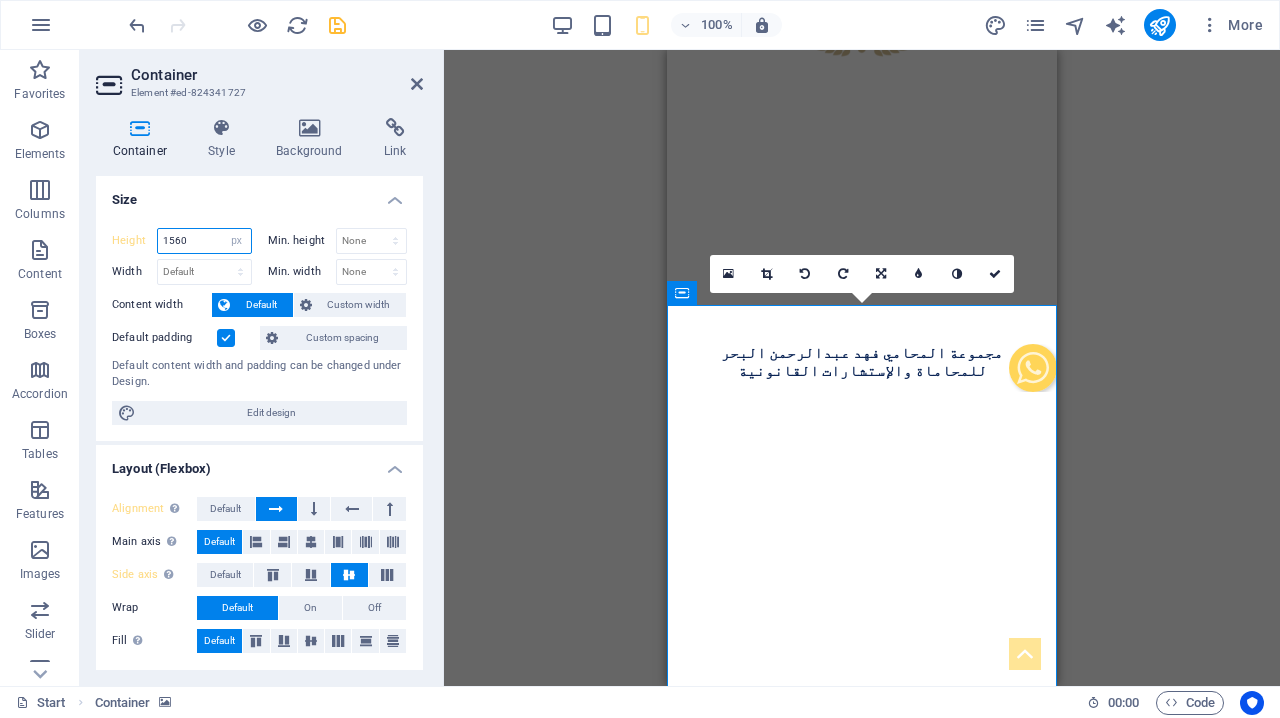 drag, startPoint x: 189, startPoint y: 237, endPoint x: 167, endPoint y: 239, distance: 22.090721 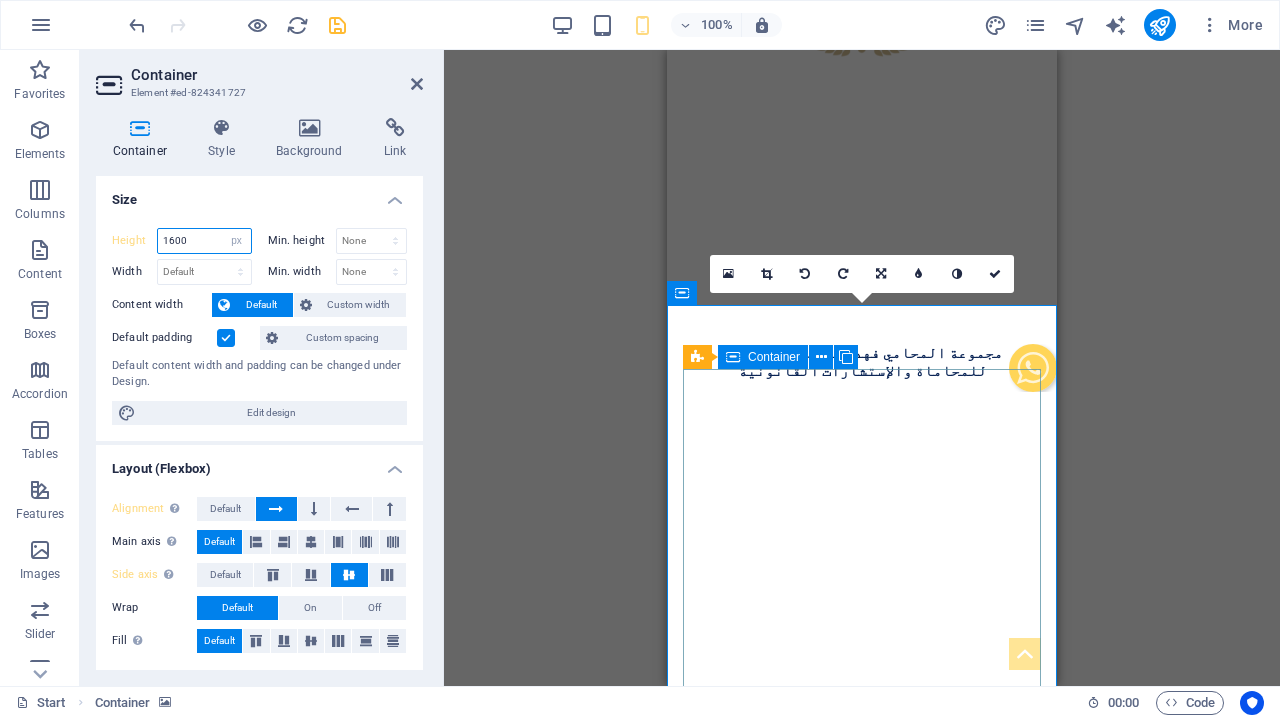 type on "1600" 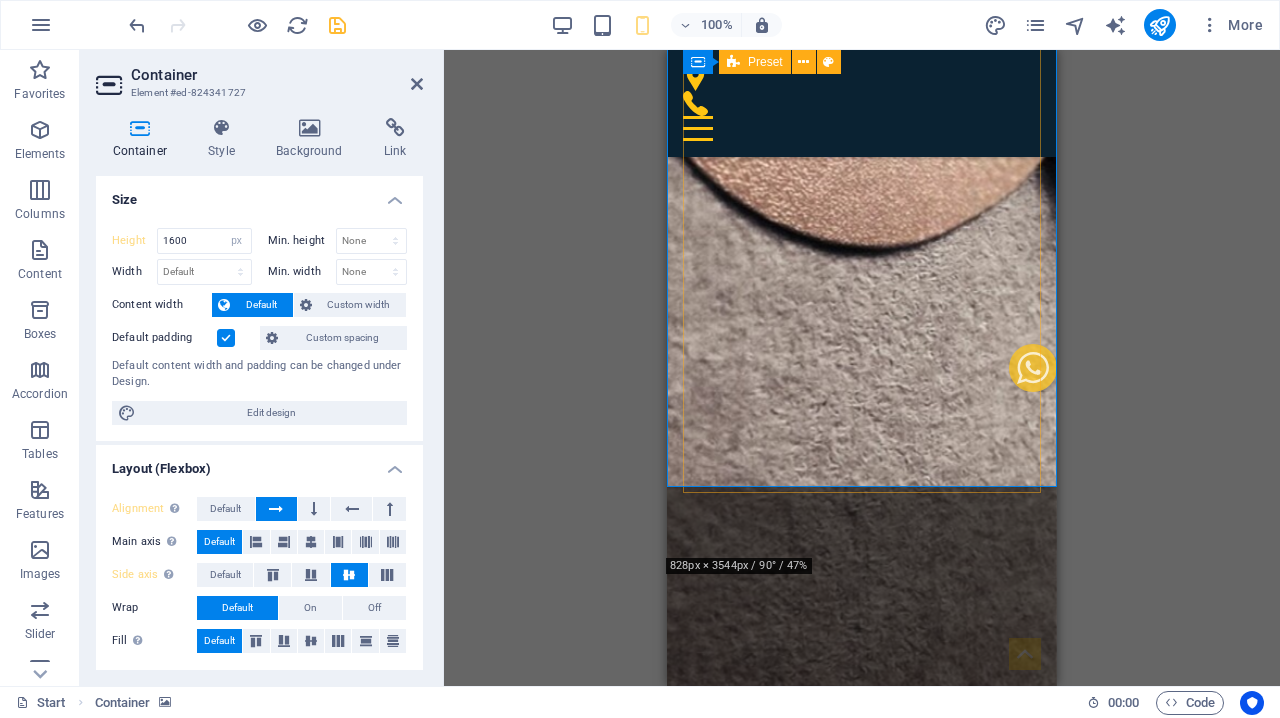 scroll, scrollTop: 1844, scrollLeft: 0, axis: vertical 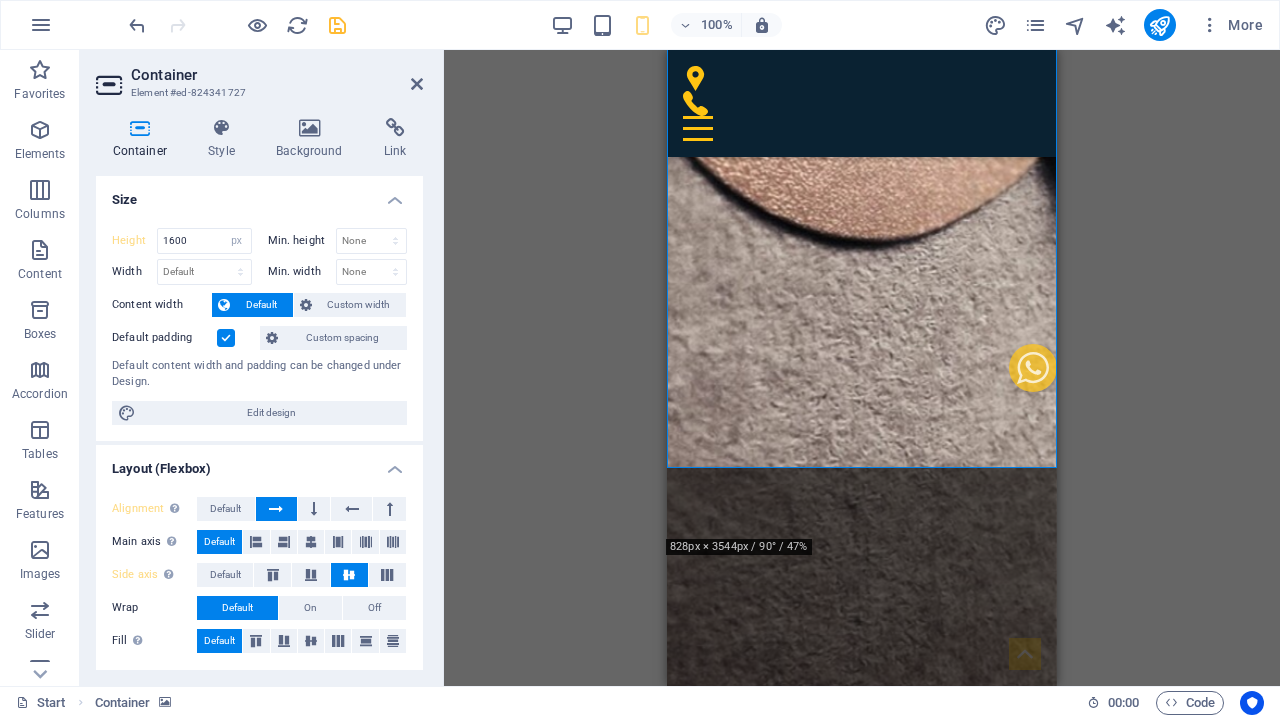 click at bounding box center [870, 2011] 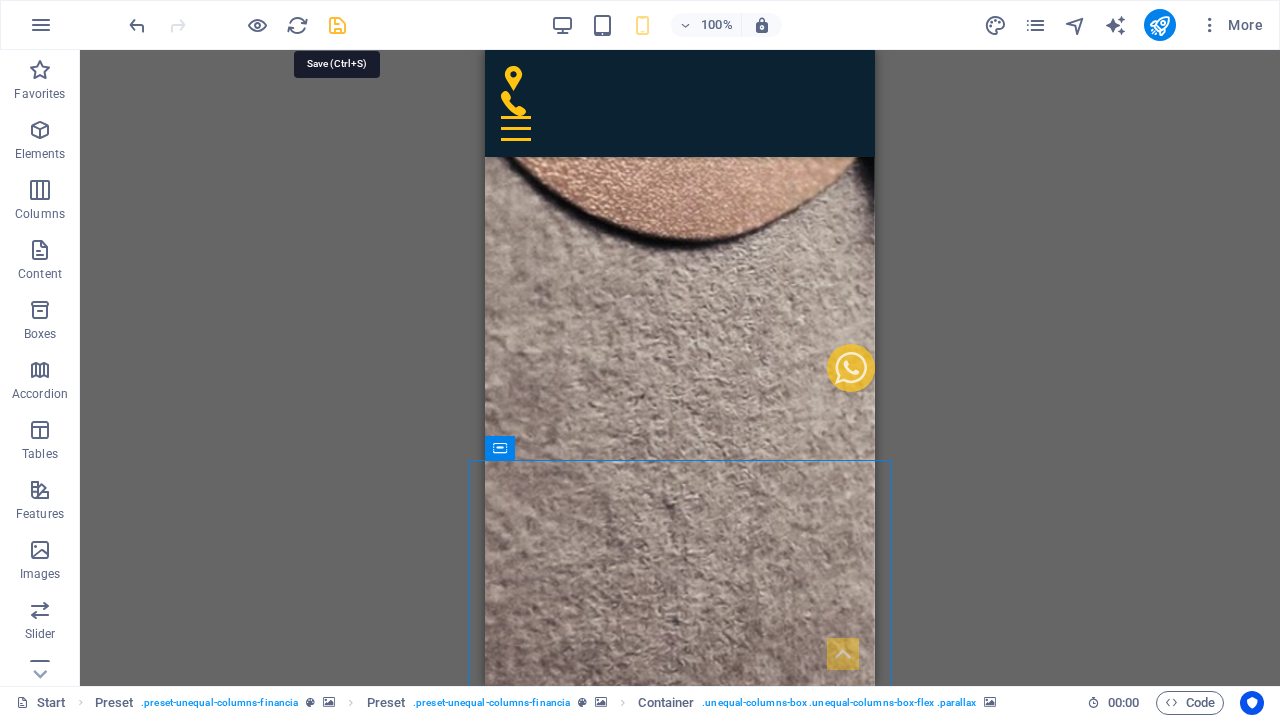 click at bounding box center [337, 25] 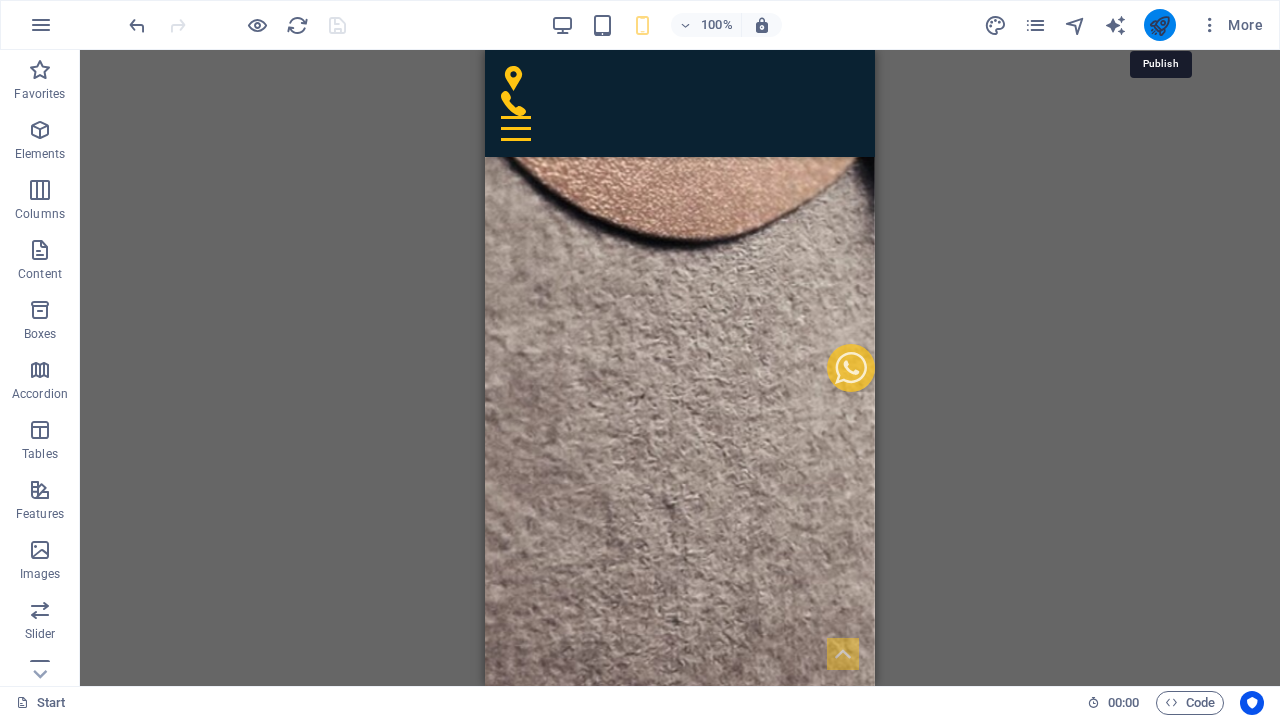 click at bounding box center (1159, 25) 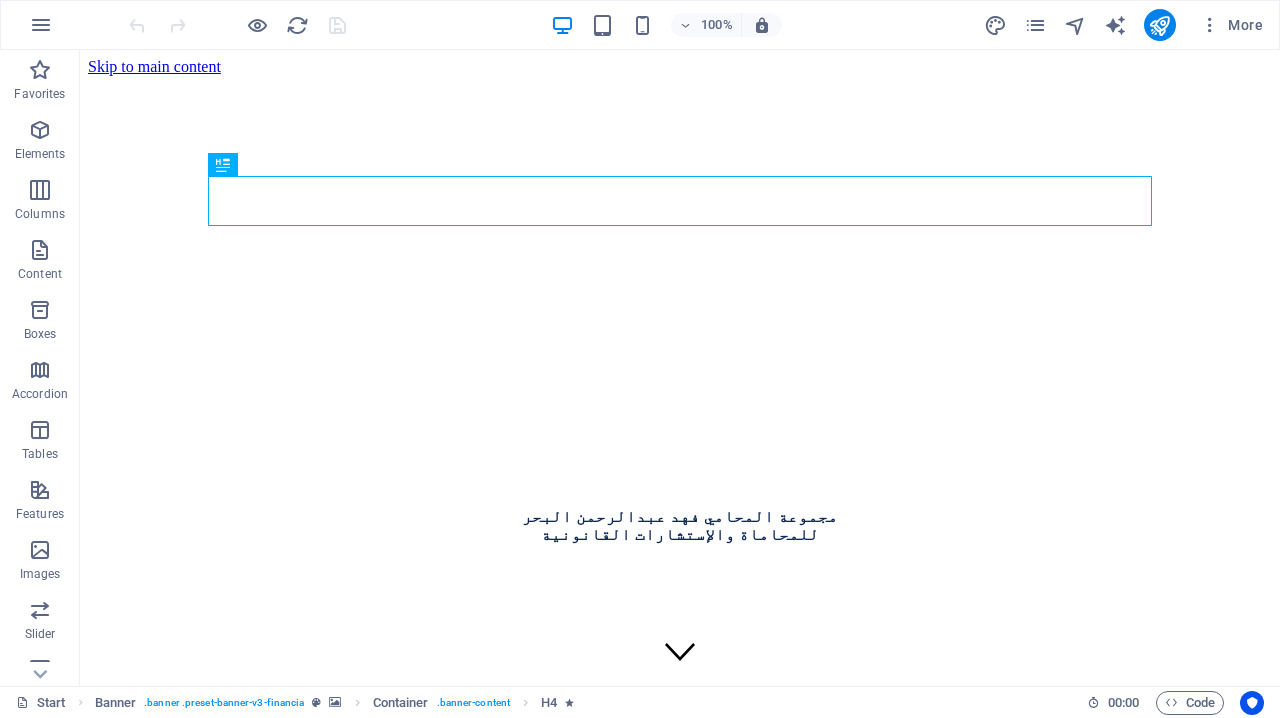 scroll, scrollTop: 0, scrollLeft: 0, axis: both 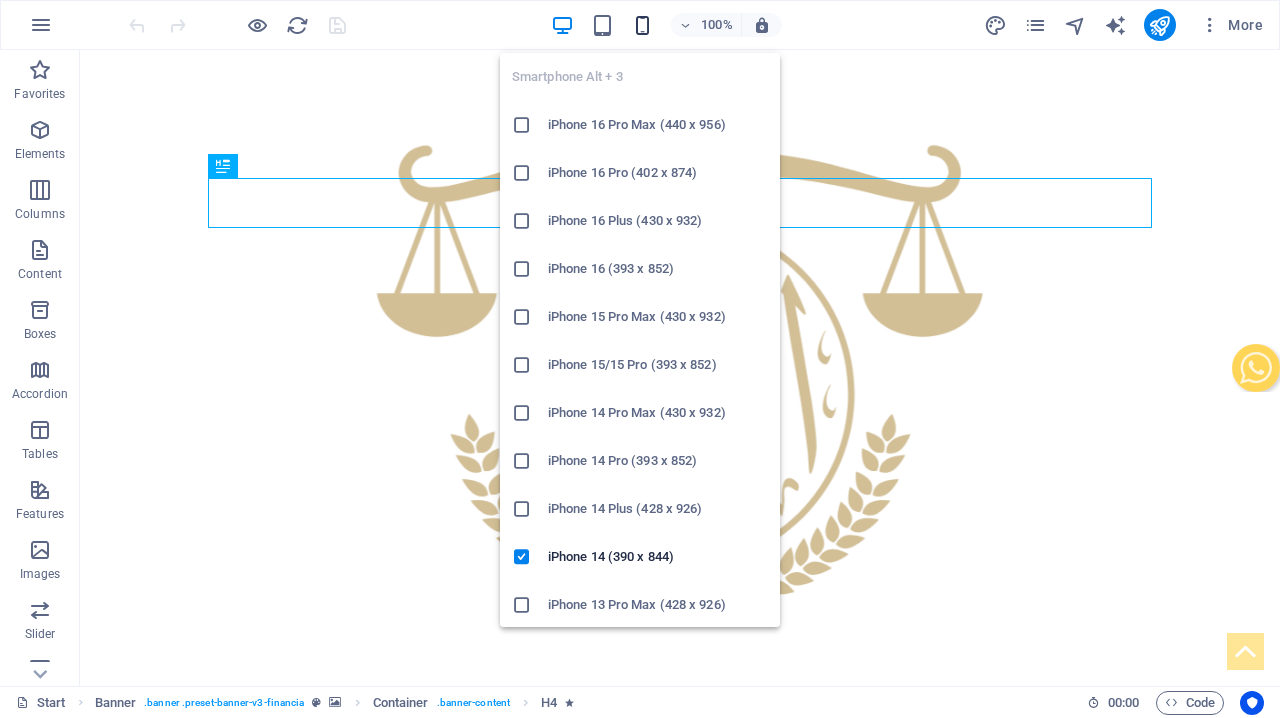 click at bounding box center [642, 25] 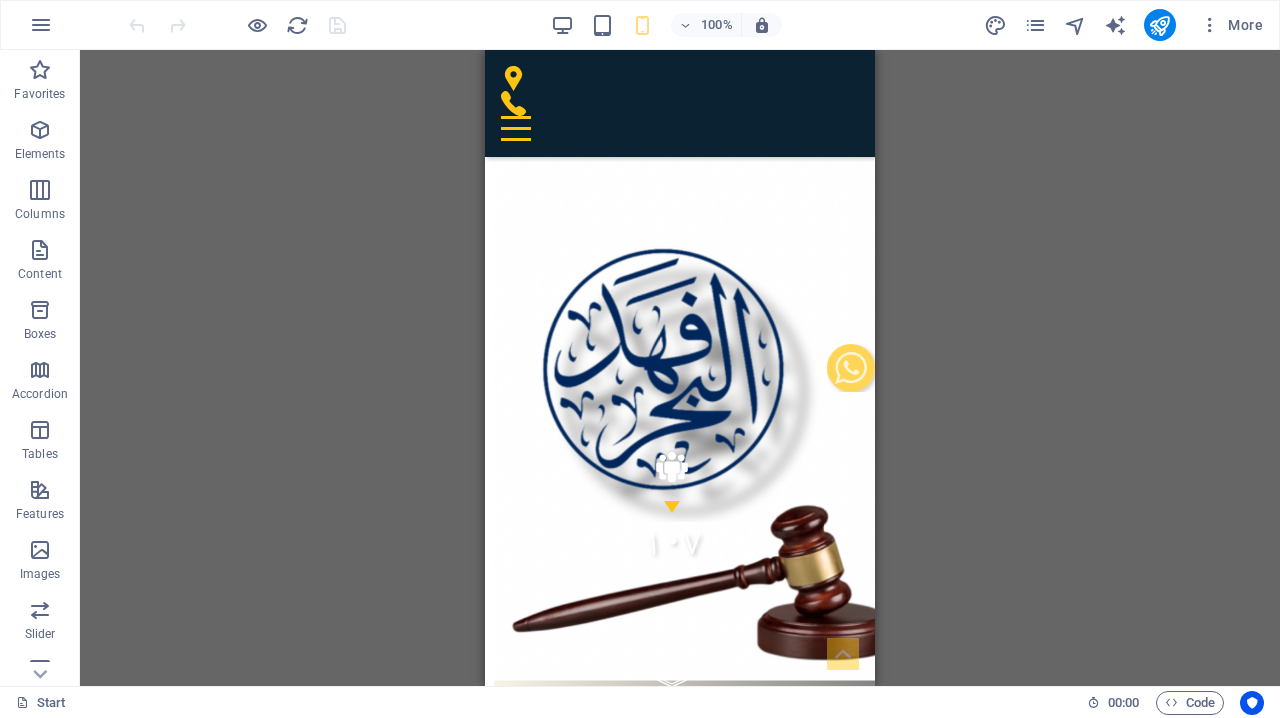 scroll, scrollTop: 3914, scrollLeft: 0, axis: vertical 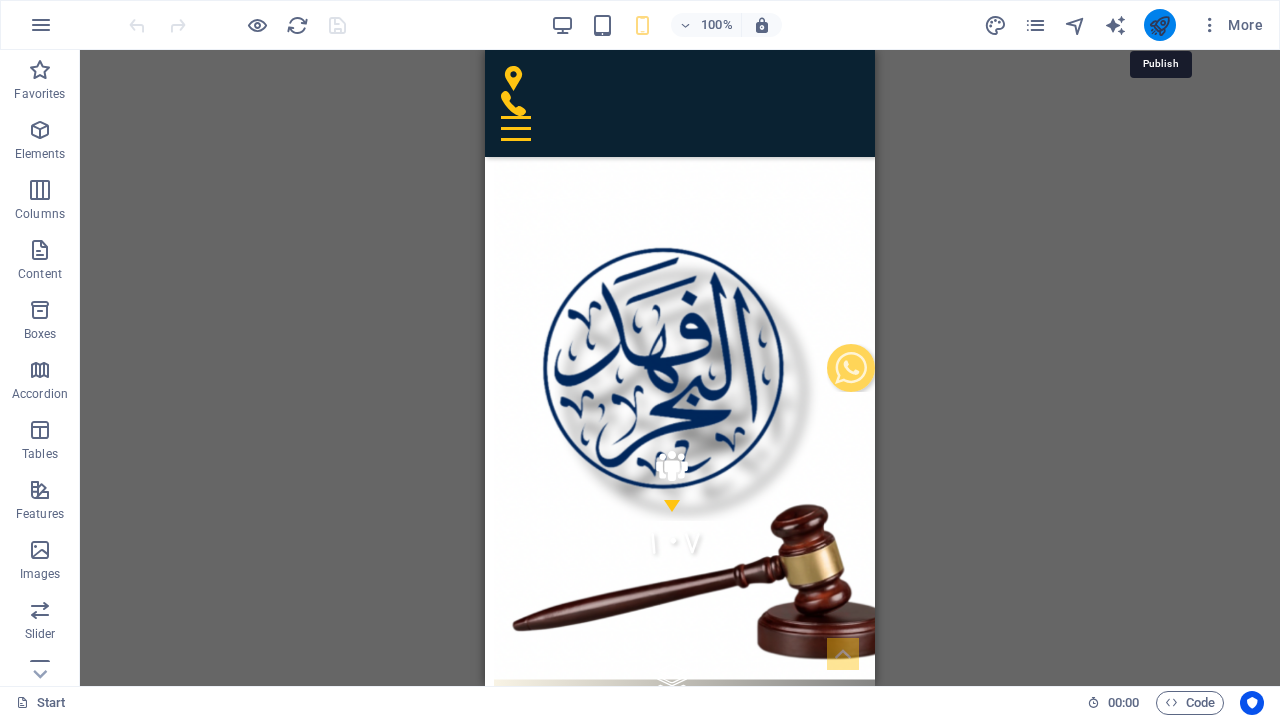 click at bounding box center (1159, 25) 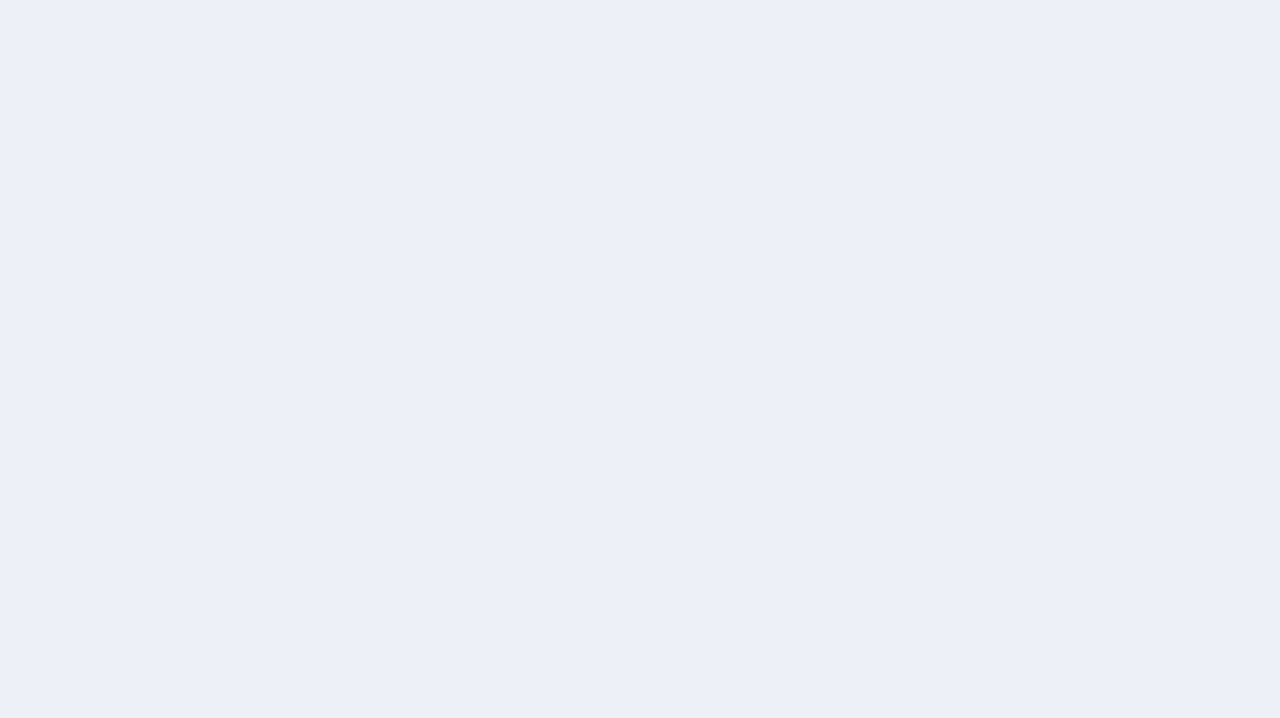 scroll, scrollTop: 0, scrollLeft: 0, axis: both 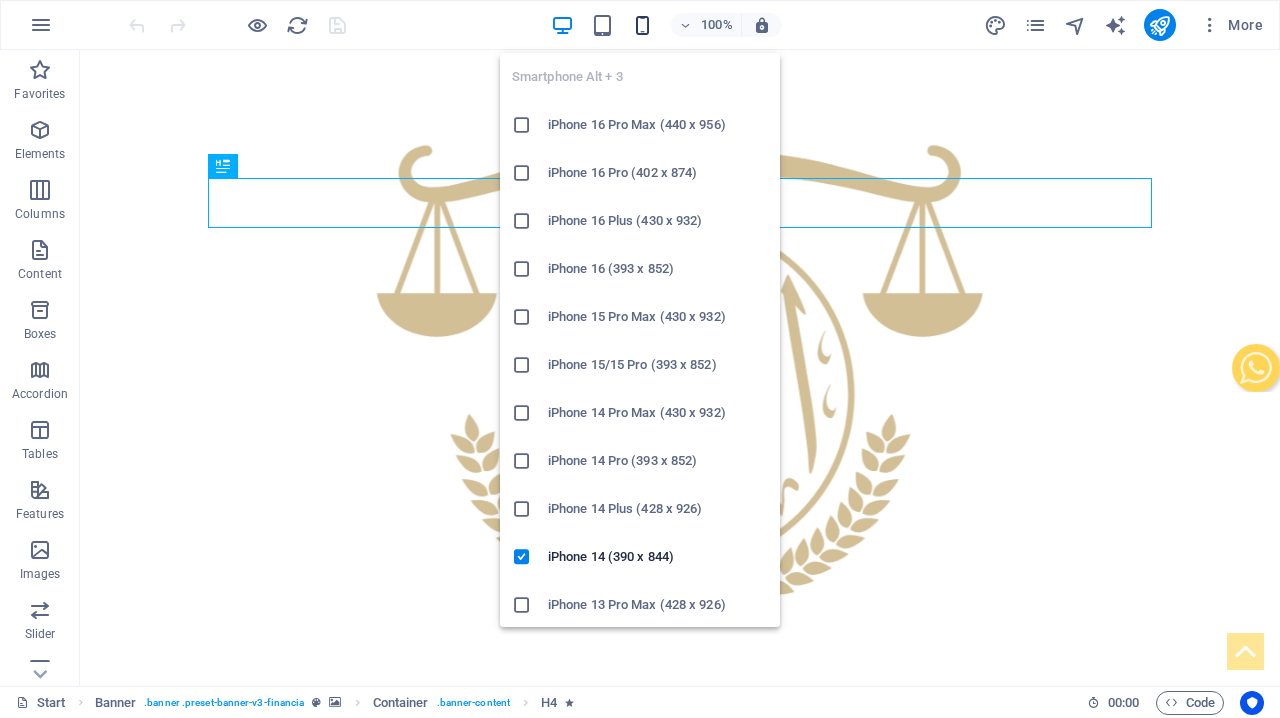 click at bounding box center (642, 25) 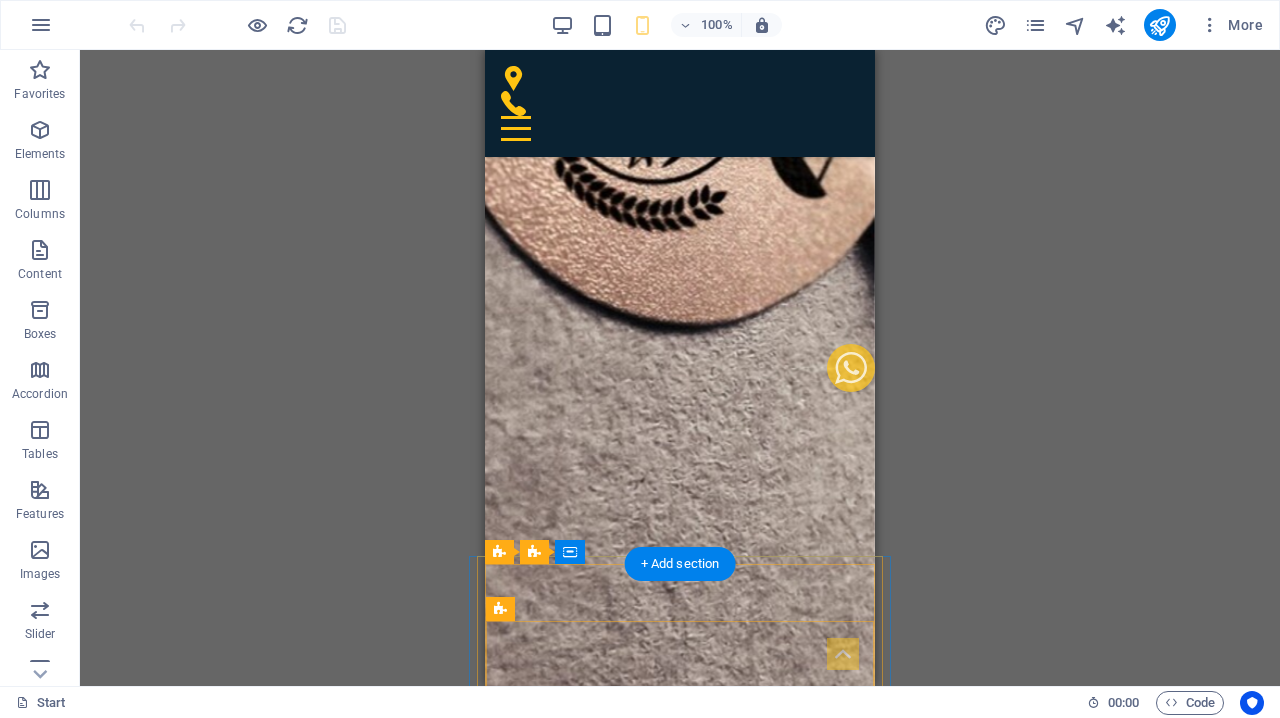 scroll, scrollTop: 1805, scrollLeft: 0, axis: vertical 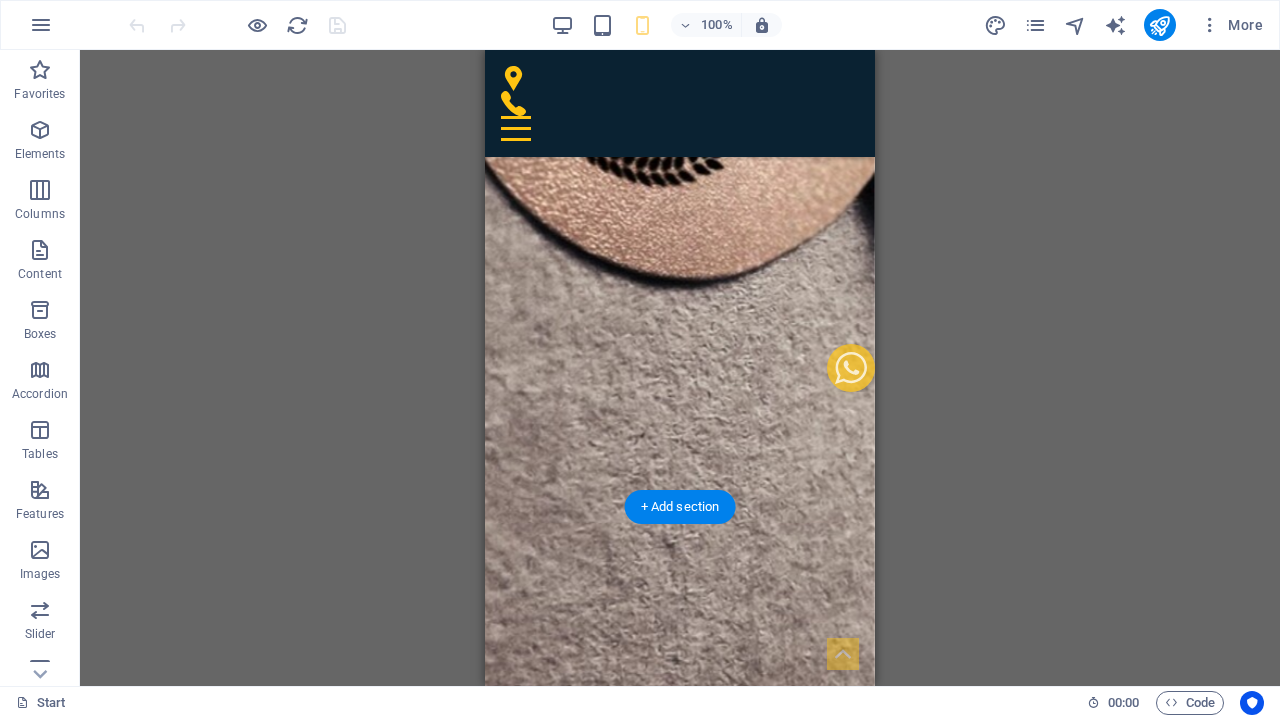 click at bounding box center (680, 123) 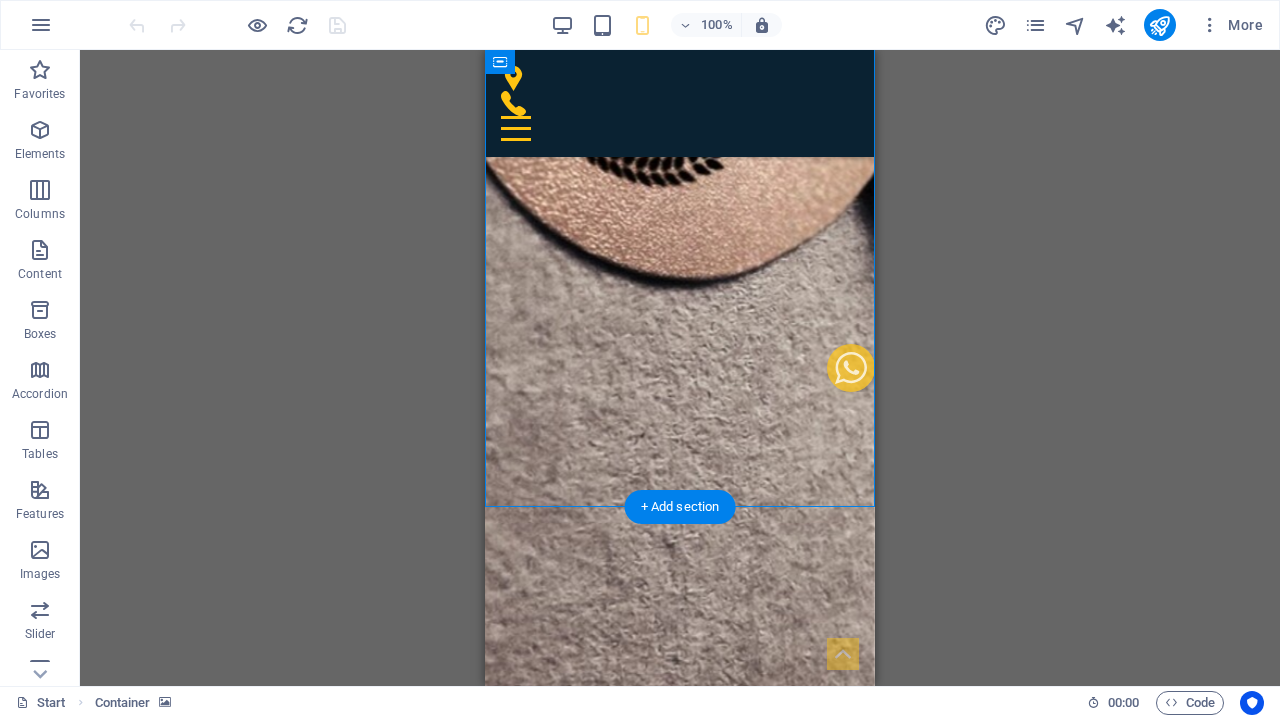 click at bounding box center [680, 123] 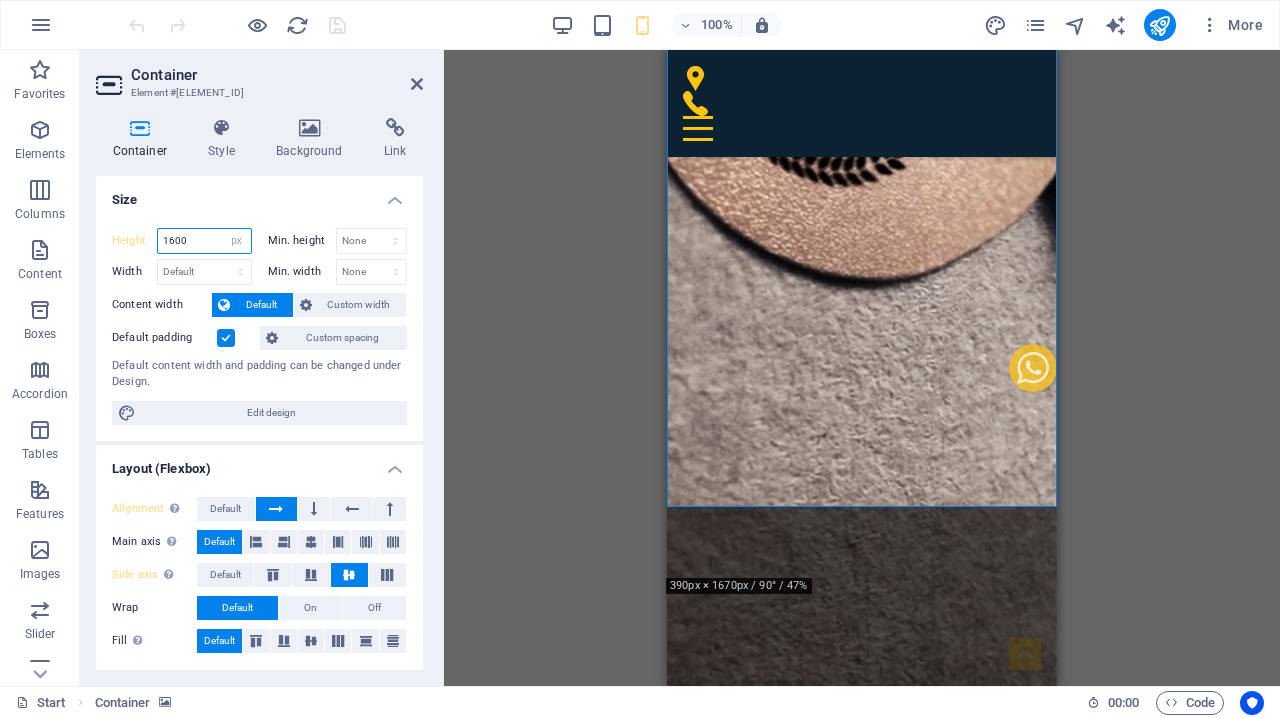 click on "1600" at bounding box center [204, 241] 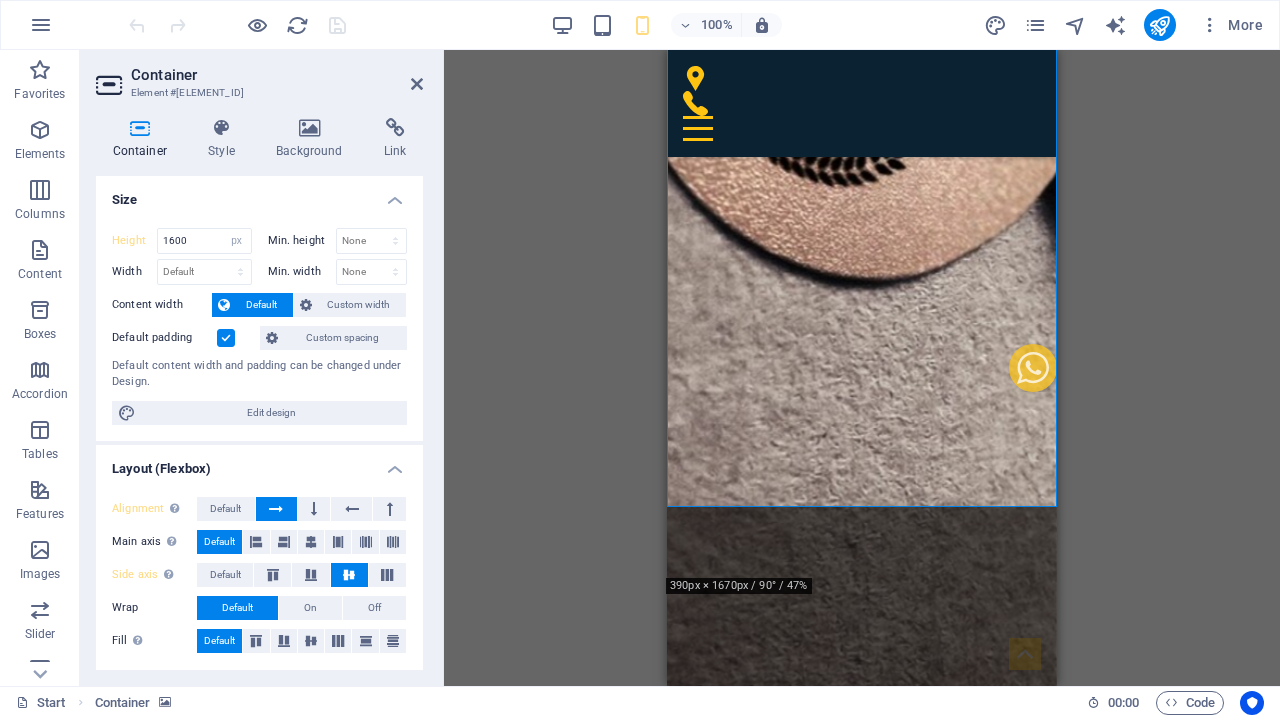 click on "Drag here to replace the existing content. Press “Ctrl” if you want to create a new element.
H4   Banner   Banner   Container   Container   Banner   Spacer   Preset   Icon   Preset   Preset   Preset   Preset   Preset   Container   Preset   Container   Spacer   HTML   Text   Icon   Container   Spacer   HTML   Container   Container   Preset   Text   Container   Container   H3 180 170 160 150 140 130 120 110 100 90 80 70 60 50 40 30 20 10 0 -10 -20 -30 -40 -50 -60 -70 -80 -90 -100 -110 -120 -130 -140 -150 -160 -170 390px × 1670px / 90° / 47% 16:10 16:9 4:3 1:1 1:2 0" at bounding box center (862, 368) 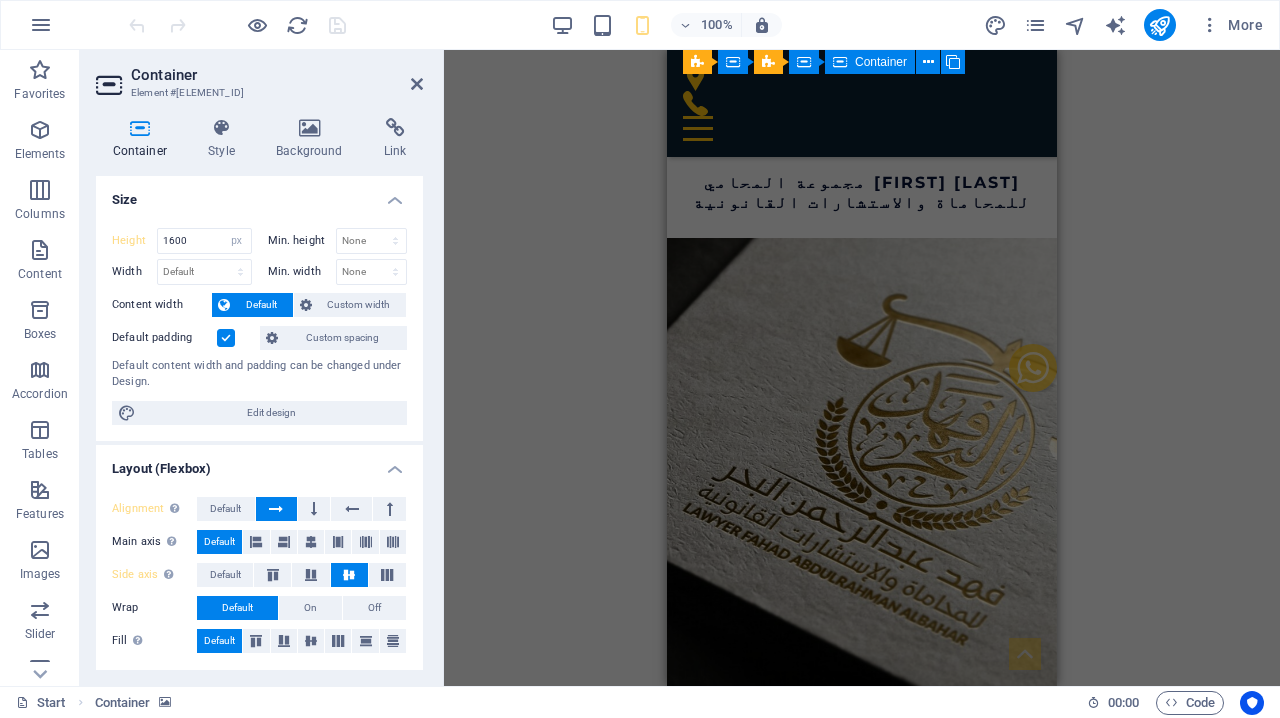 scroll, scrollTop: 5367, scrollLeft: 0, axis: vertical 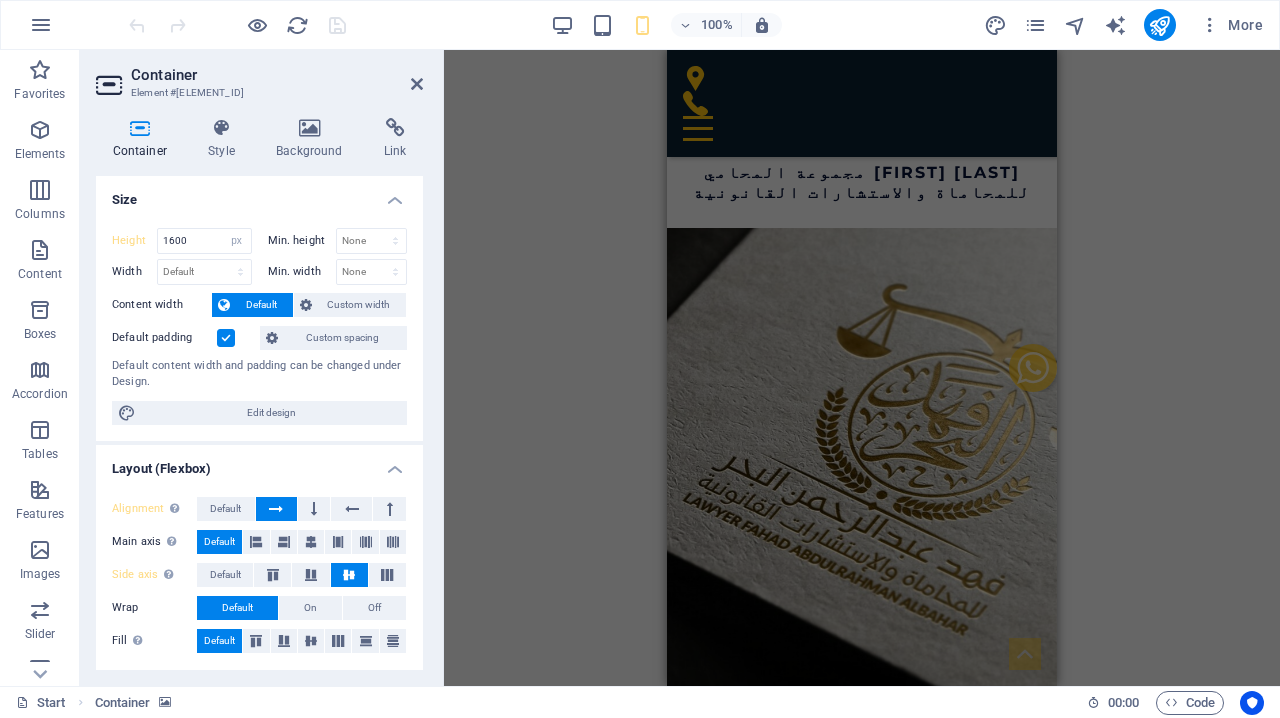 click on "Drag here to replace the existing content. Press “Ctrl” if you want to create a new element.
H4   Banner   Banner   Container   Container   Banner   Spacer   Preset   Icon   Preset   Preset   Preset   Preset   Preset   Container   Preset   Container   Spacer   HTML   Text   Icon   Container   Spacer   HTML   Container   Container   Preset   Text   Container   Container   H3 180 170 160 150 140 130 120 110 100 90 80 70 60 50 40 30 20 10 0 -10 -20 -30 -40 -50 -60 -70 -80 -90 -100 -110 -120 -130 -140 -150 -160 -170 390px × 1670px / 90° / 47% 16:10 16:9 4:3 1:1 1:2 0   Preset   Container   Preset   Container   Container   Container   Container   Preset   Preset   Container   Container   Preset   Container   Container   Preset" at bounding box center [862, 368] 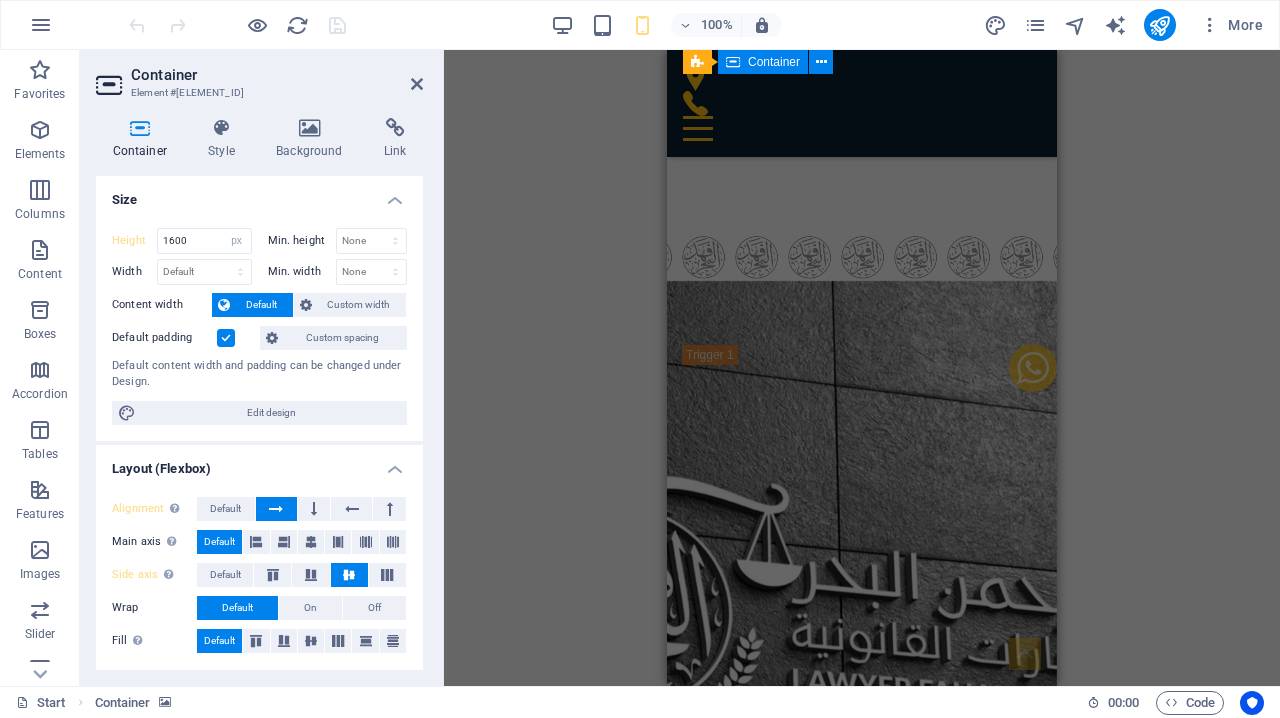 scroll, scrollTop: 10937, scrollLeft: 0, axis: vertical 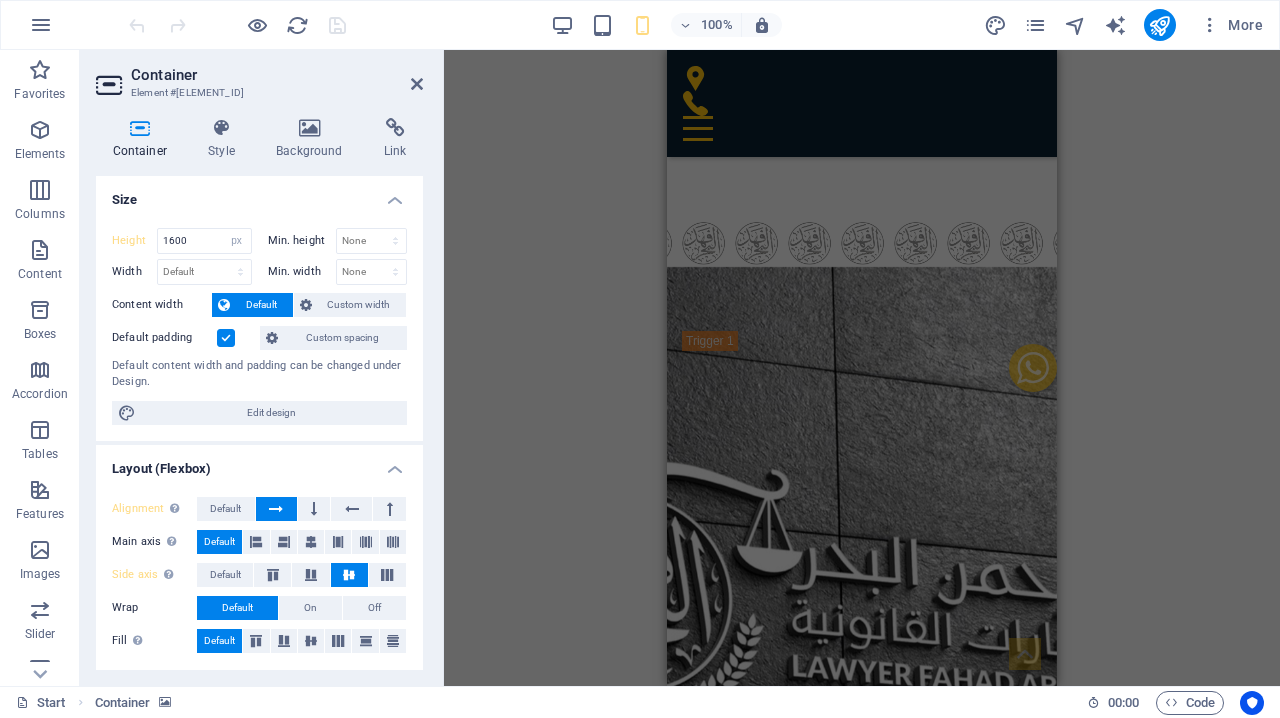 click on "Drag here to replace the existing content. Press “Ctrl” if you want to create a new element.
H4   Banner   Banner   Container   Container   Banner   Spacer   Preset   Icon   Preset   Preset   Preset   Preset   Preset   Container   Preset   Container   Spacer   HTML   Text   Icon   Container   Spacer   HTML   Container   Container   Preset   Text   Container   Container   H3 180 170 160 150 140 130 120 110 100 90 80 70 60 50 40 30 20 10 0 -10 -20 -30 -40 -50 -60 -70 -80 -90 -100 -110 -120 -130 -140 -150 -160 -170 390px × 1670px / 90° / 47% 16:10 16:9 4:3 1:1 1:2 0   Preset   Container   Preset   Container   Container   Container   Container   Preset   Preset   Container   Container   Preset   Container   Container   Preset   Text   Container   Text   Textarea   Preset   Container   Form   Spacer   Checkbox" at bounding box center [862, 368] 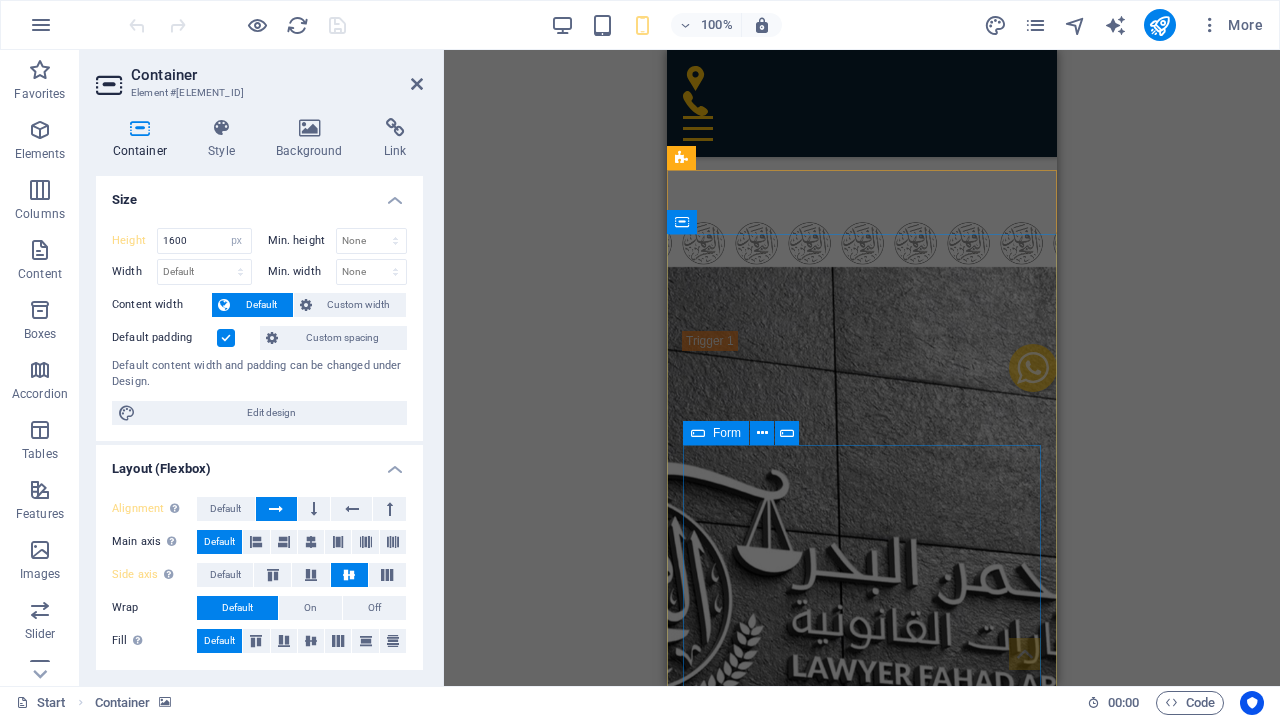 click on "لقد قرأت و فهمت سياسة الخصوصية للموقع Unreadable? Load new أرسل" 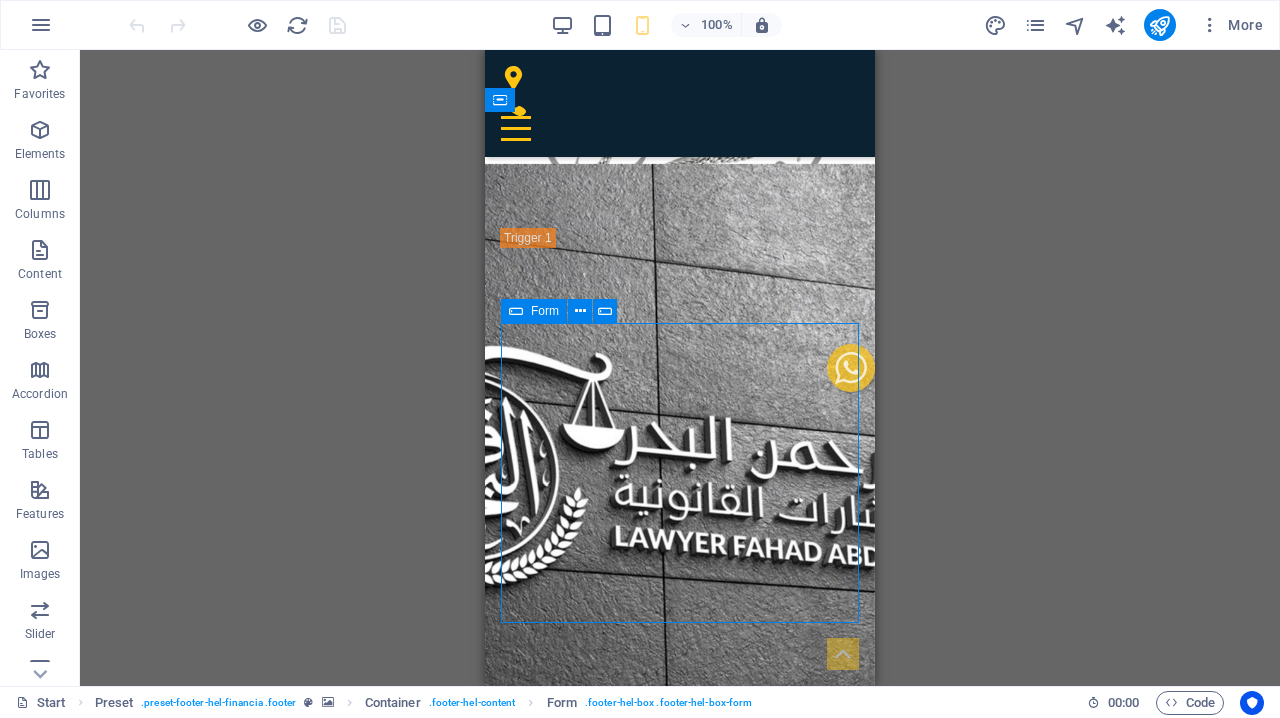 scroll, scrollTop: 11060, scrollLeft: 0, axis: vertical 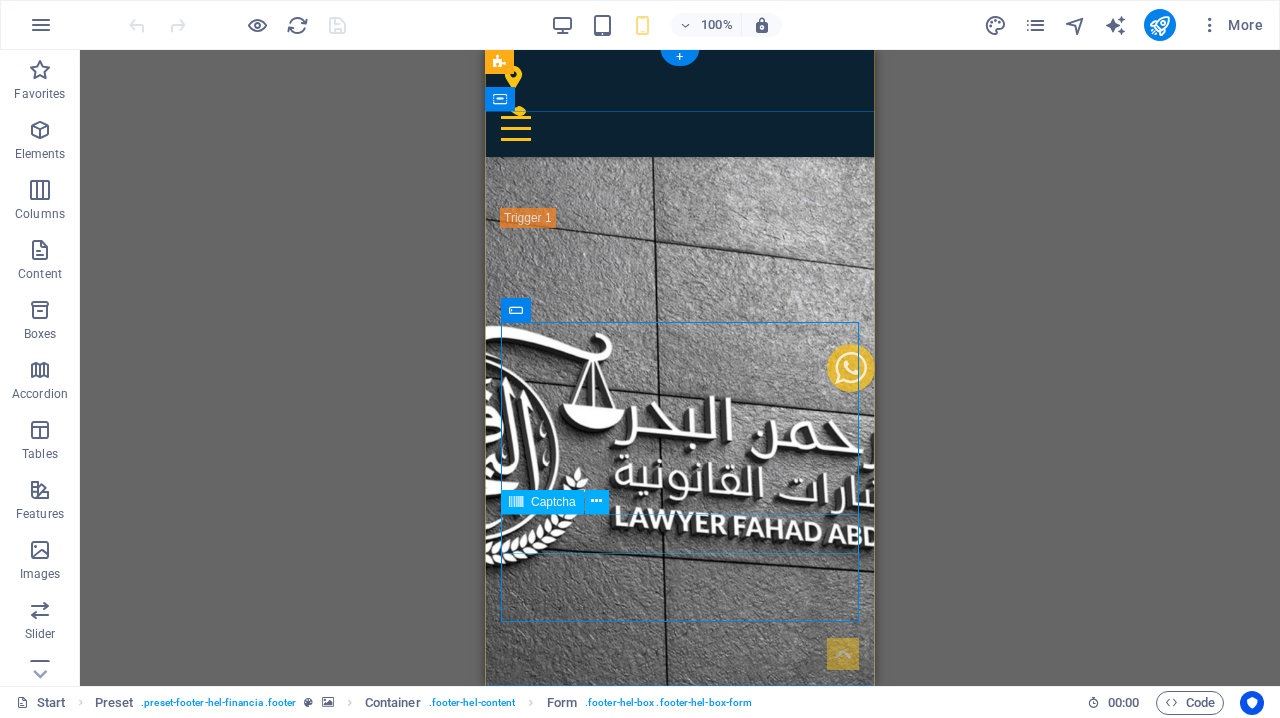 click on "Unreadable? Load new" 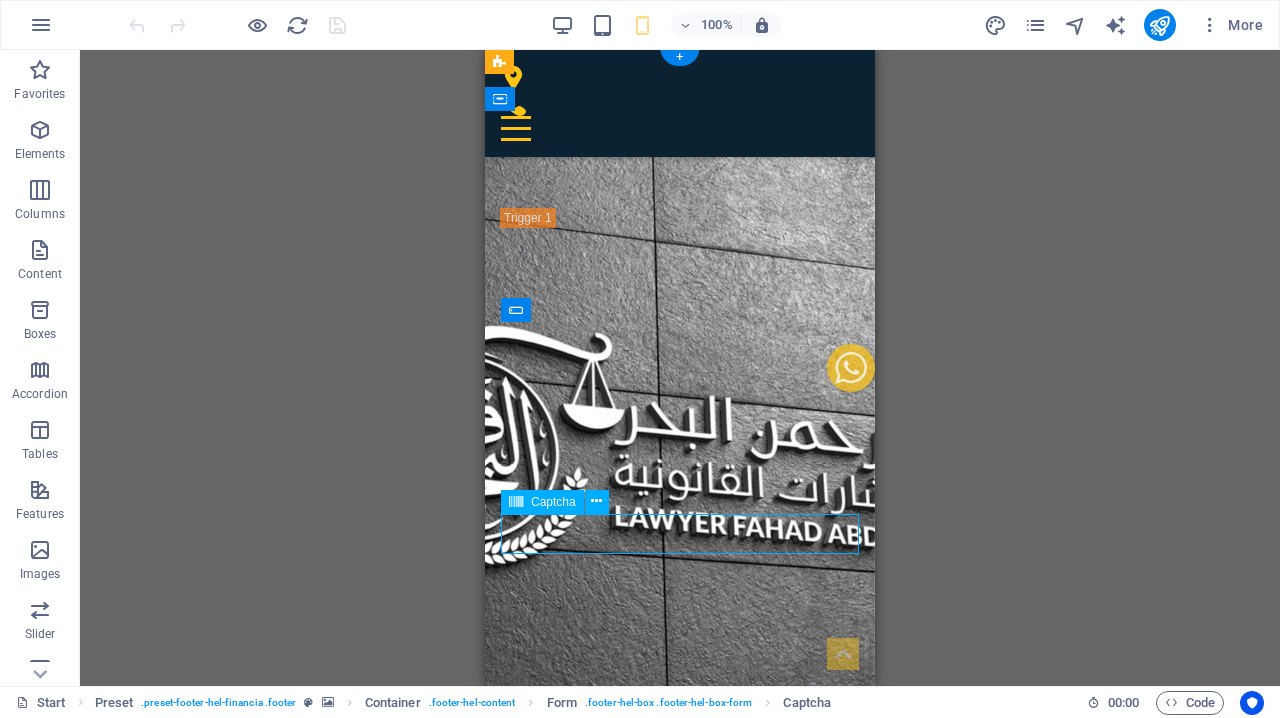 click on "Unreadable? Load new" 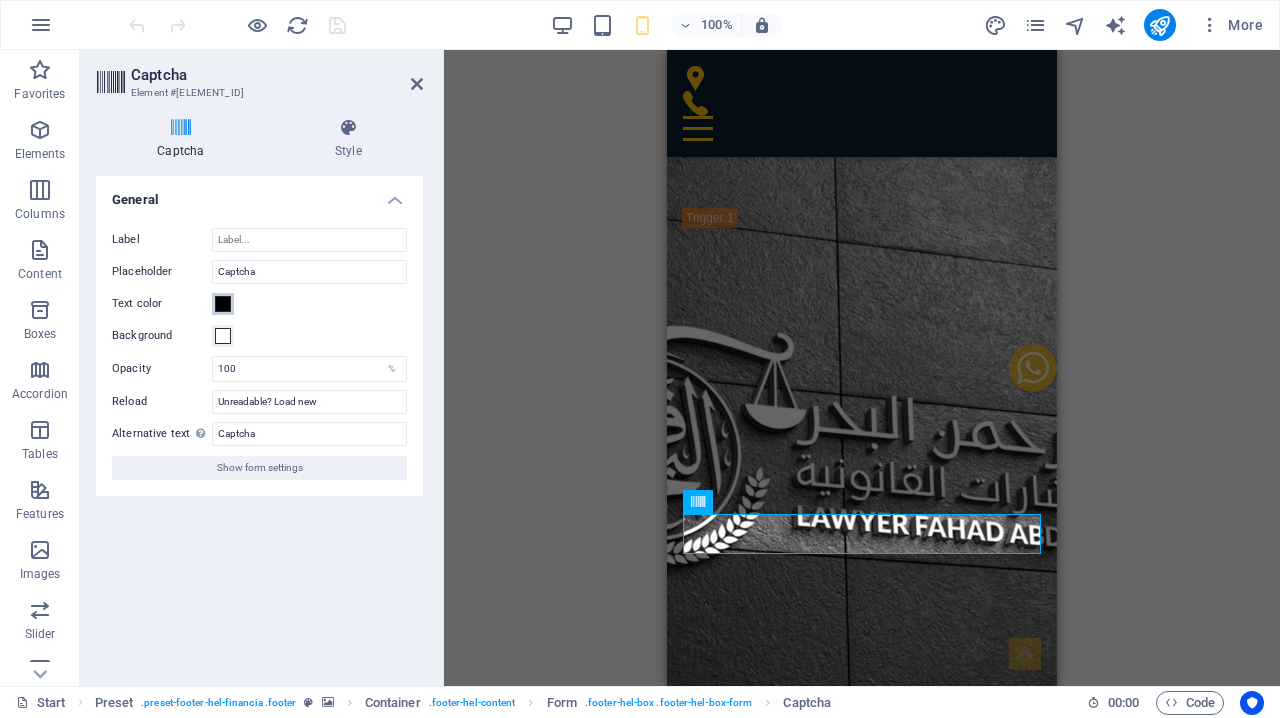 click at bounding box center [223, 304] 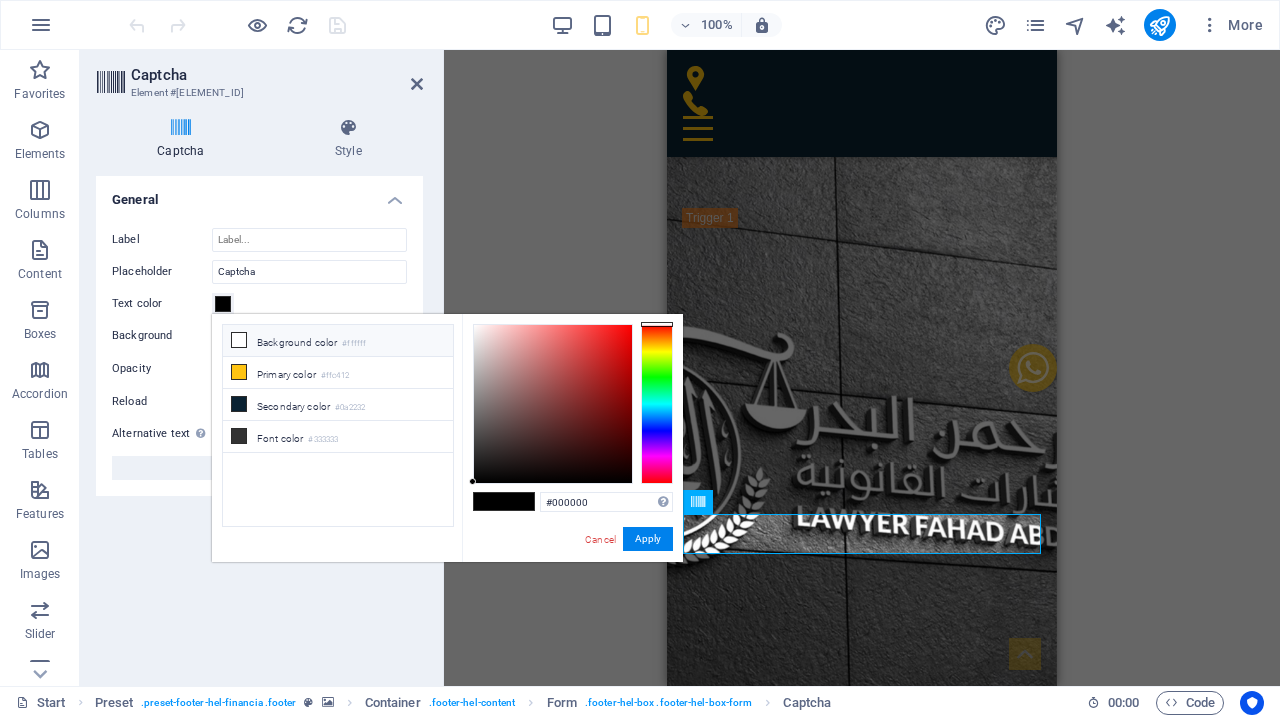 click at bounding box center [239, 340] 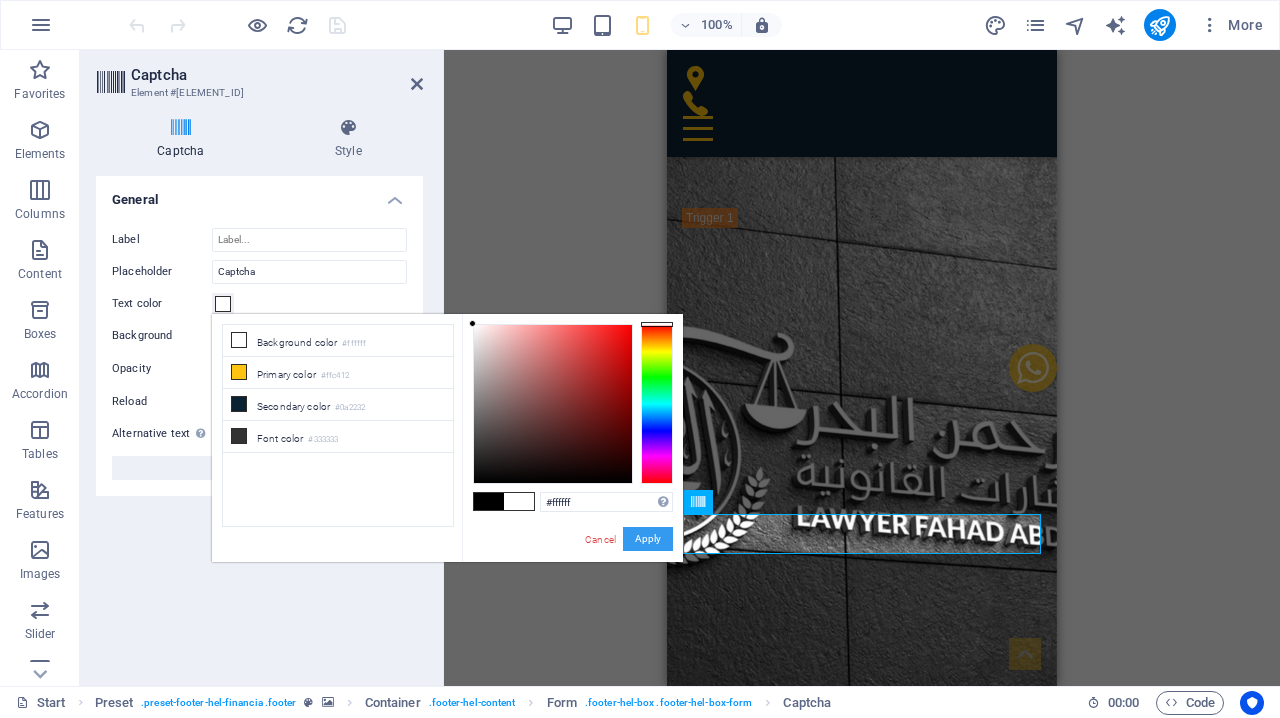 click on "Apply" at bounding box center (648, 539) 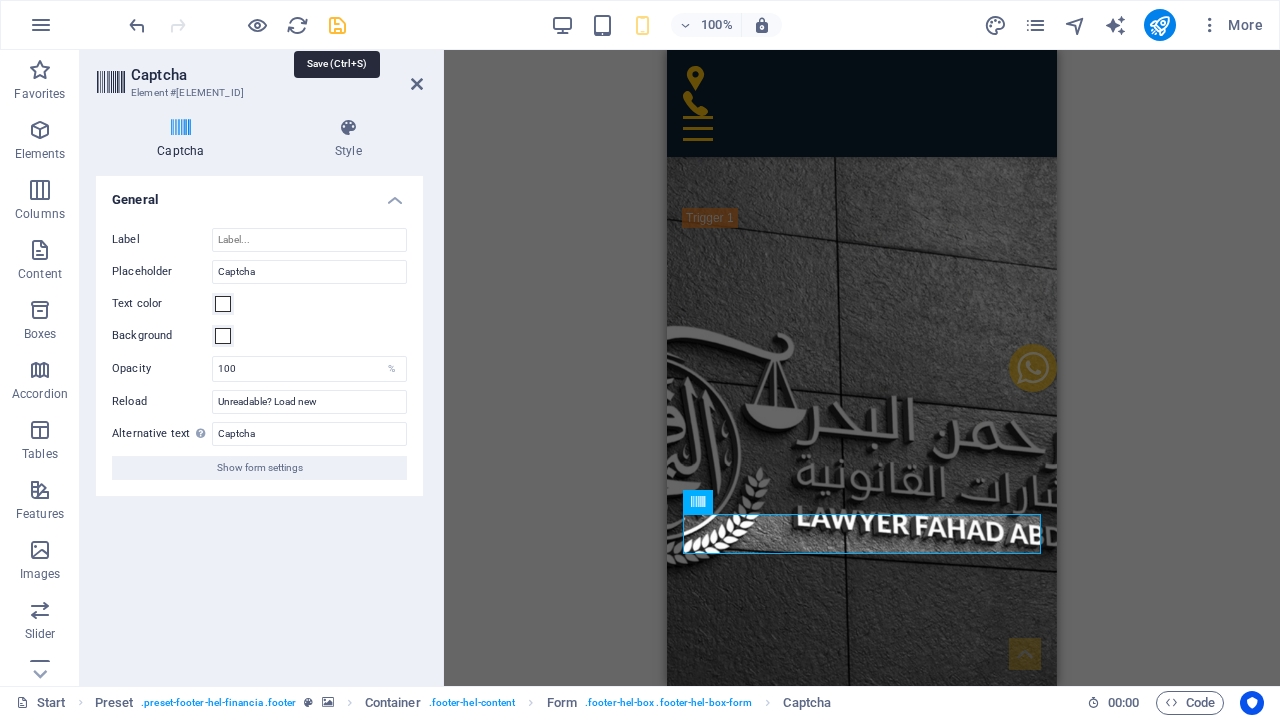 click at bounding box center [337, 25] 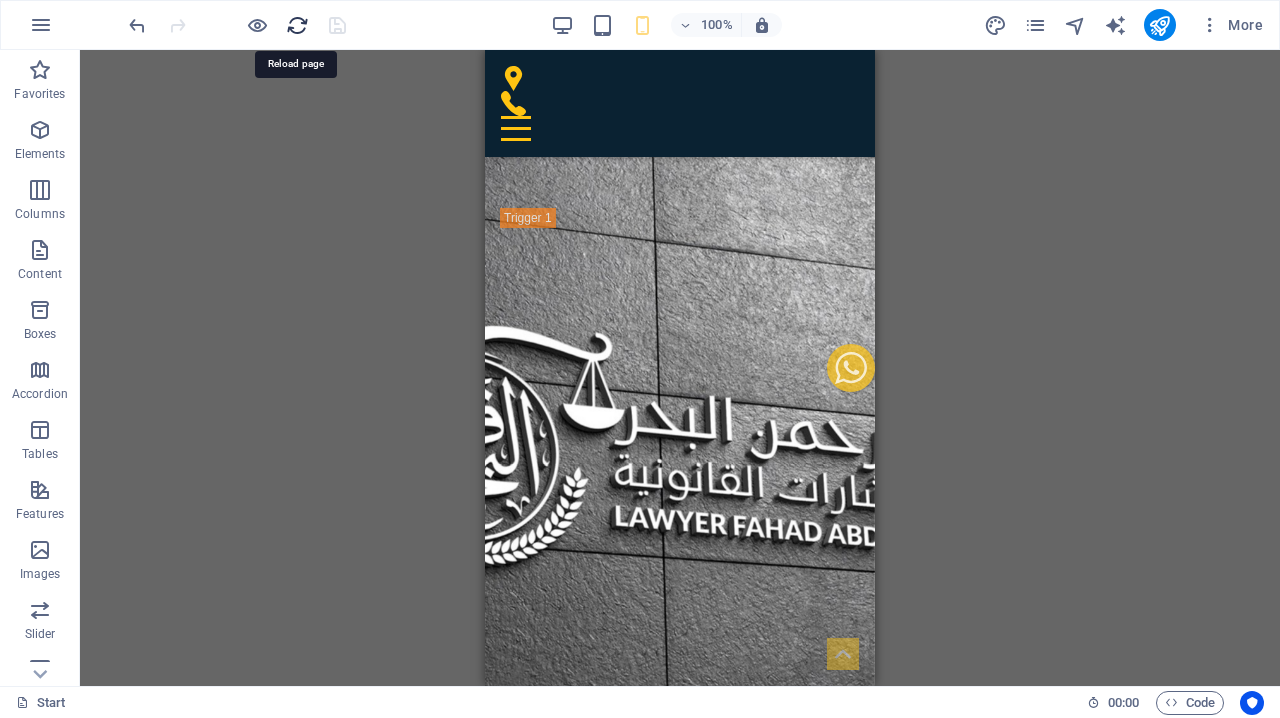 click at bounding box center [297, 25] 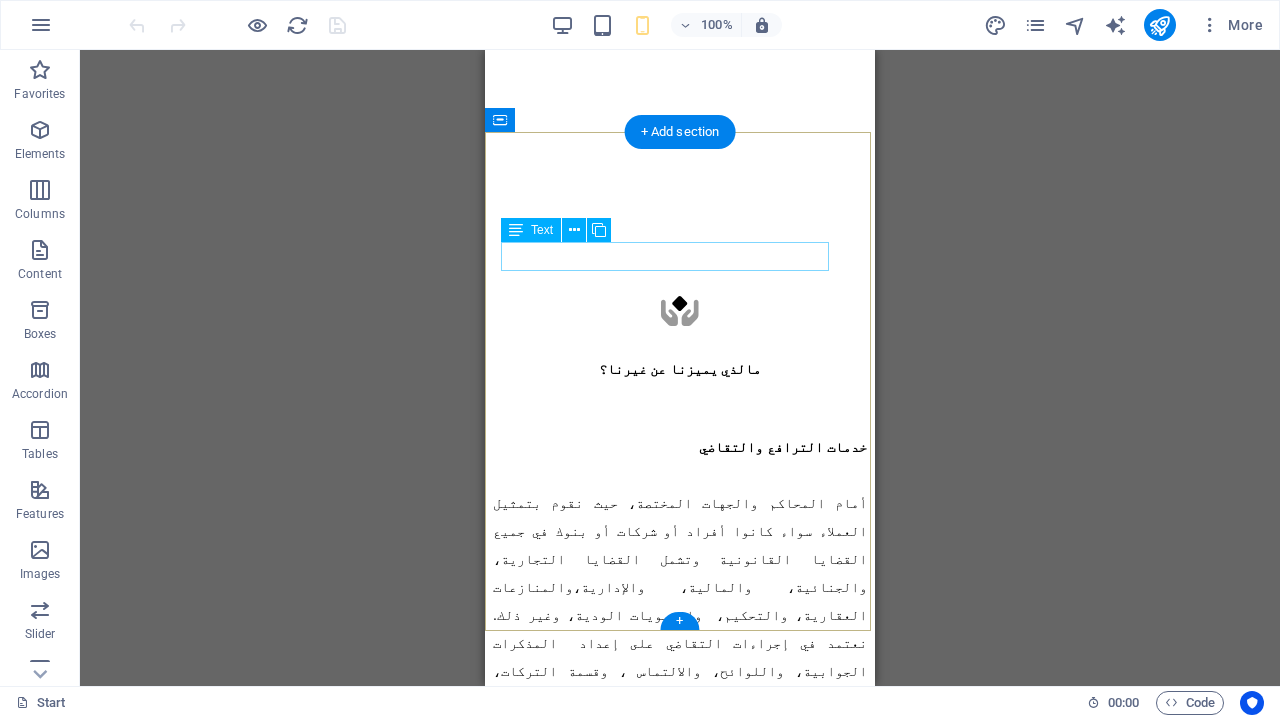 scroll, scrollTop: 10497, scrollLeft: 0, axis: vertical 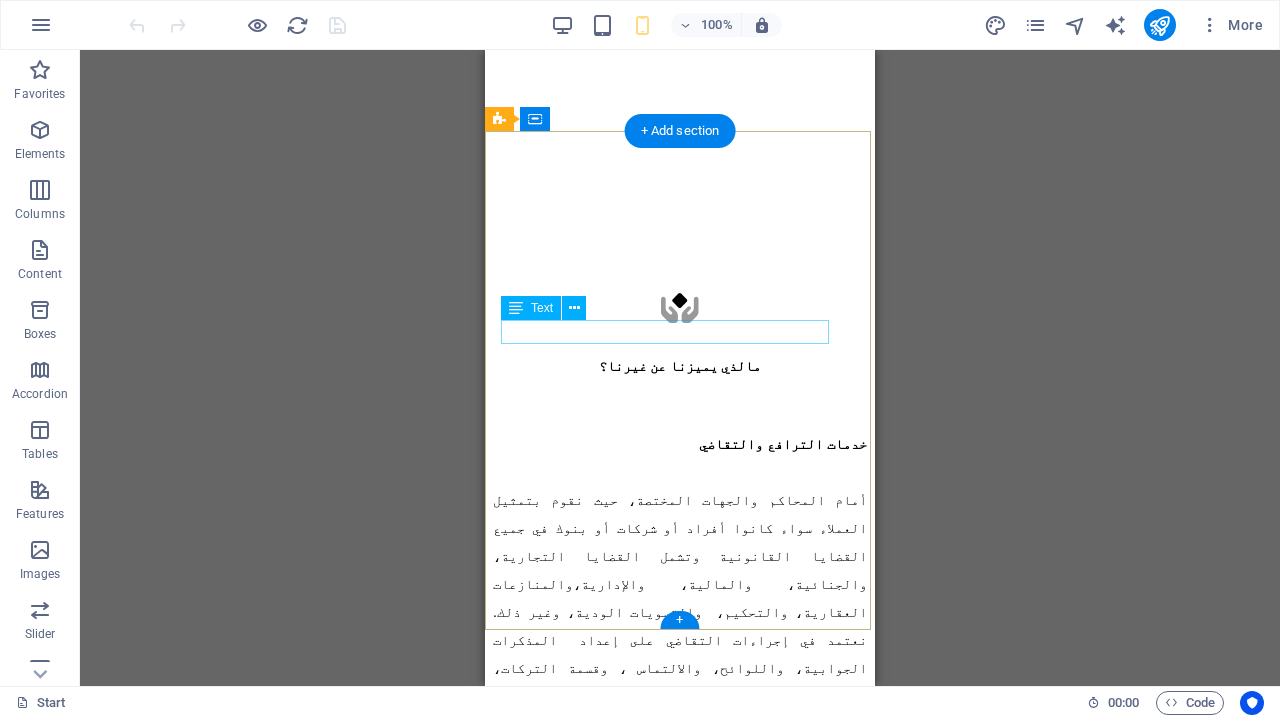 click on "شرق - شارع الشهداء- قطعة ٤- بناية ٣٢- الدور ٨" at bounding box center (626, 12994) 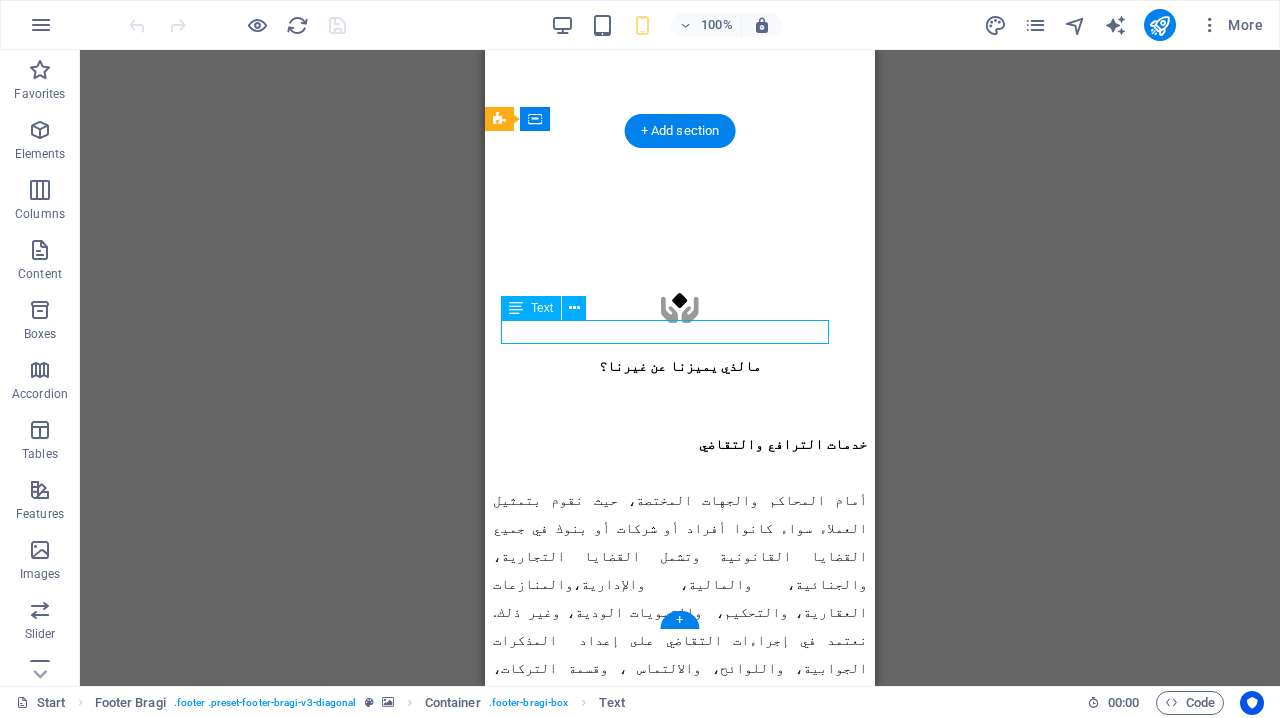 click on "شرق - شارع الشهداء- قطعة ٤- بناية ٣٢- الدور ٨" at bounding box center (626, 12994) 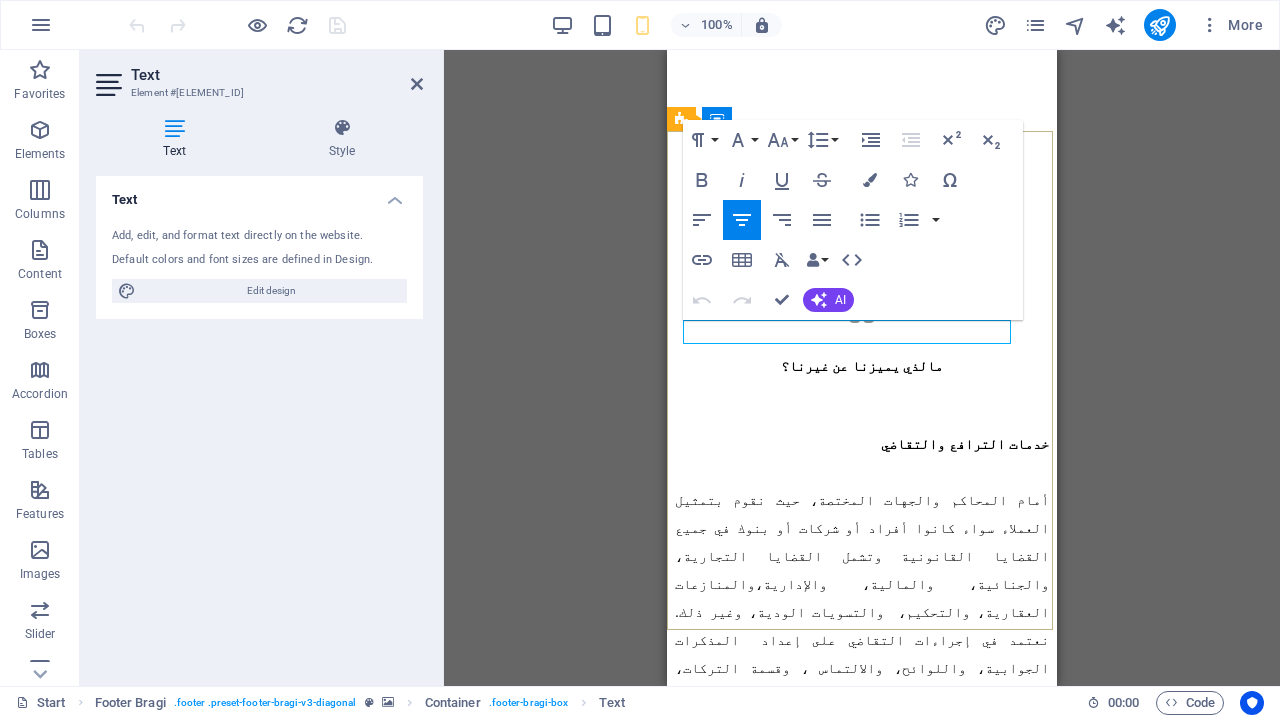 click on "شرق - شارع الشهداء- قطعة ٤- بناية ٣٢- الدور ٨" at bounding box center (808, 12994) 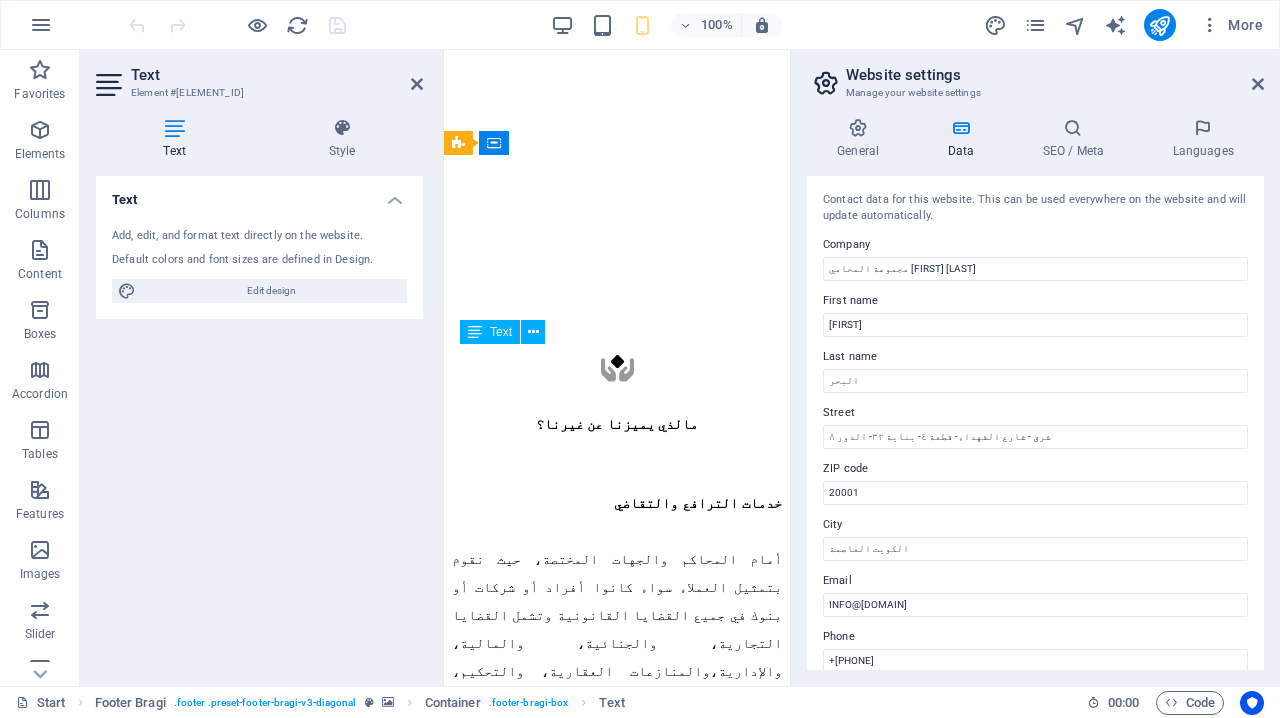 scroll, scrollTop: 11218, scrollLeft: 0, axis: vertical 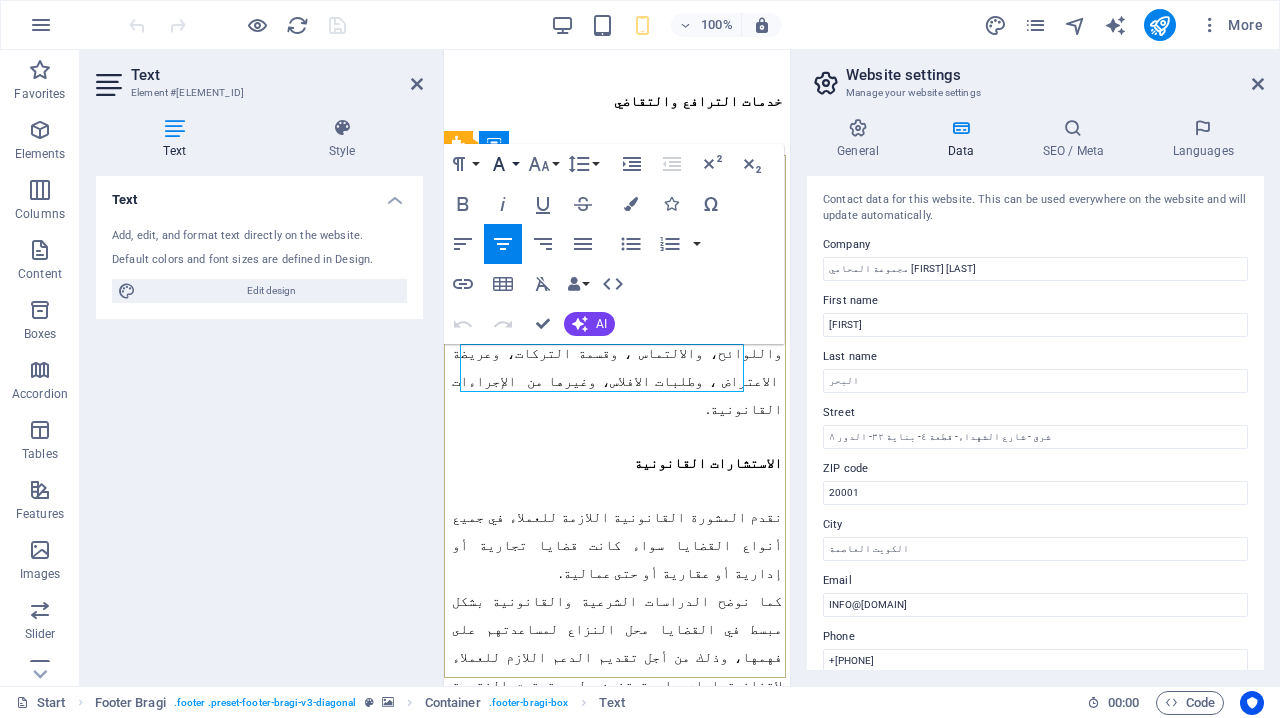 click on "Font Family" at bounding box center [503, 164] 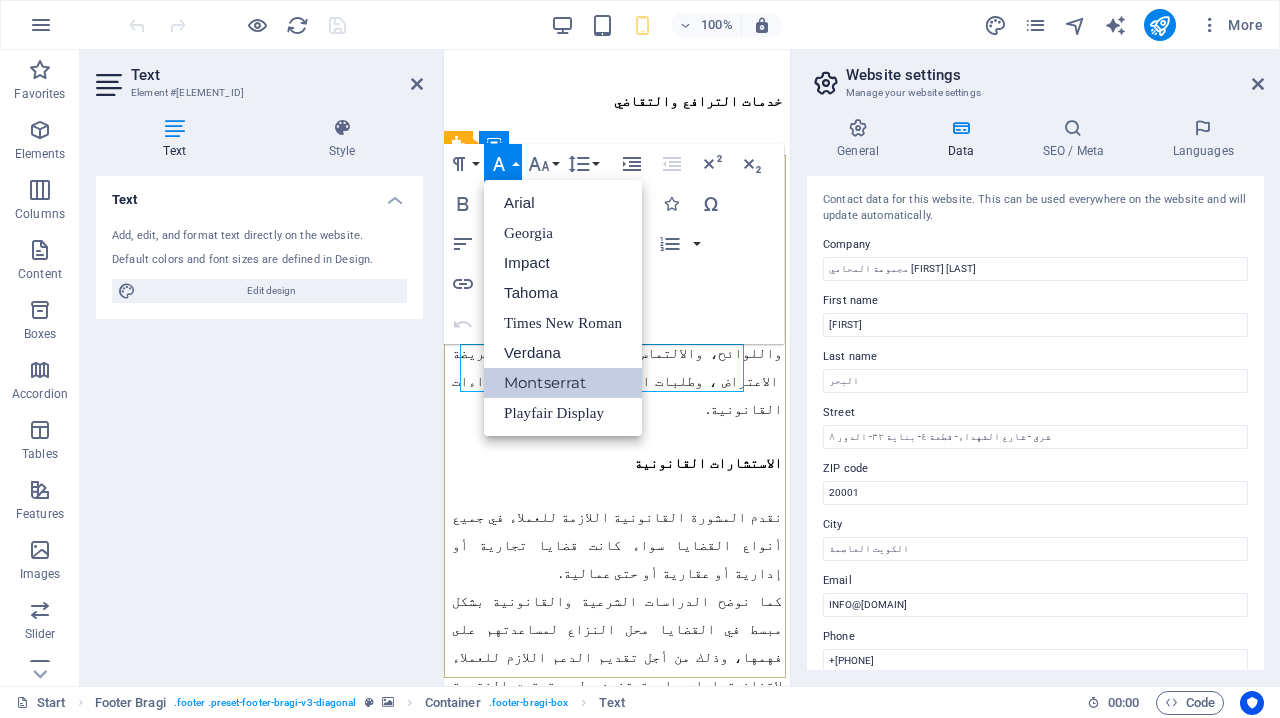 scroll, scrollTop: 0, scrollLeft: 0, axis: both 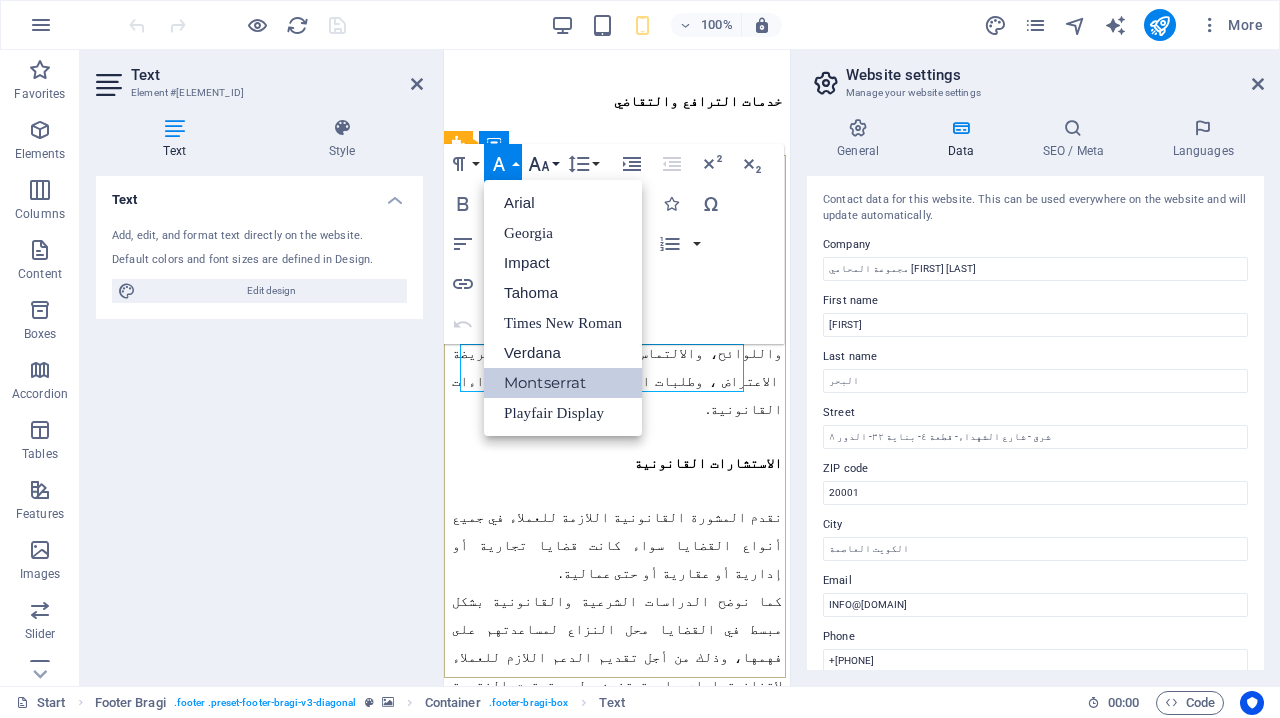 click 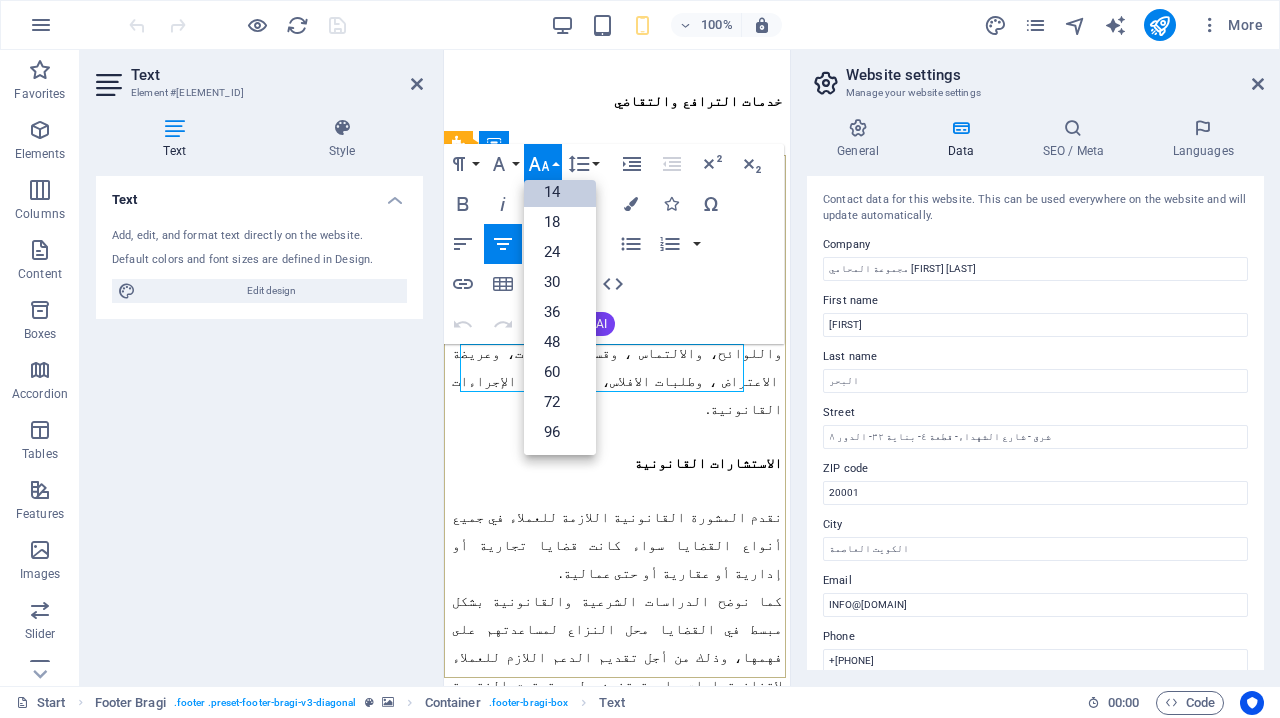 scroll, scrollTop: 161, scrollLeft: 0, axis: vertical 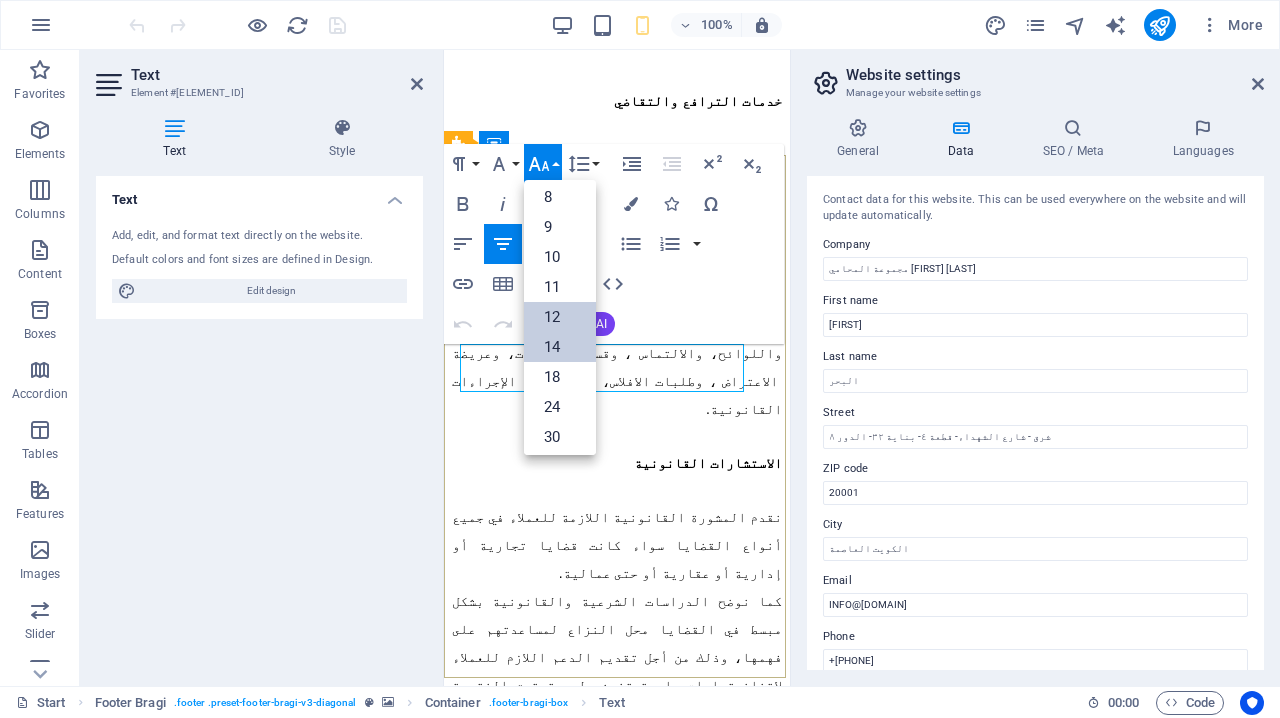 click on "12" at bounding box center (560, 317) 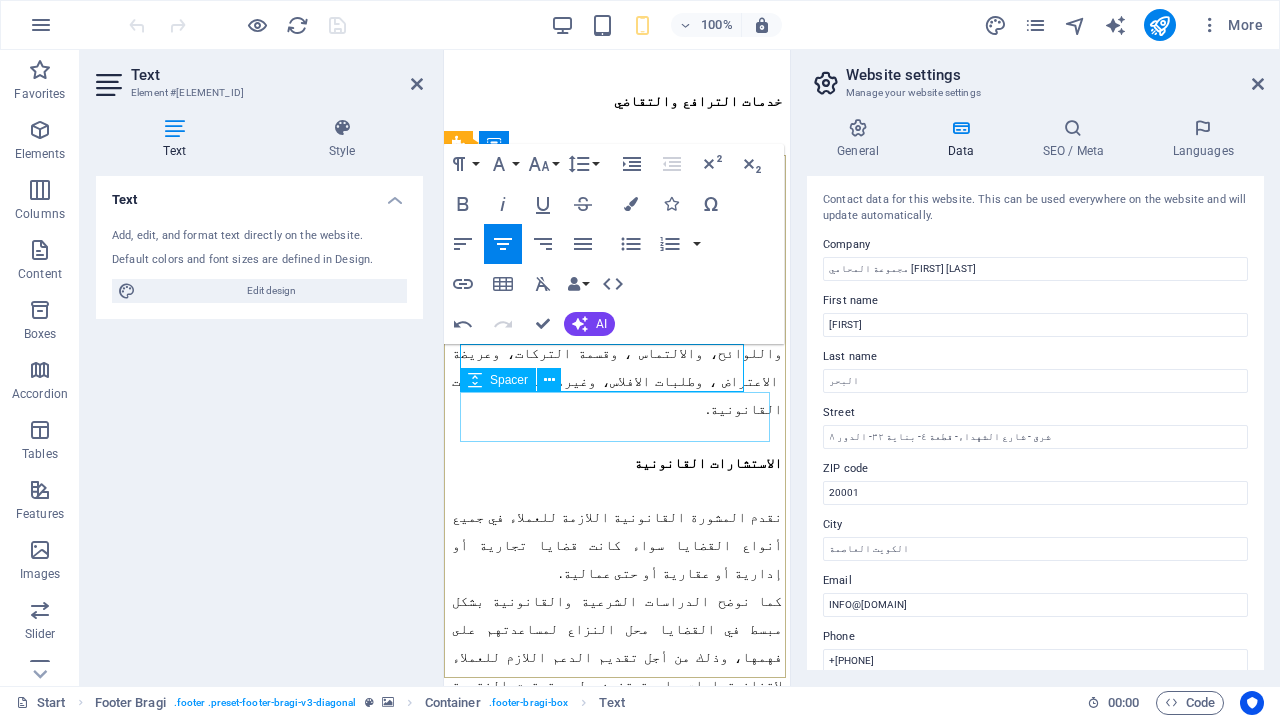 click at bounding box center [617, 13711] 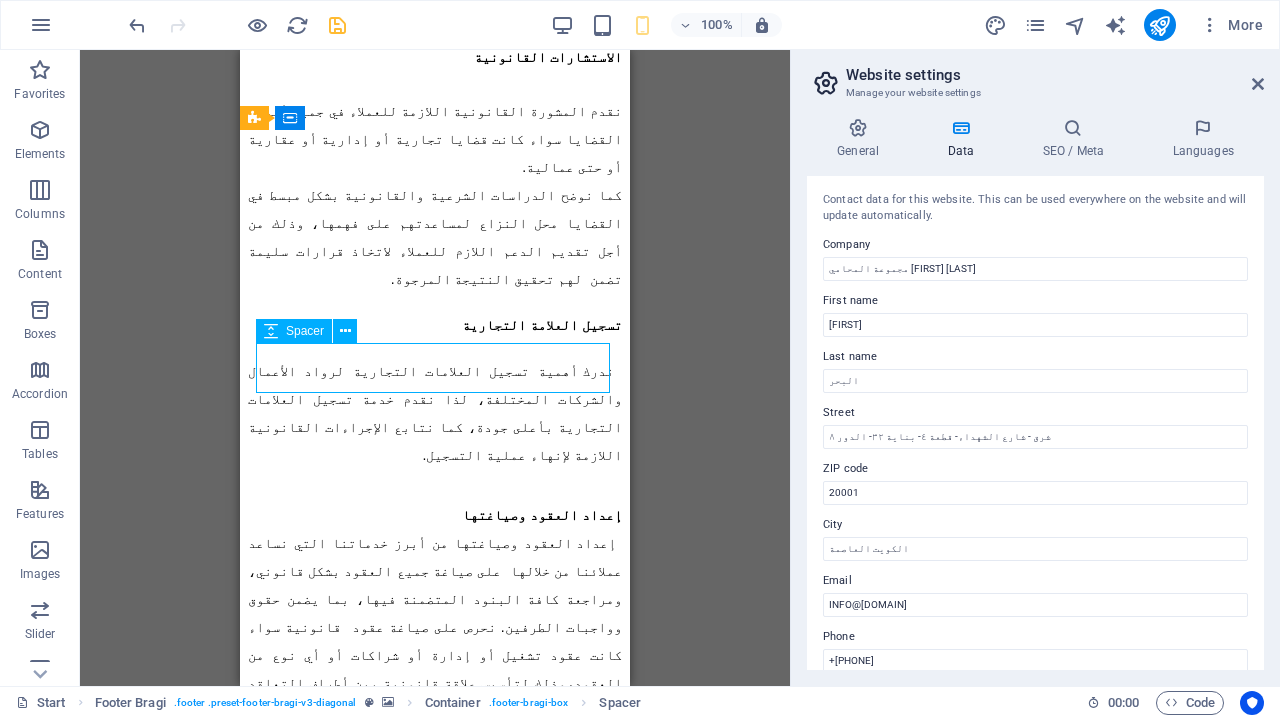 scroll, scrollTop: 10498, scrollLeft: 0, axis: vertical 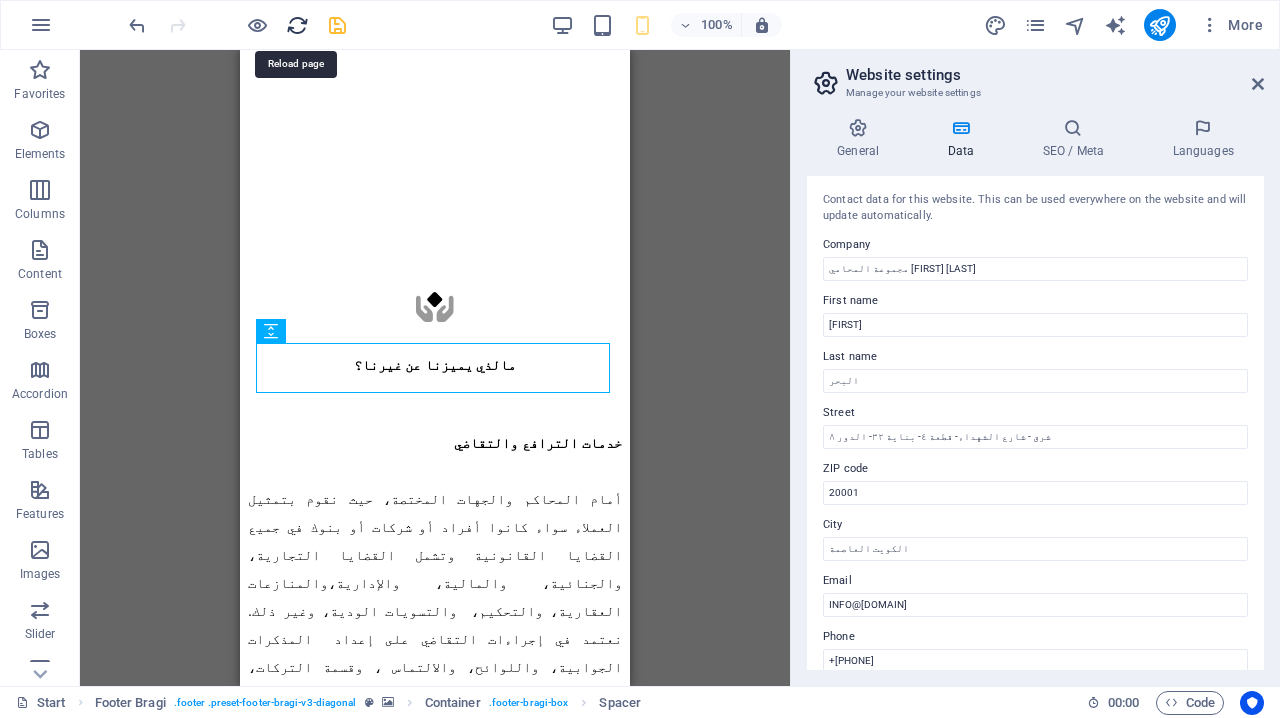 click at bounding box center [297, 25] 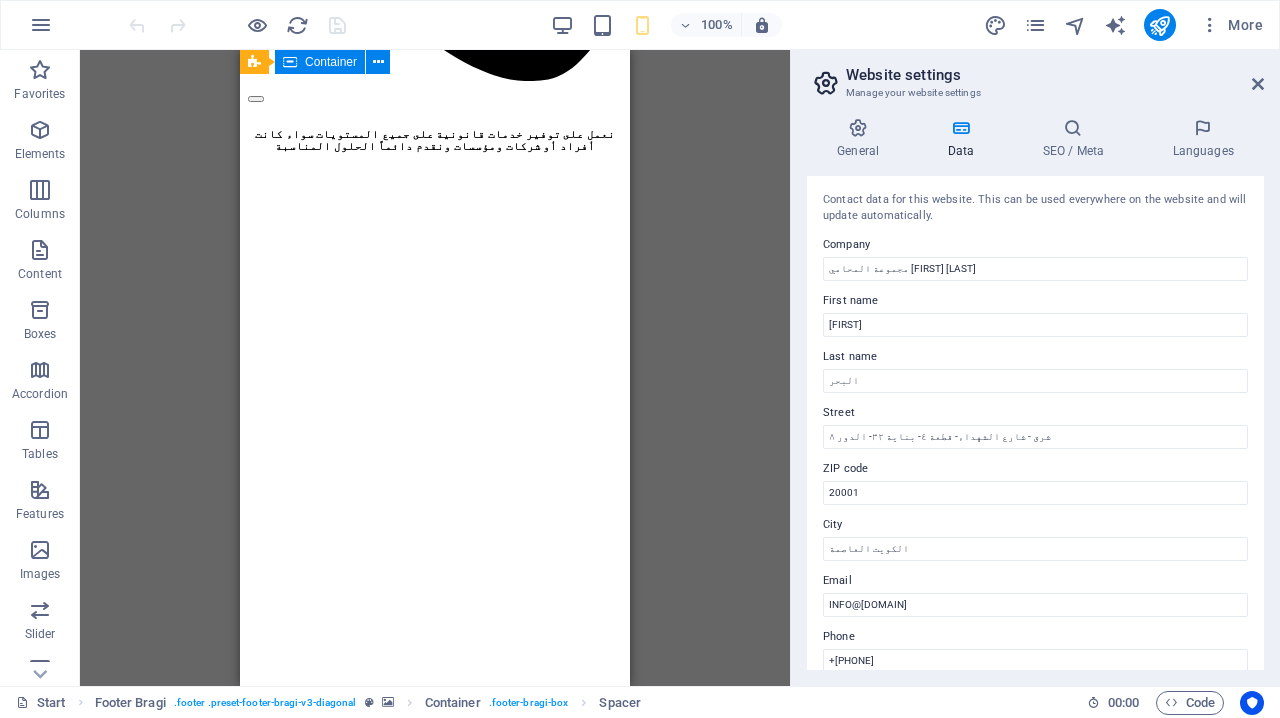 scroll, scrollTop: 2078, scrollLeft: 0, axis: vertical 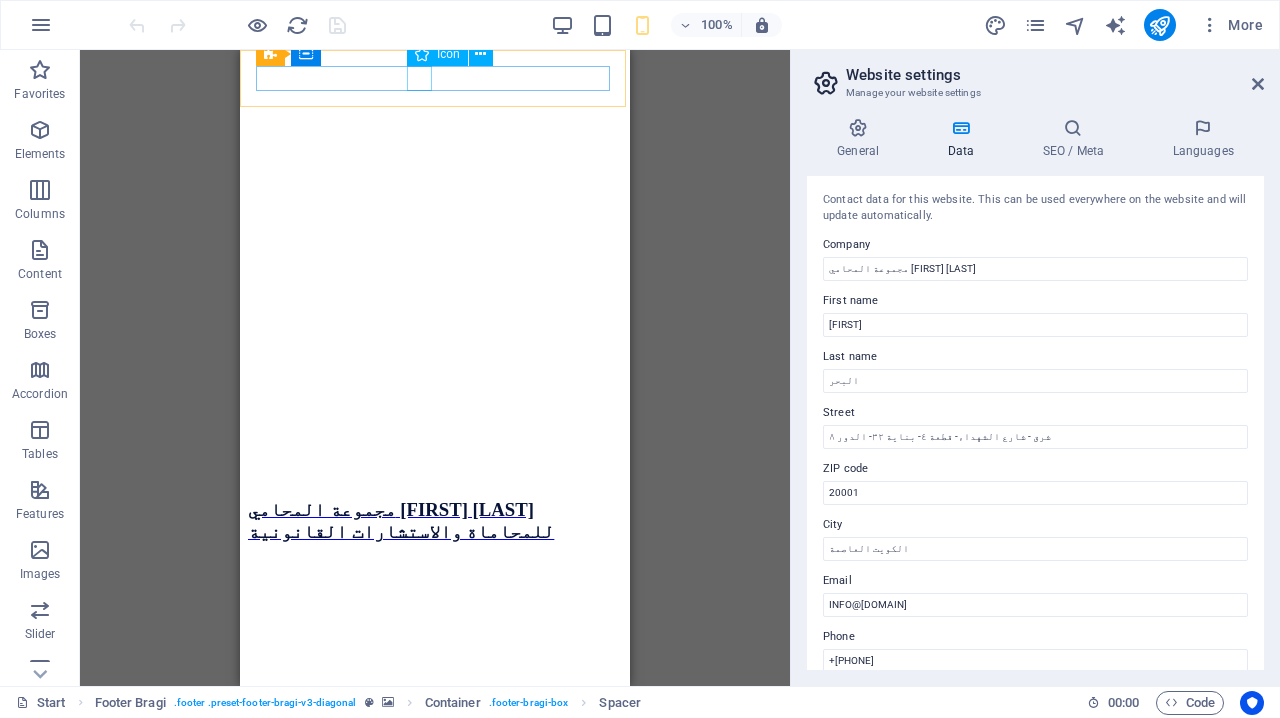 click at bounding box center (427, -4363) 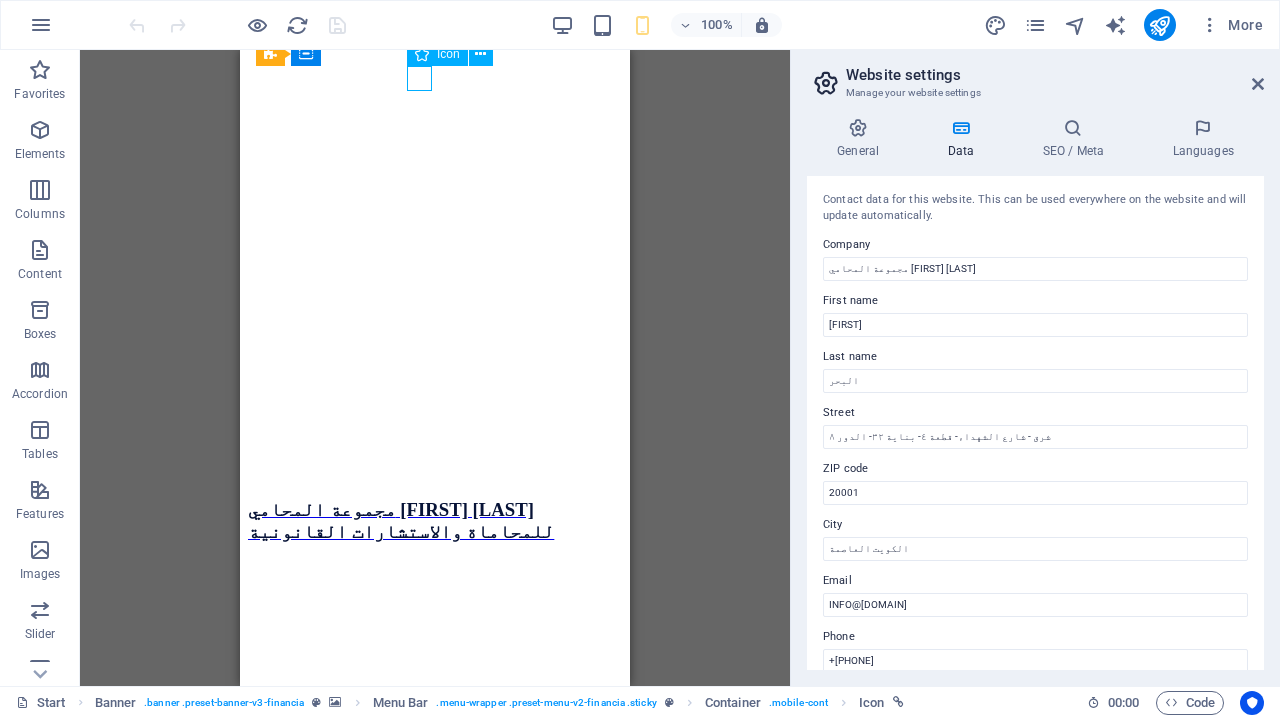 click at bounding box center (427, -4363) 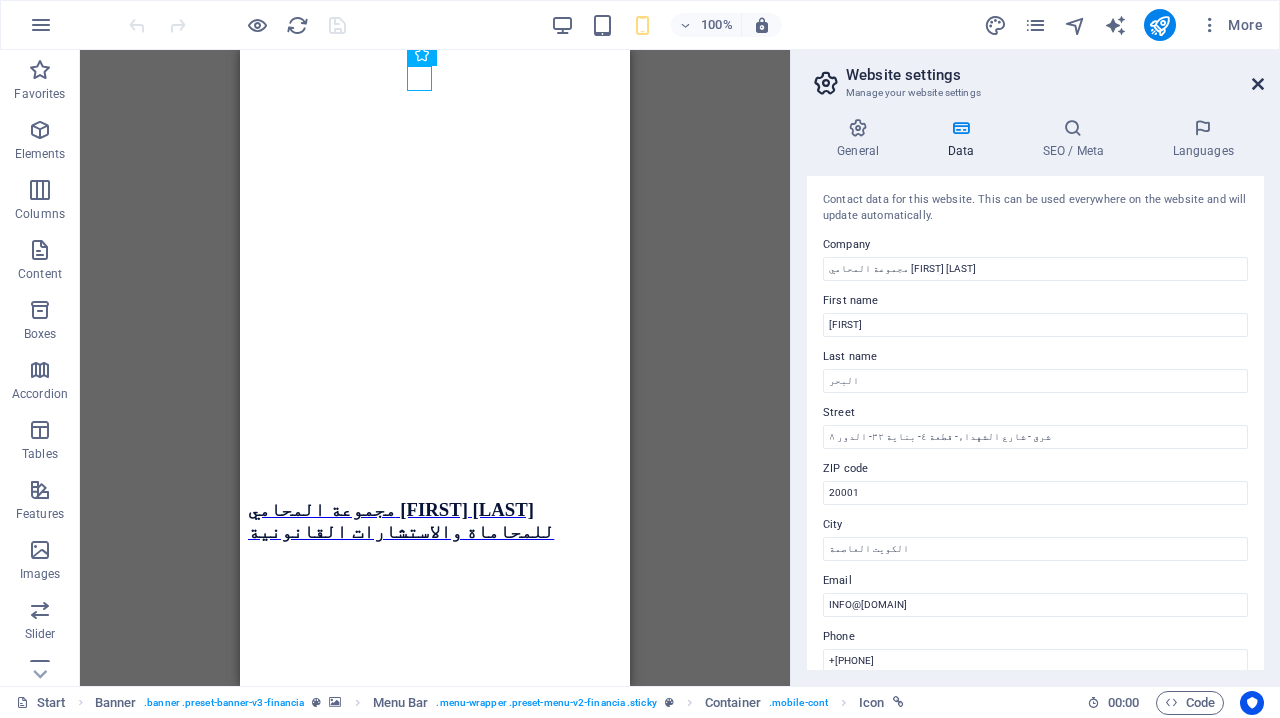 click at bounding box center (1258, 84) 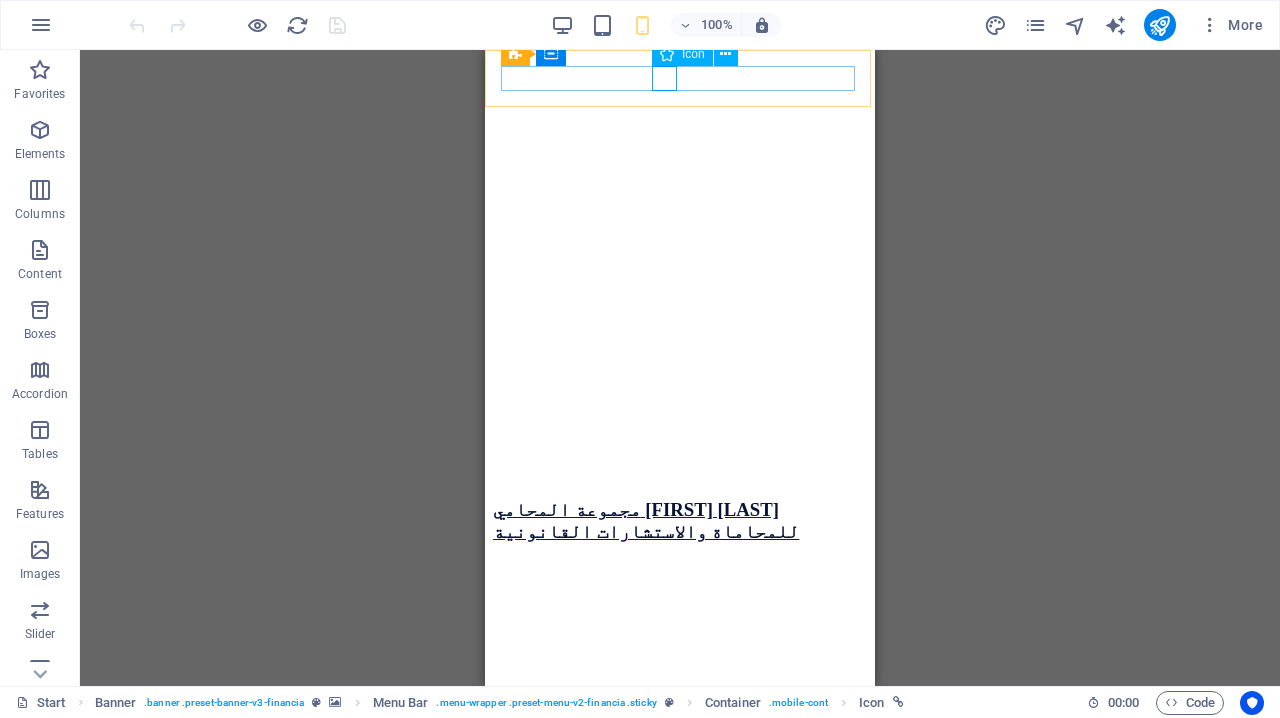 click at bounding box center (672, -4363) 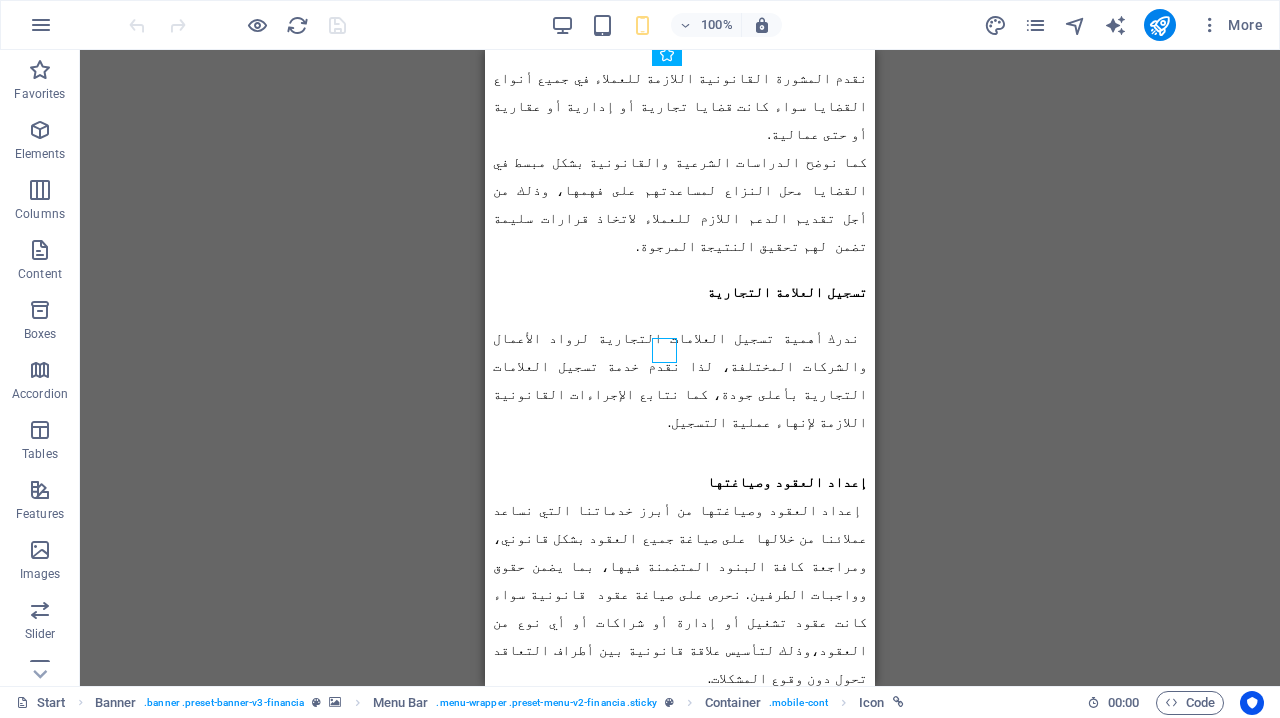 scroll, scrollTop: 11250, scrollLeft: 0, axis: vertical 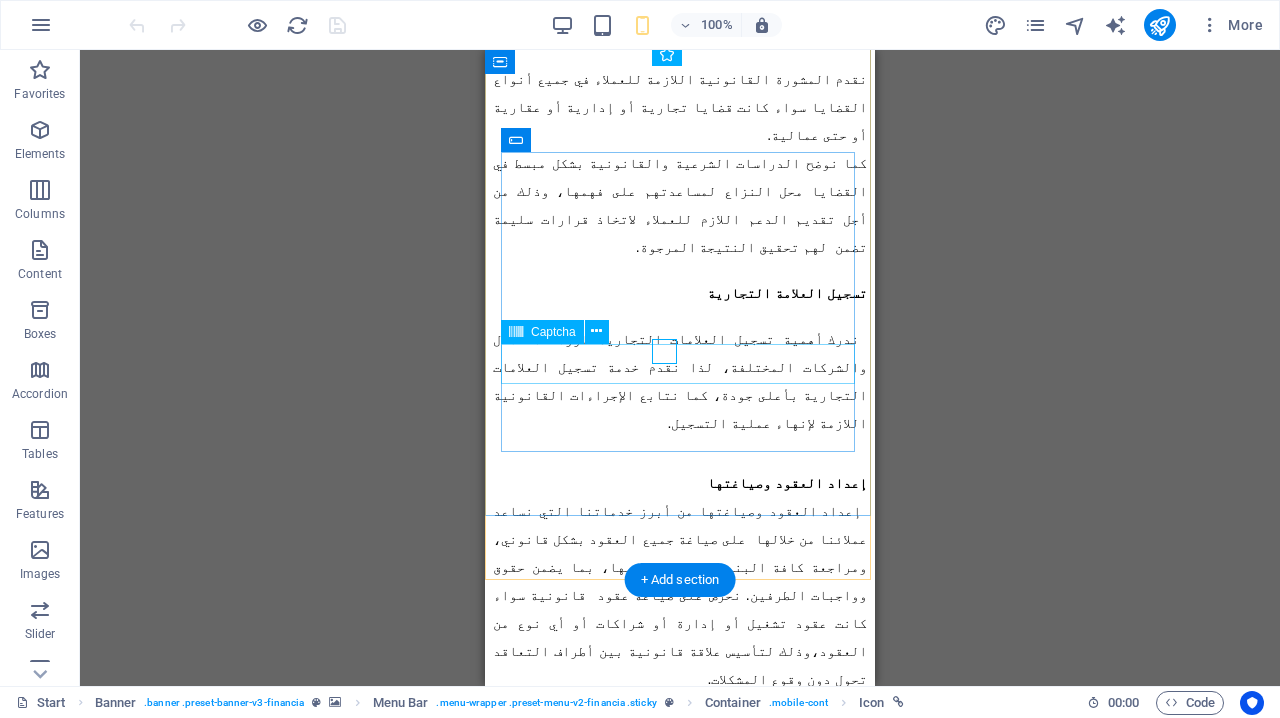 click on "Unreadable? Load new" 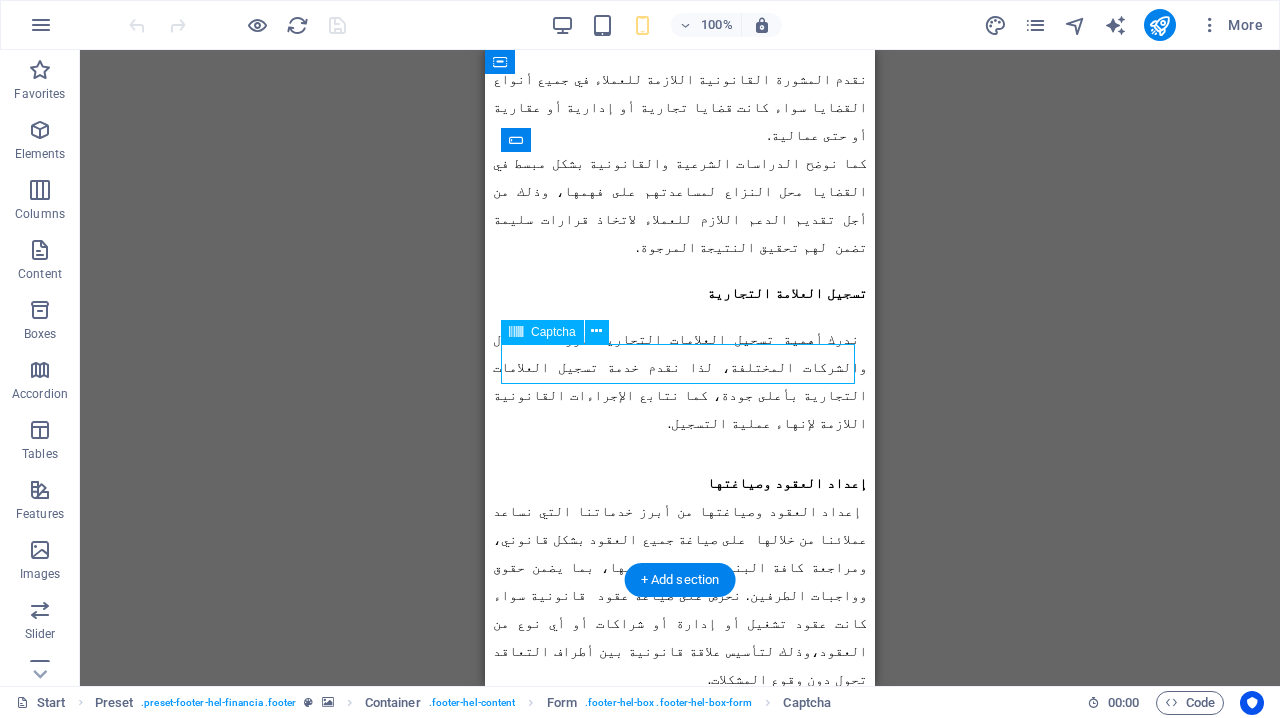 click on "Unreadable? Load new" 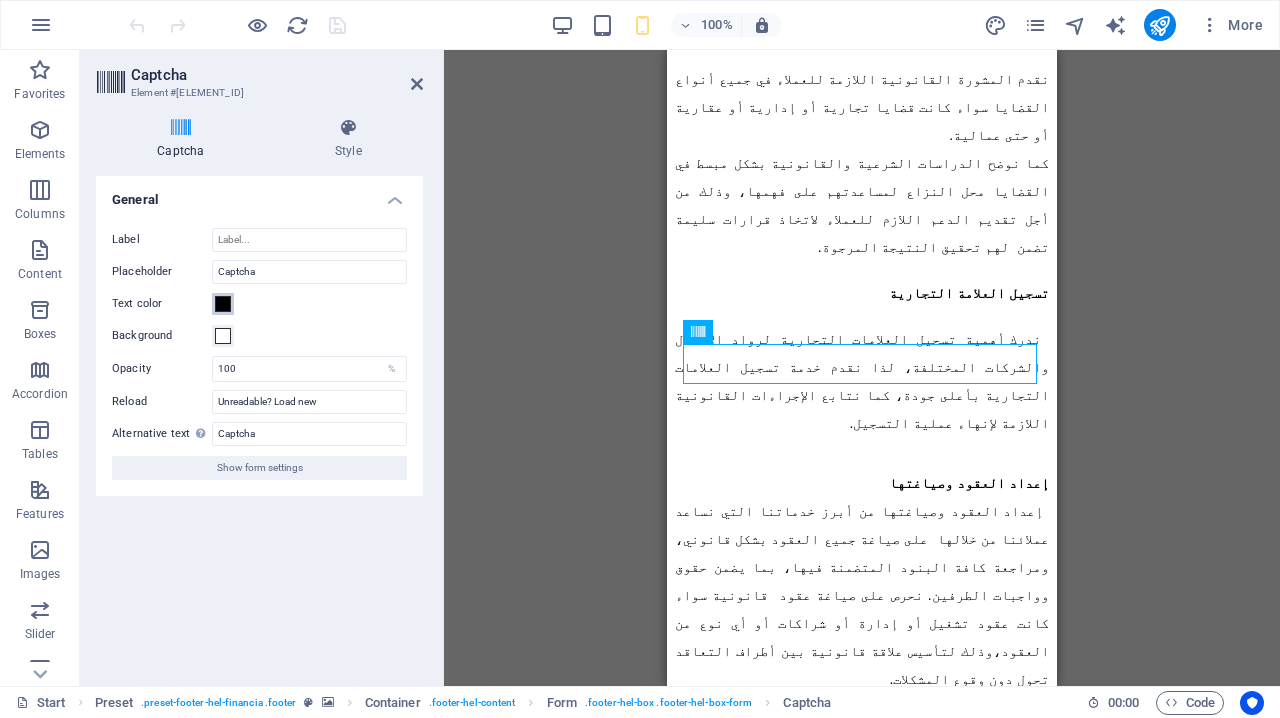 click at bounding box center [223, 304] 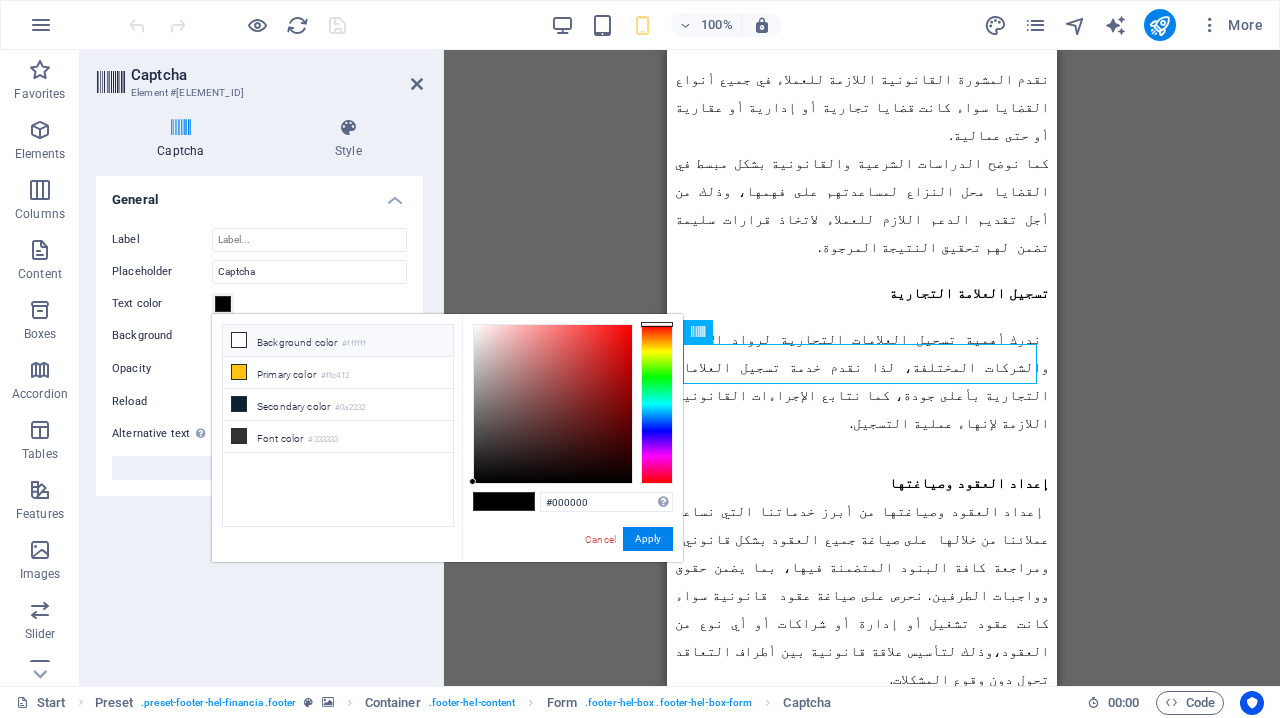 click at bounding box center [239, 340] 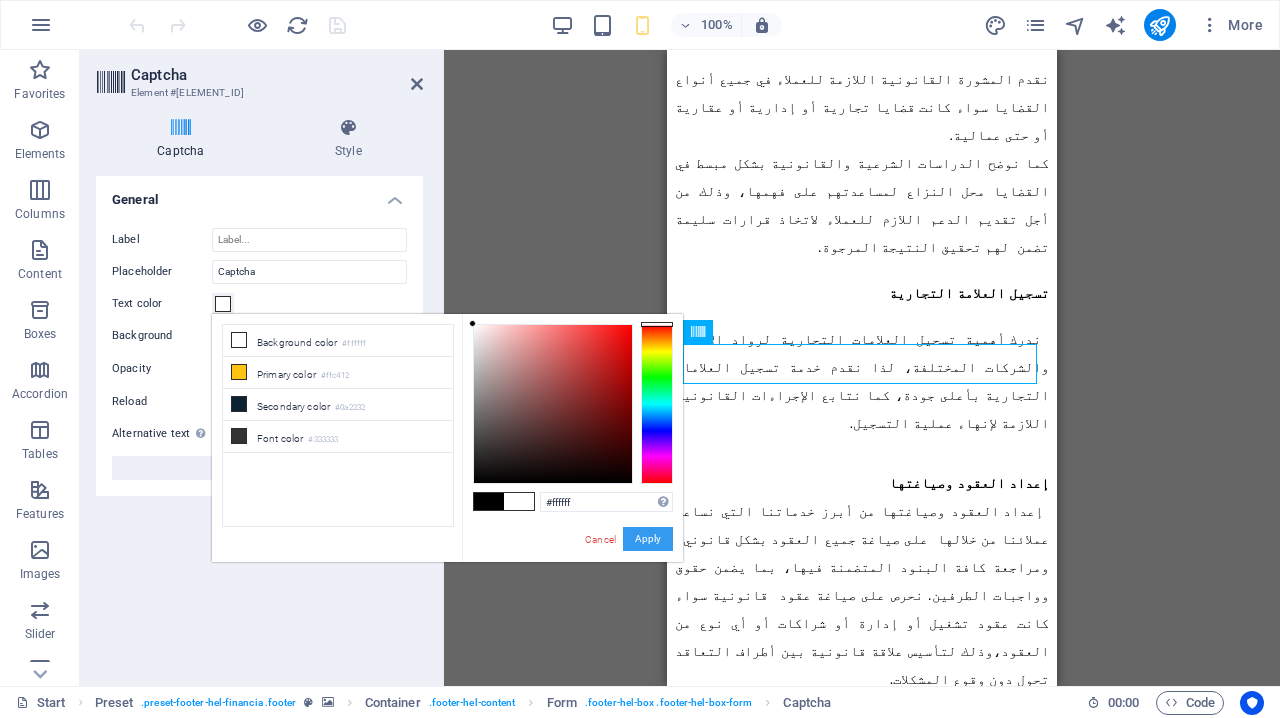 click on "Apply" at bounding box center (648, 539) 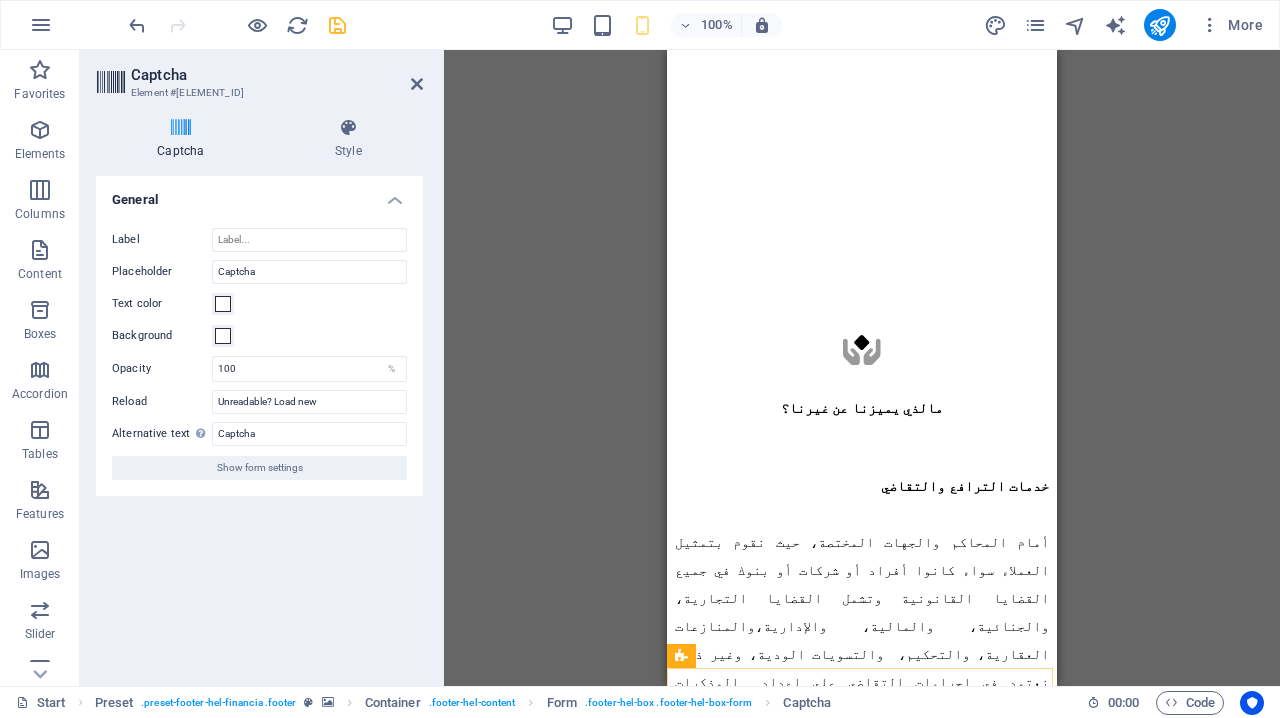 scroll, scrollTop: 10452, scrollLeft: 0, axis: vertical 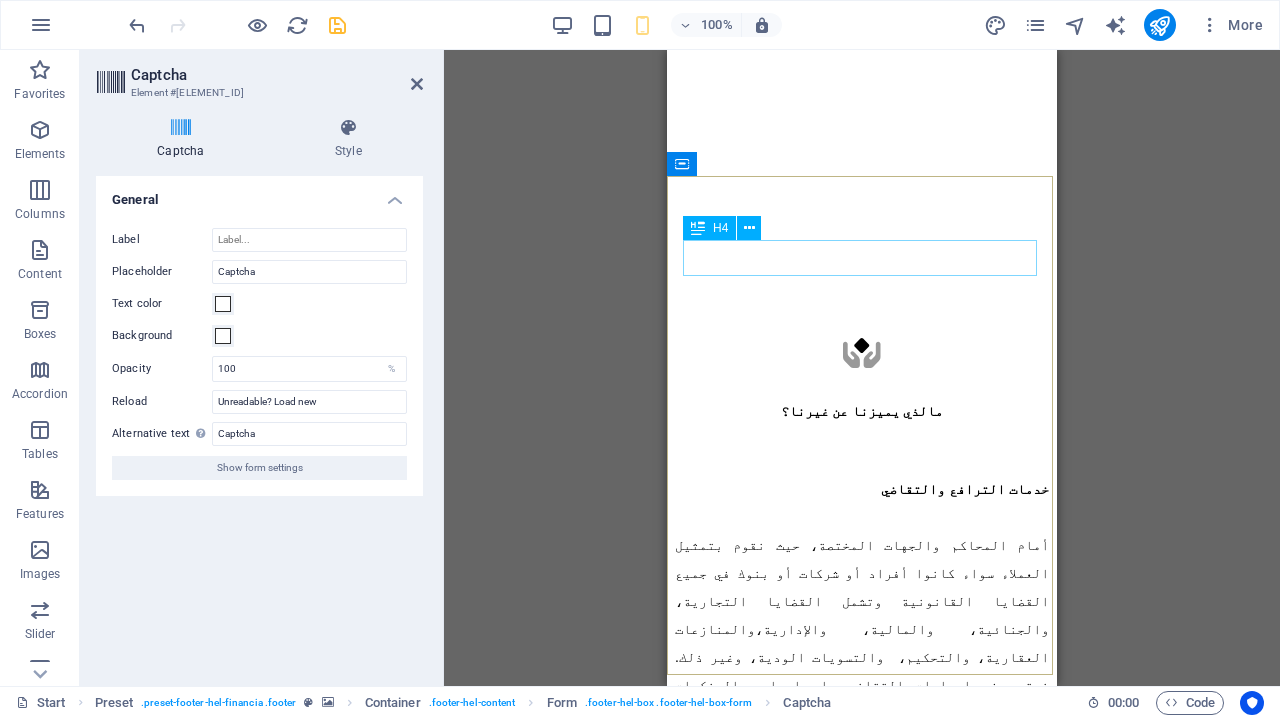 click on "تواصل معنا وسنقوم بالرد عليك قريباً" at bounding box center (862, 12017) 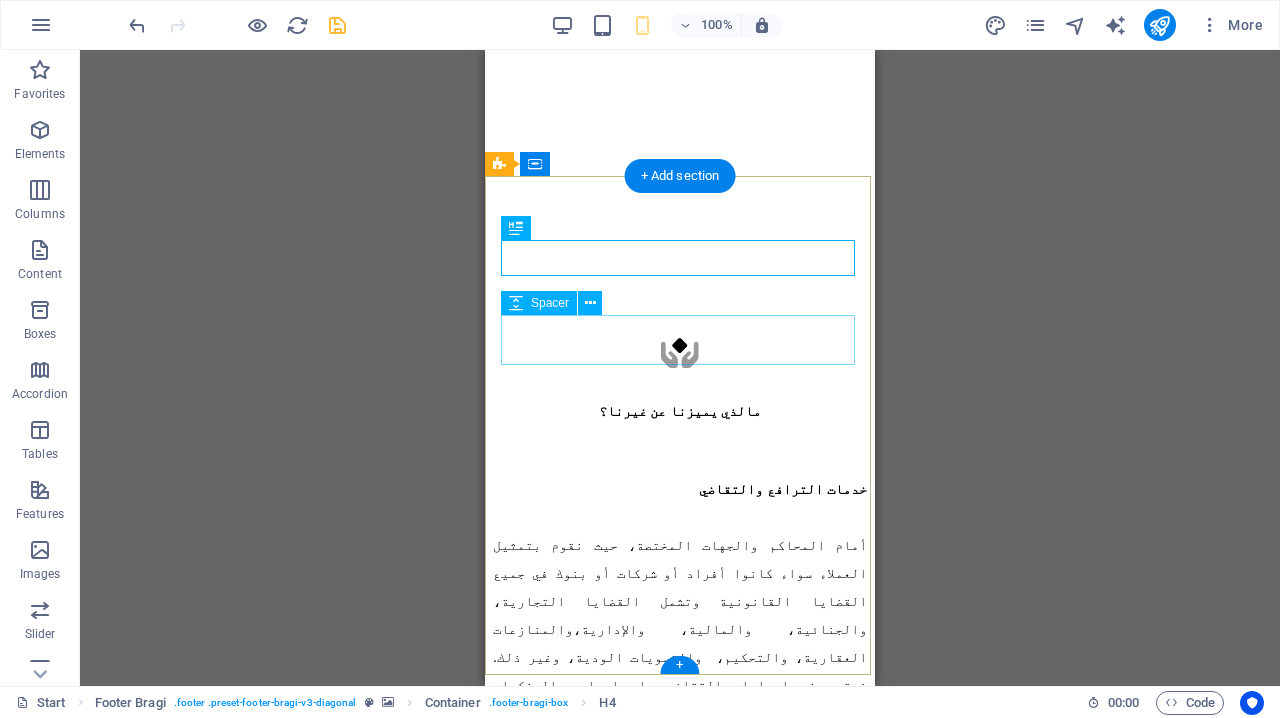 click at bounding box center [680, 12479] 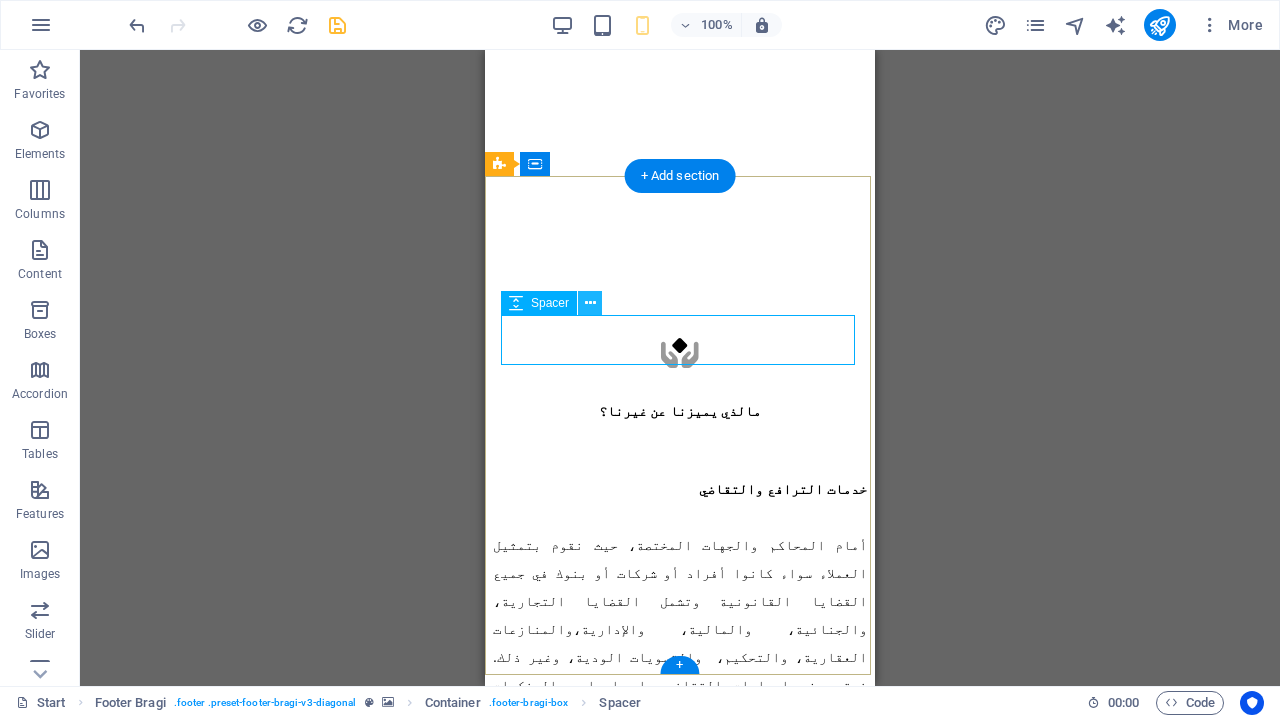 click at bounding box center [590, 303] 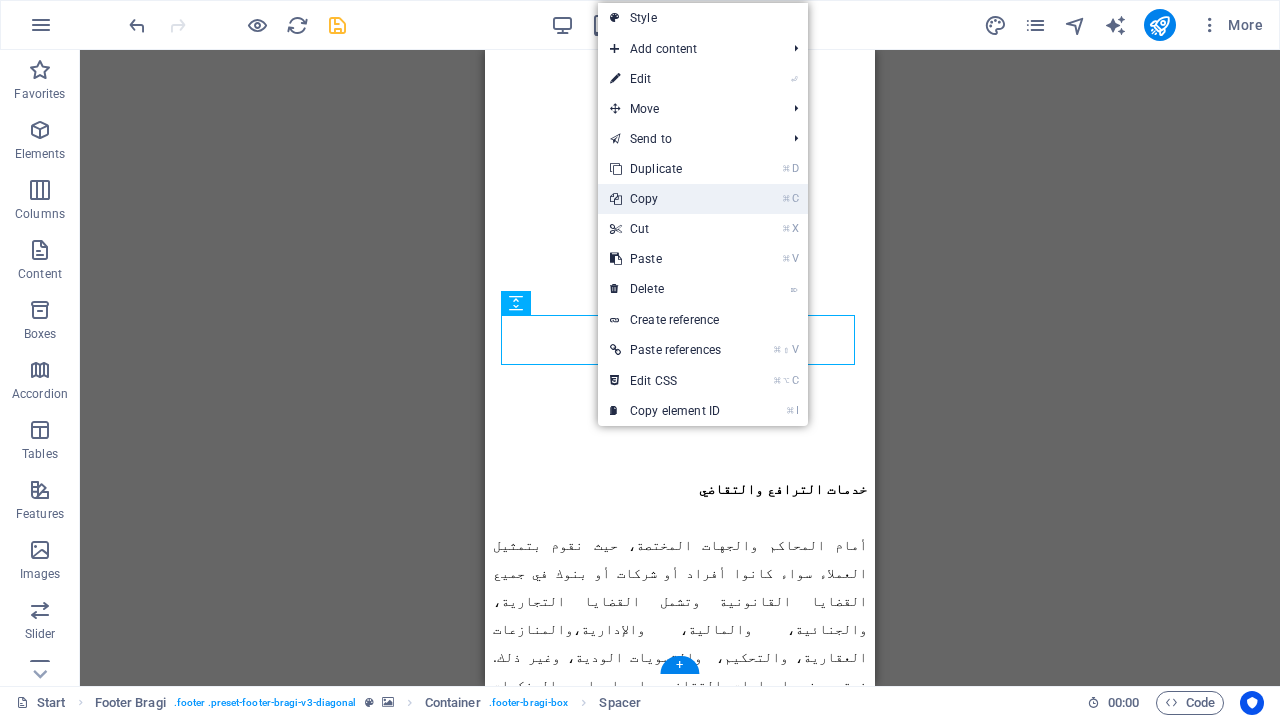 click on "⌘ C  Copy" at bounding box center (665, 199) 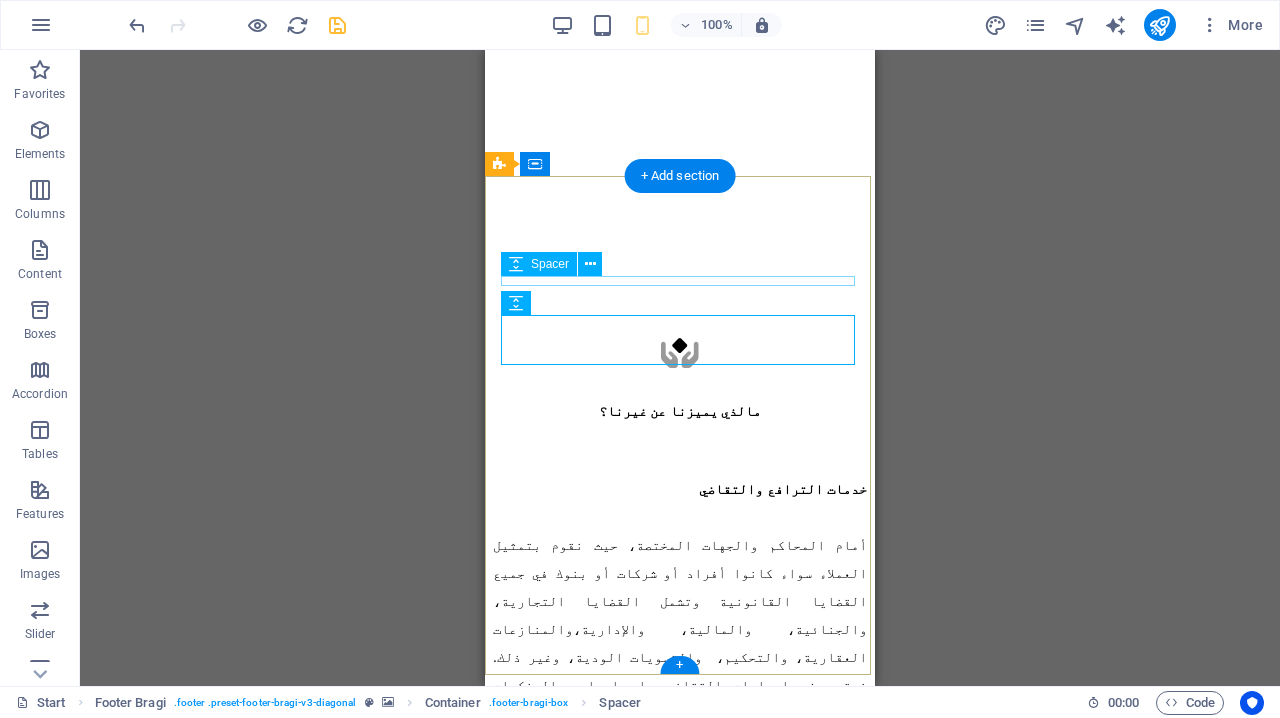 click at bounding box center [680, 12061] 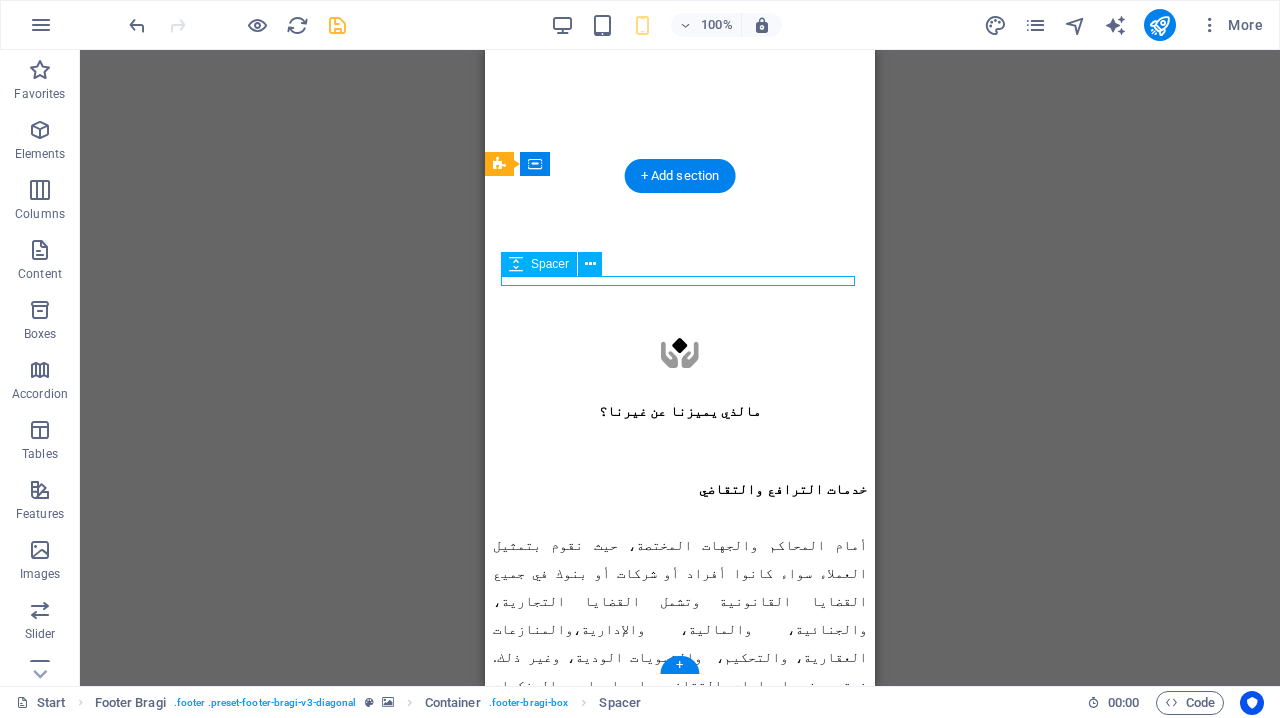 click at bounding box center [680, 12061] 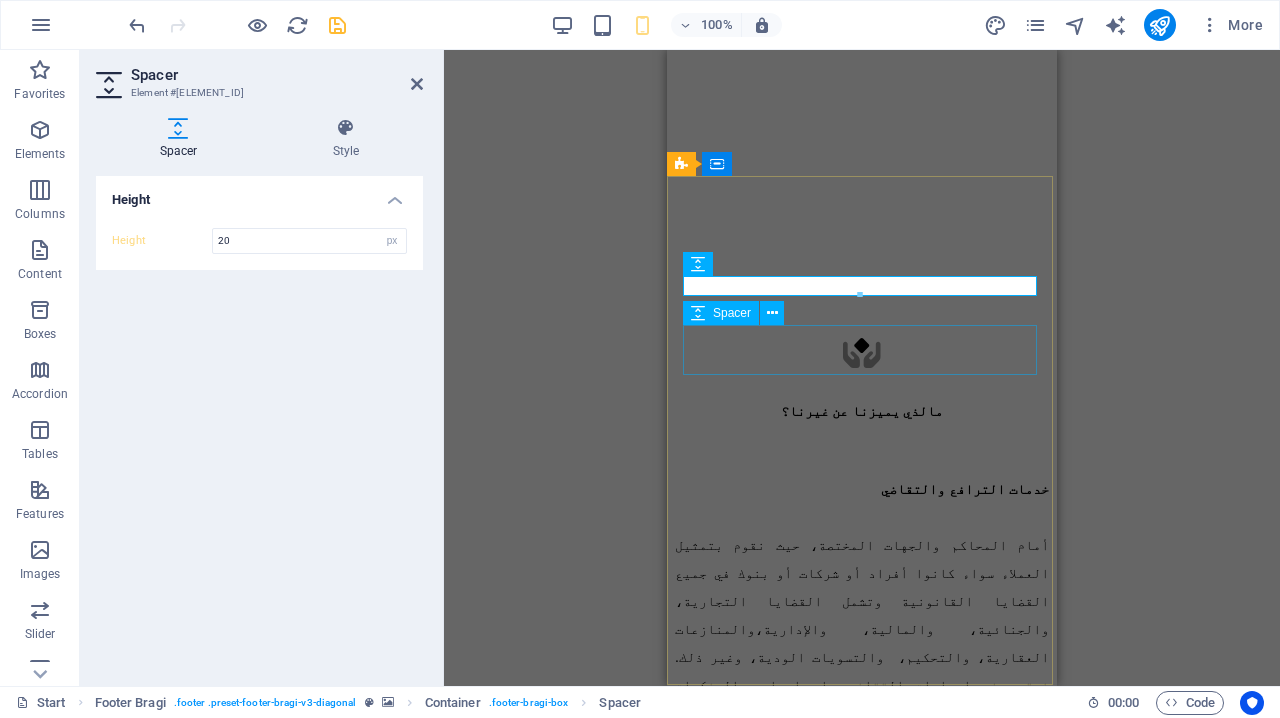type on "20" 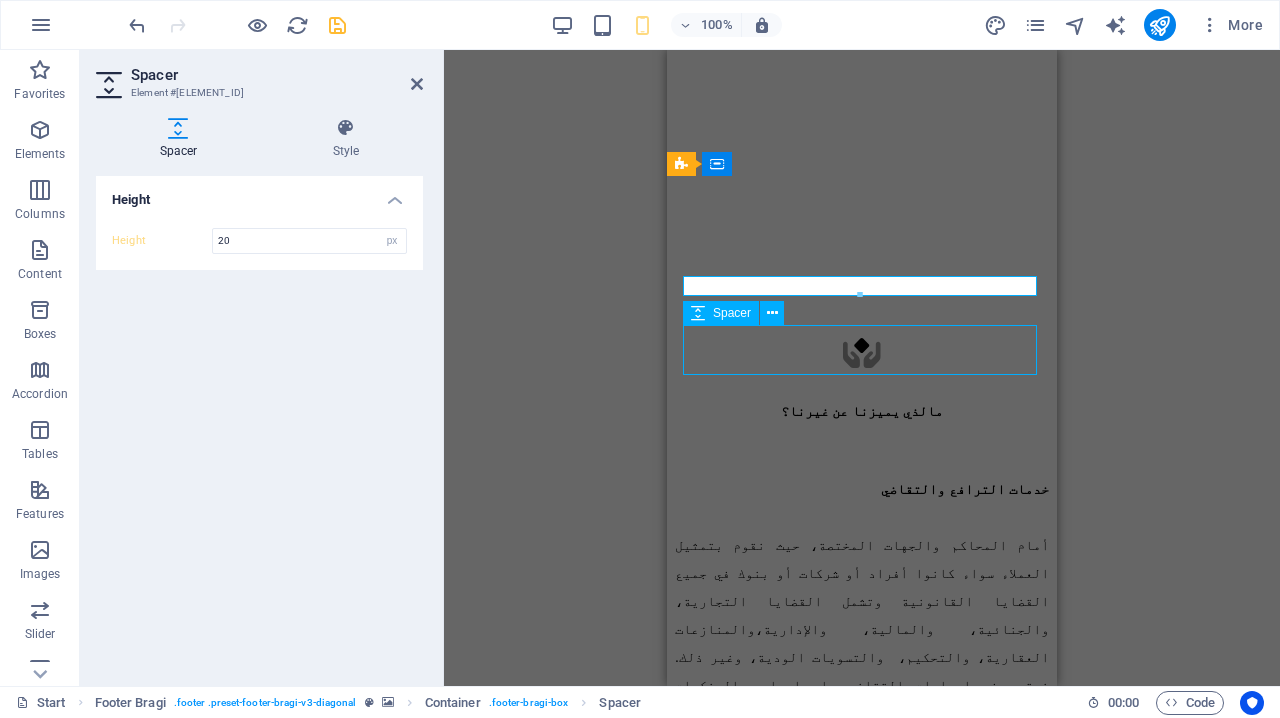 click at bounding box center [862, 12499] 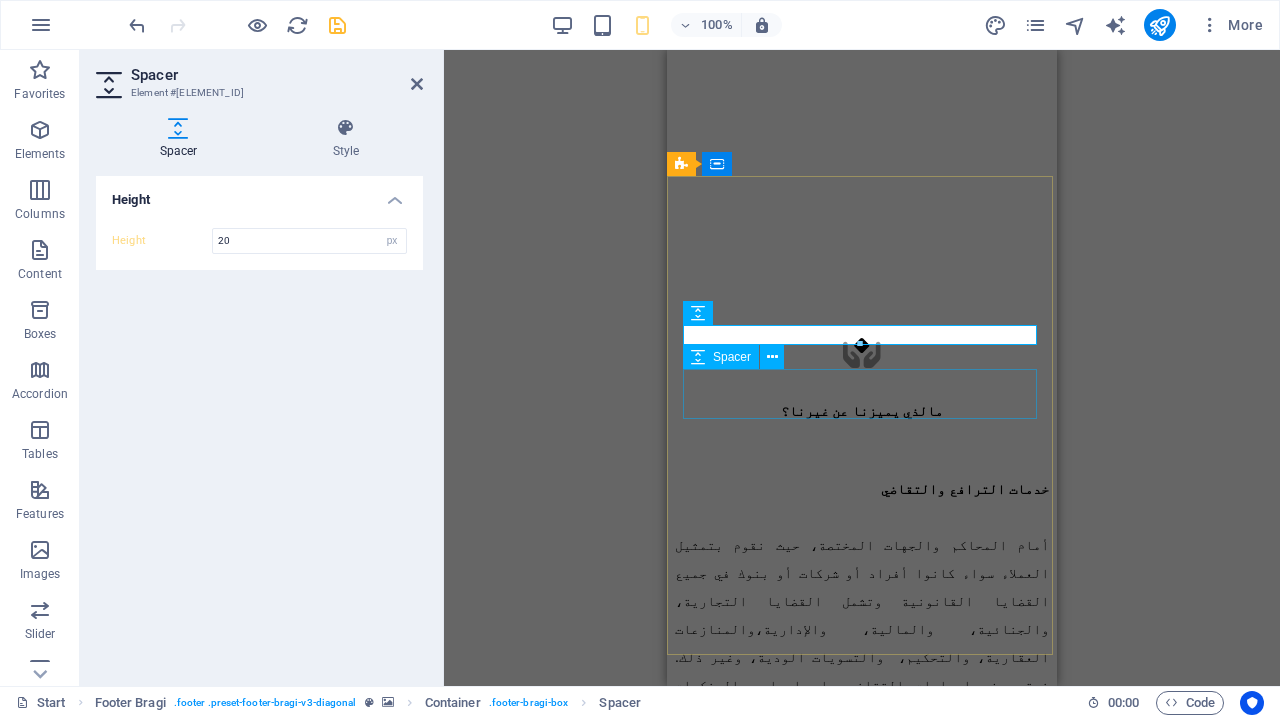 type on "20" 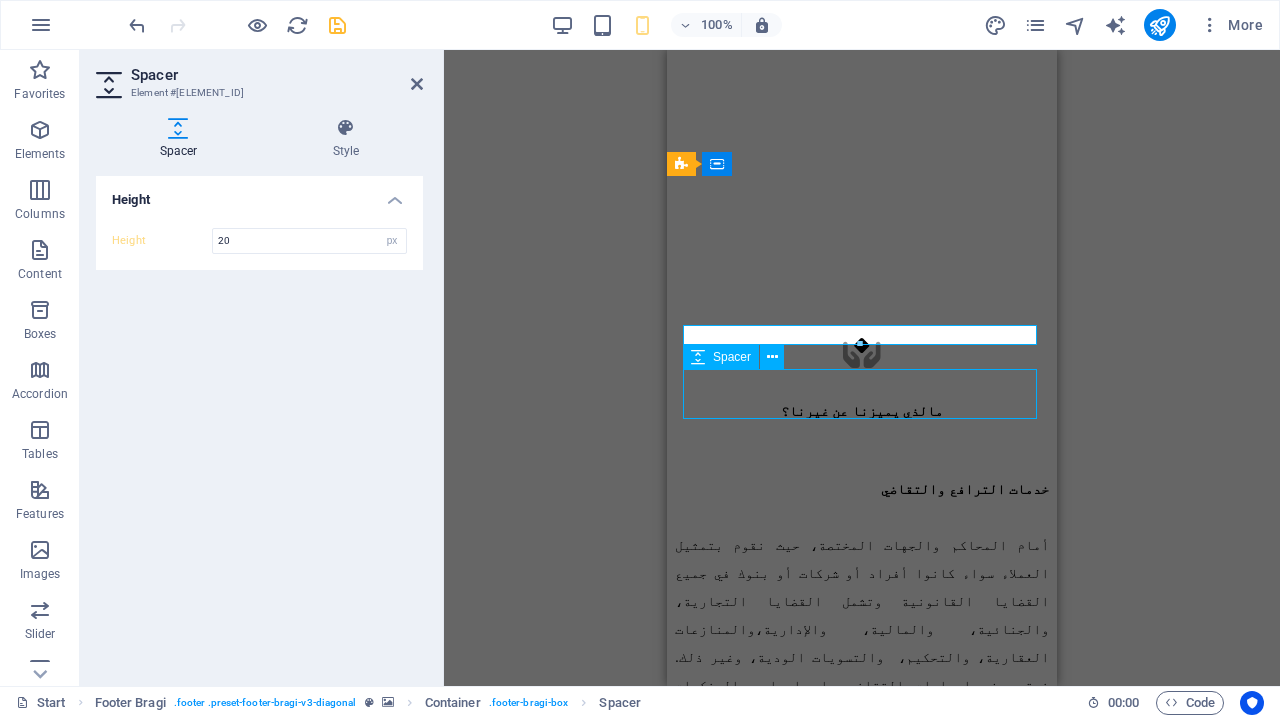click at bounding box center [862, 13058] 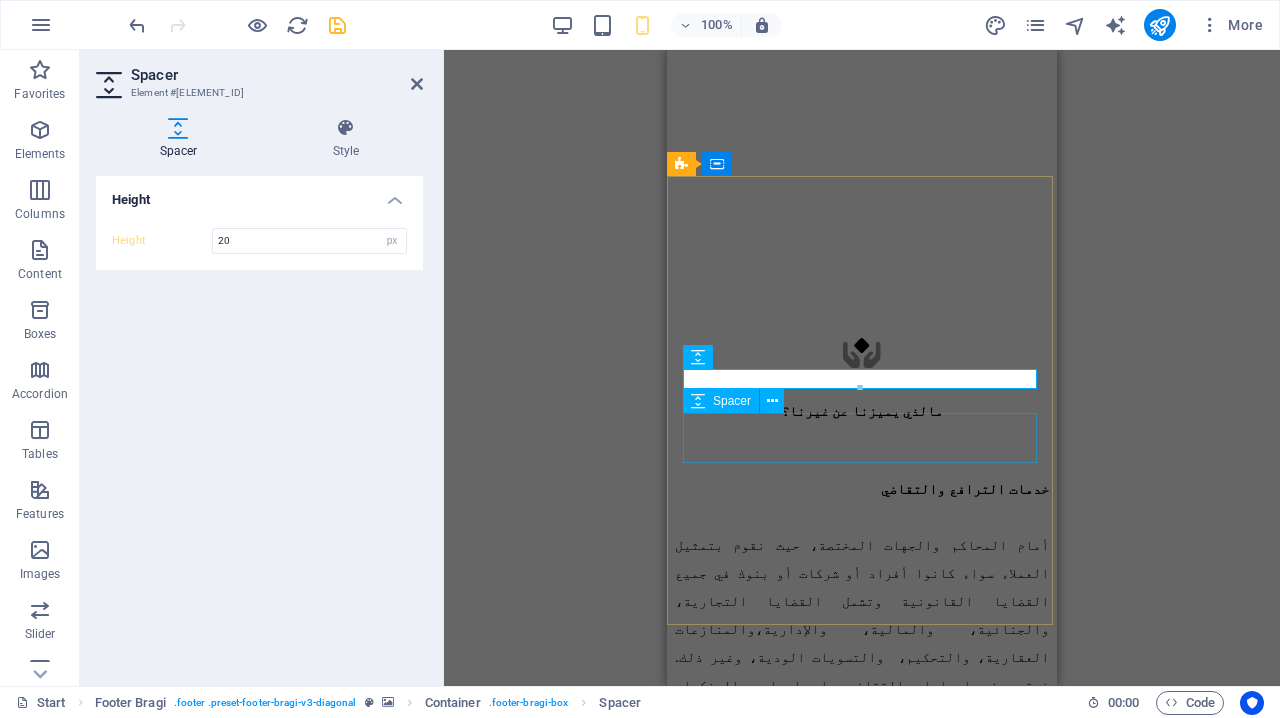 type on "20" 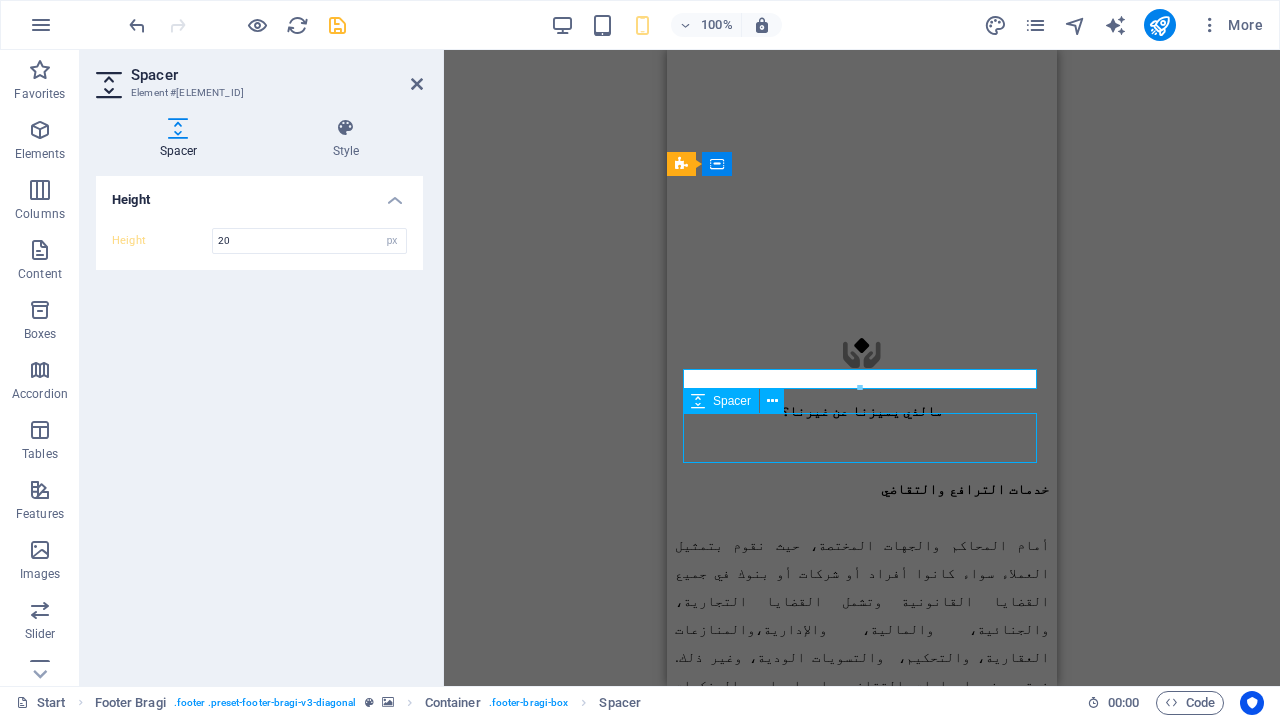 click at bounding box center [862, 13486] 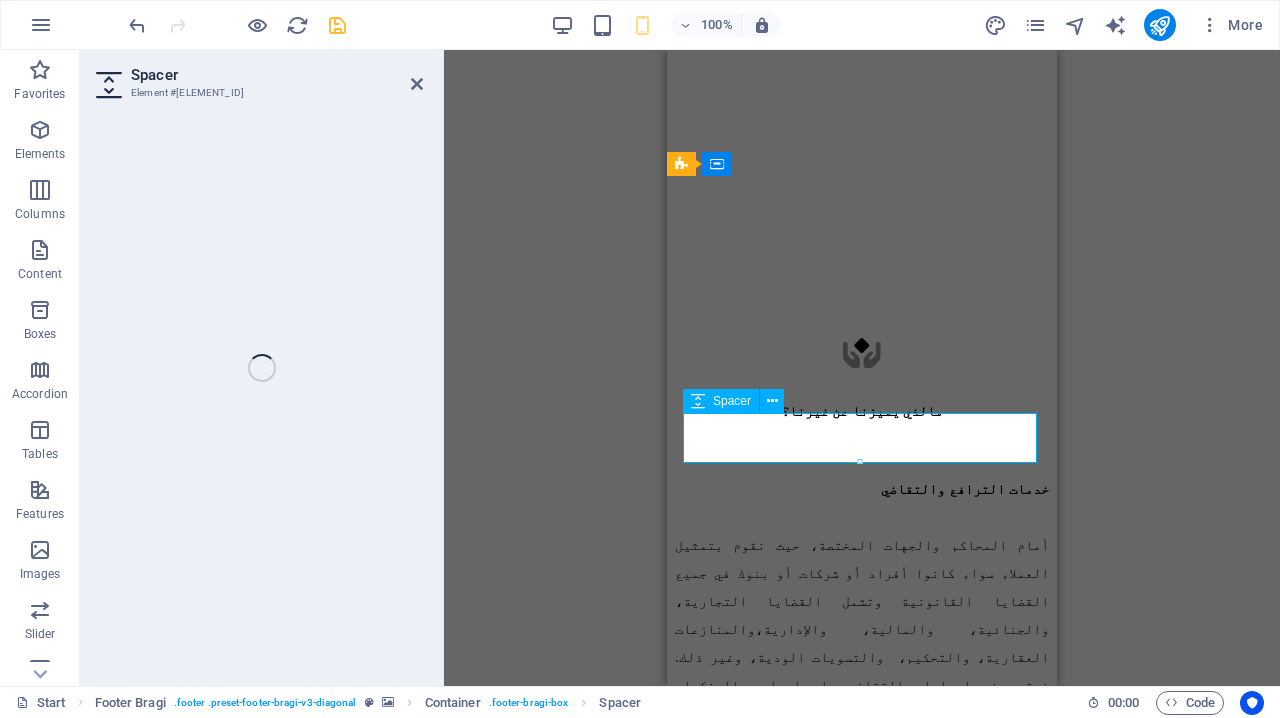 select on "px" 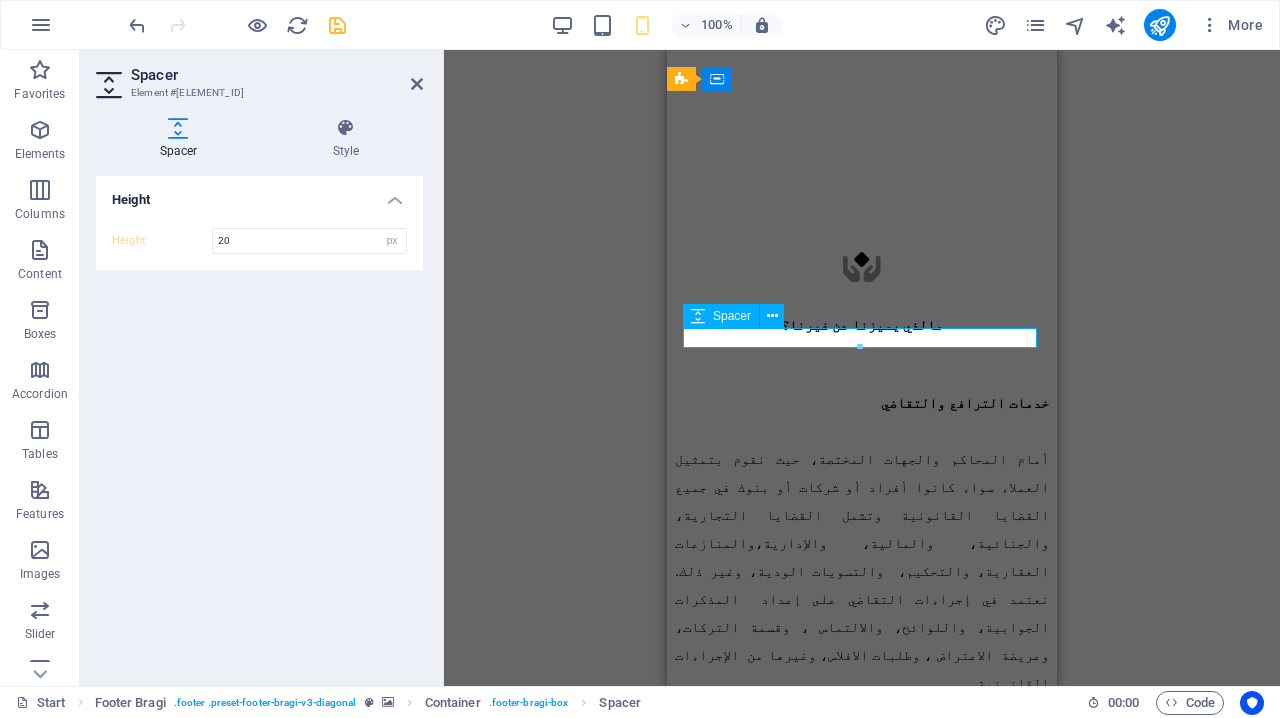 scroll, scrollTop: 10539, scrollLeft: 0, axis: vertical 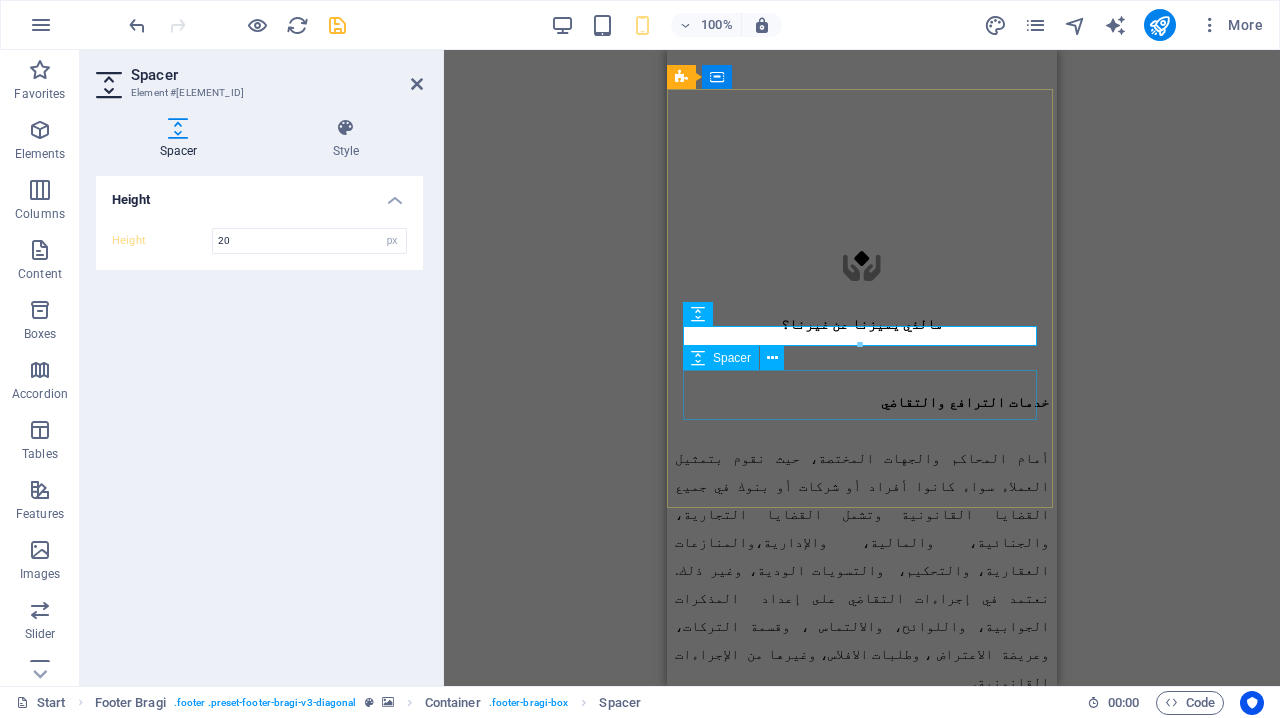 type on "20" 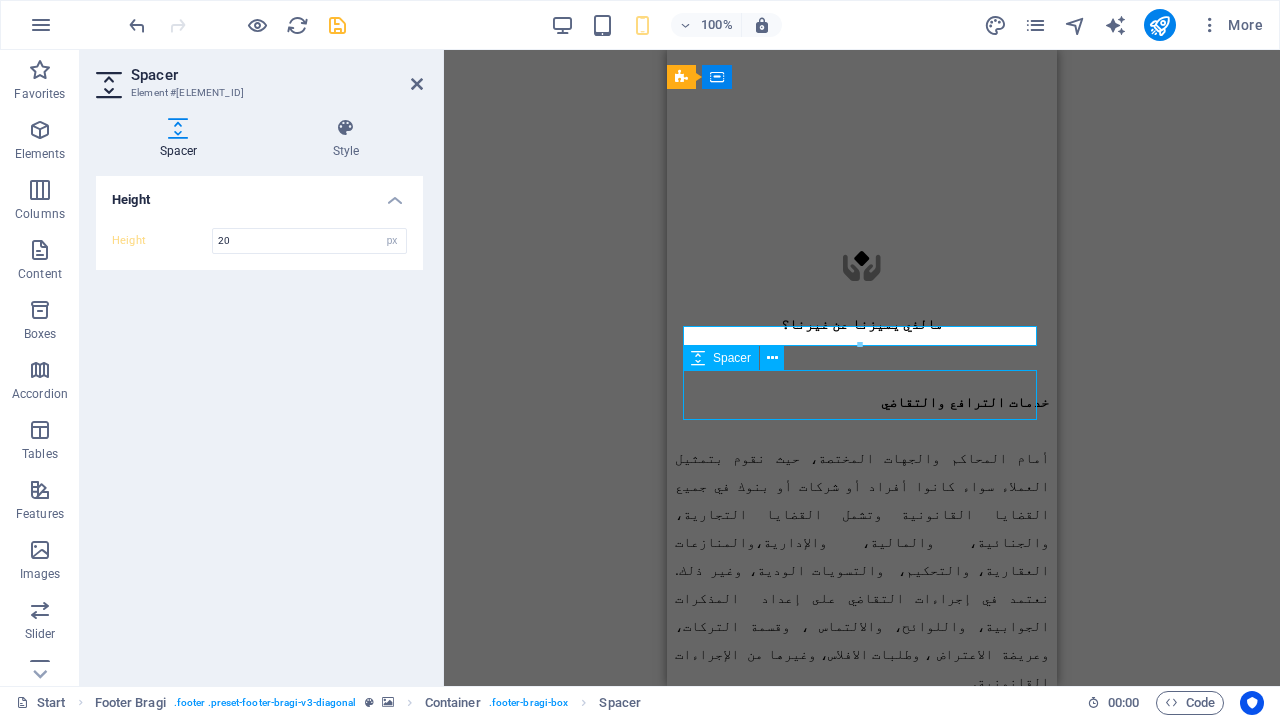 click at bounding box center [862, 13734] 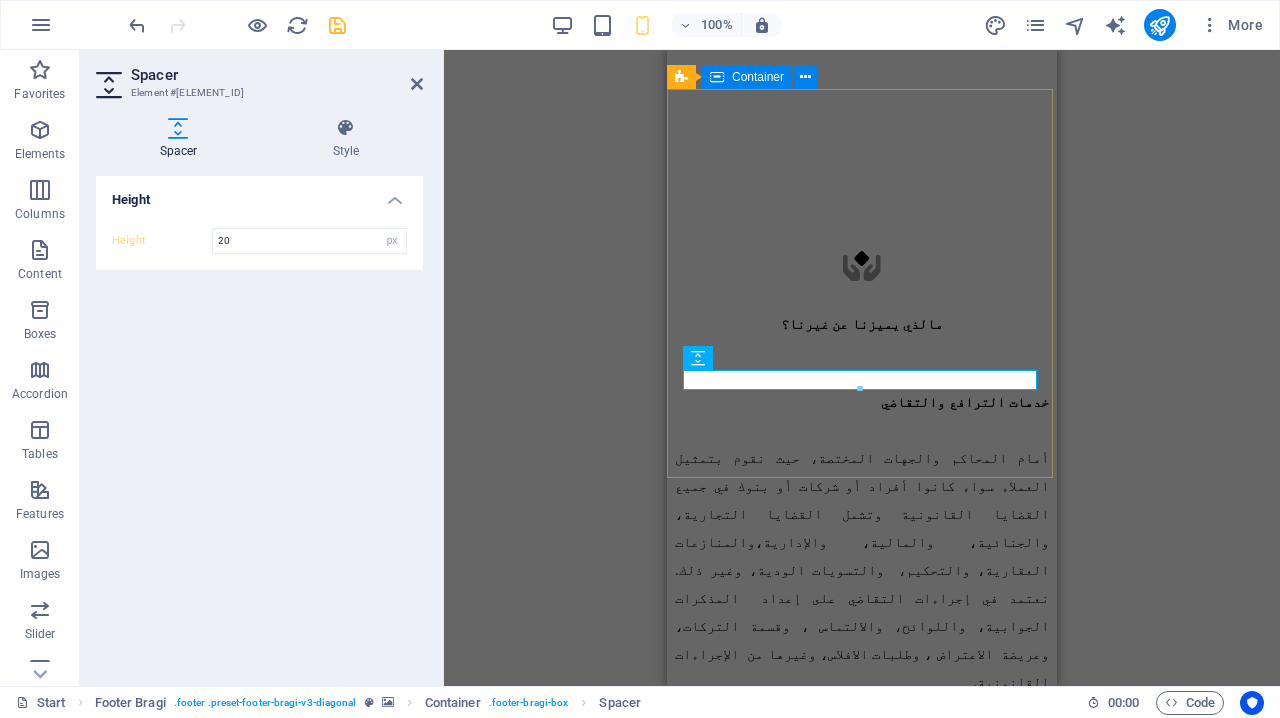 type on "20" 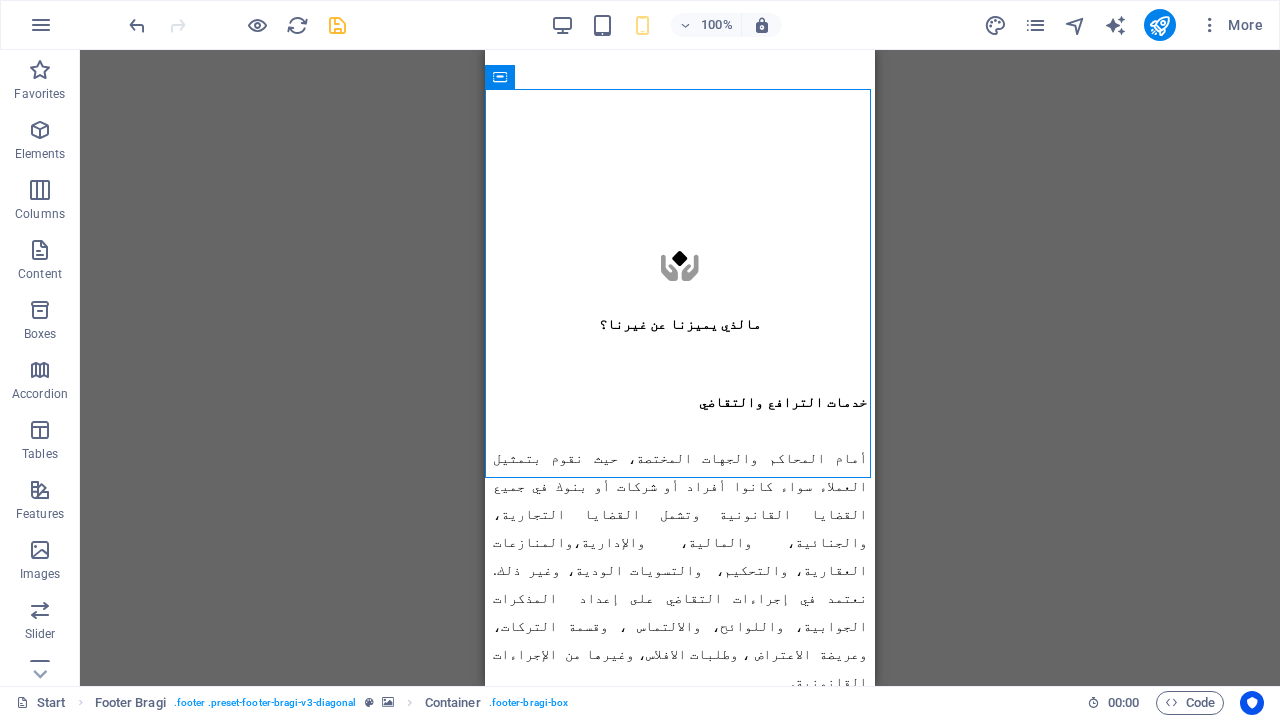 click on "Banner   Container   Banner   Spacer   Spacer   Spacer   Spacer   Container   Text   Text   Container   Preset   Container   H6   Container   Preset   Container   Text   Text   Text   Container   Menu Bar   Icon   Container   Icon   Form button   Preset   Container   Form   Captcha
Input   Spacer   Footer Bragi   Footer Bragi   Container   Text   Spacer   Text   Spacer   Text   Spacer   H4   Text   Spacer" at bounding box center [680, 368] 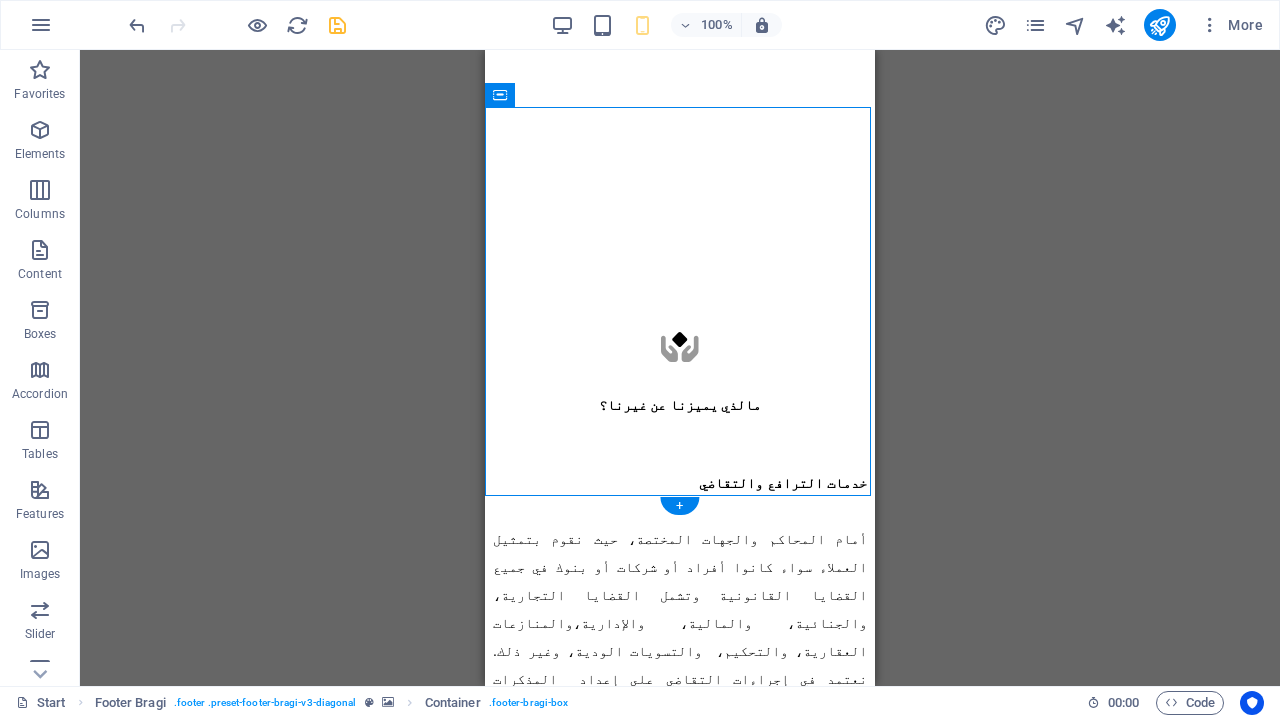 scroll, scrollTop: 10452, scrollLeft: 0, axis: vertical 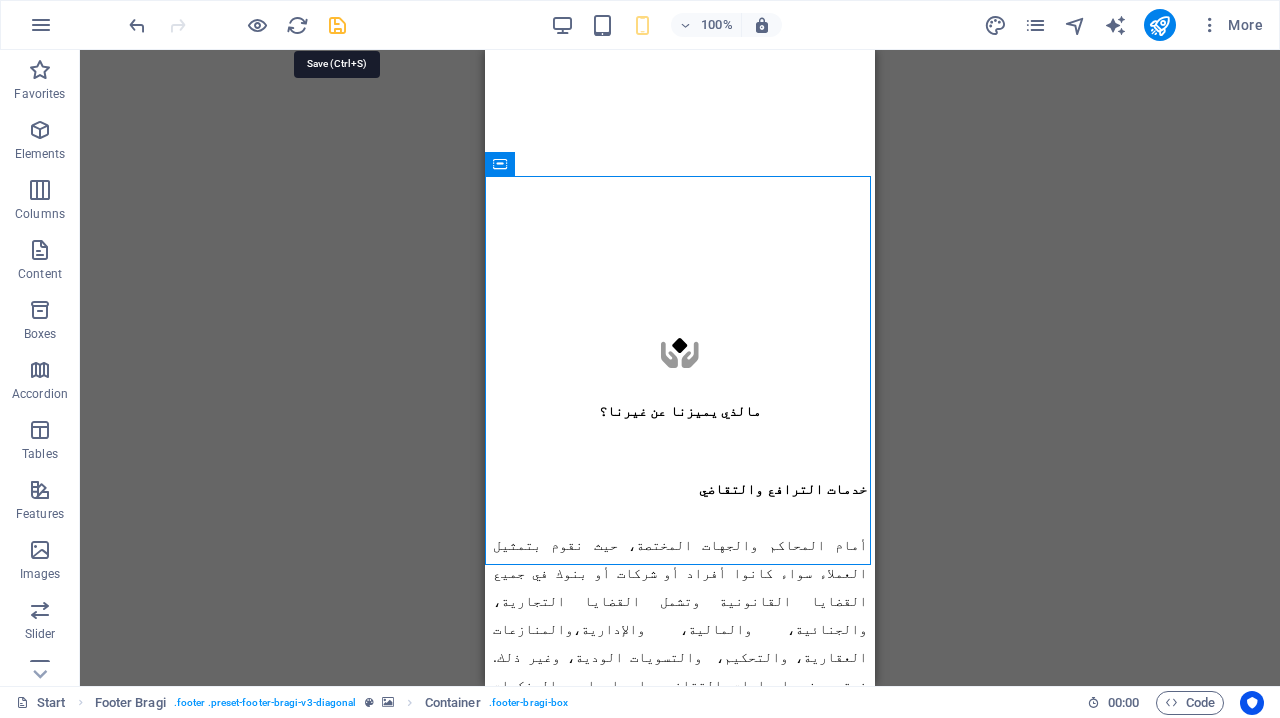 click at bounding box center (337, 25) 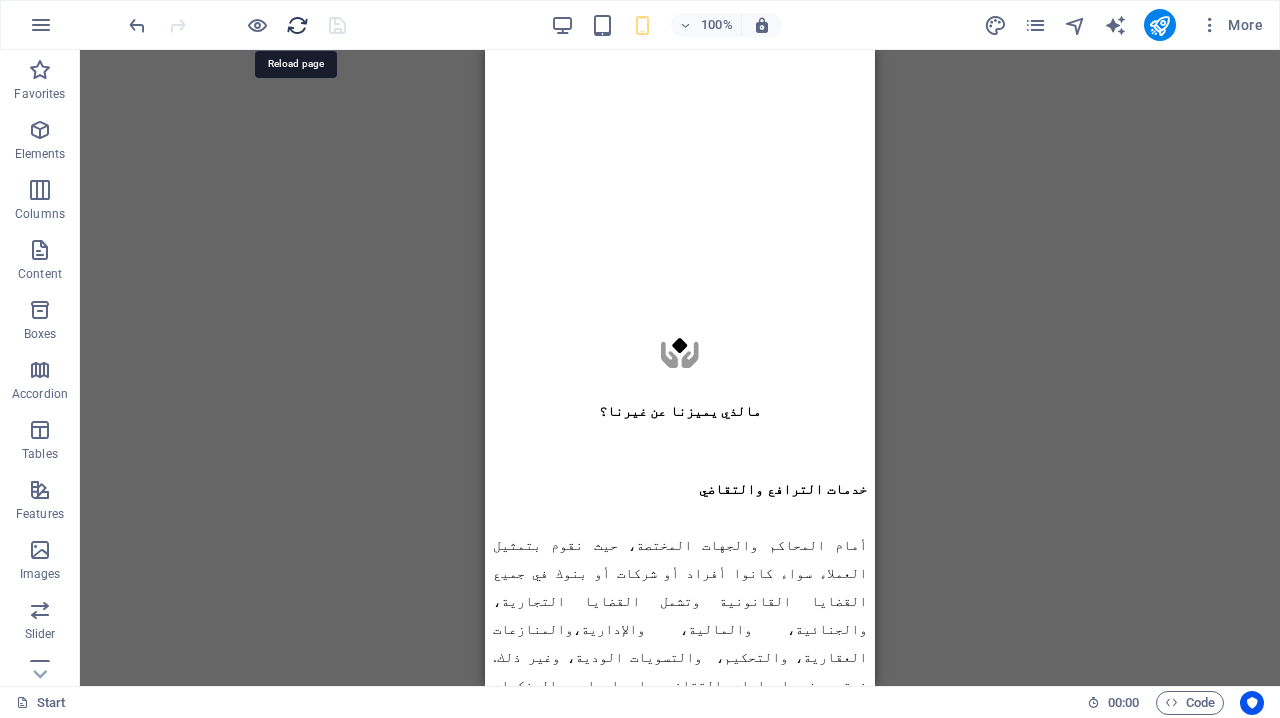 click at bounding box center [297, 25] 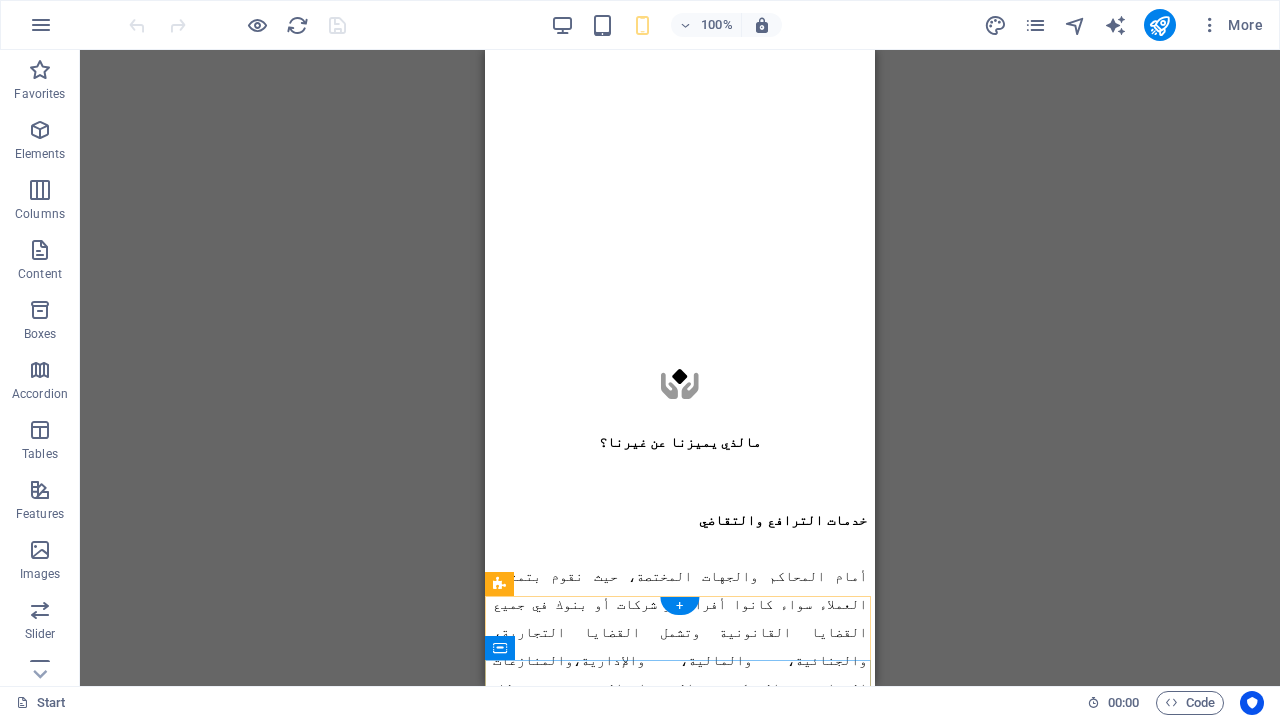 scroll, scrollTop: 10420, scrollLeft: 0, axis: vertical 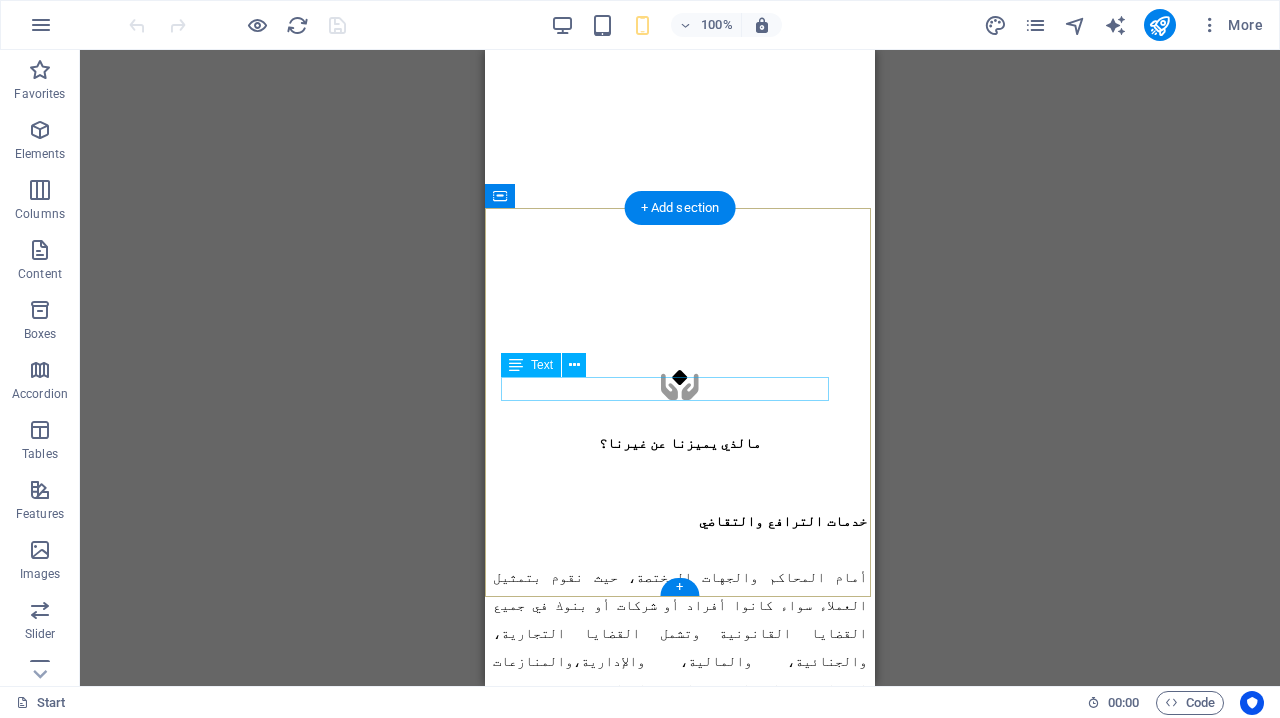 click on "شرق - شارع الشهداء- قطعة ٤- بناية ٣٢- الدور ٨" at bounding box center [626, 12941] 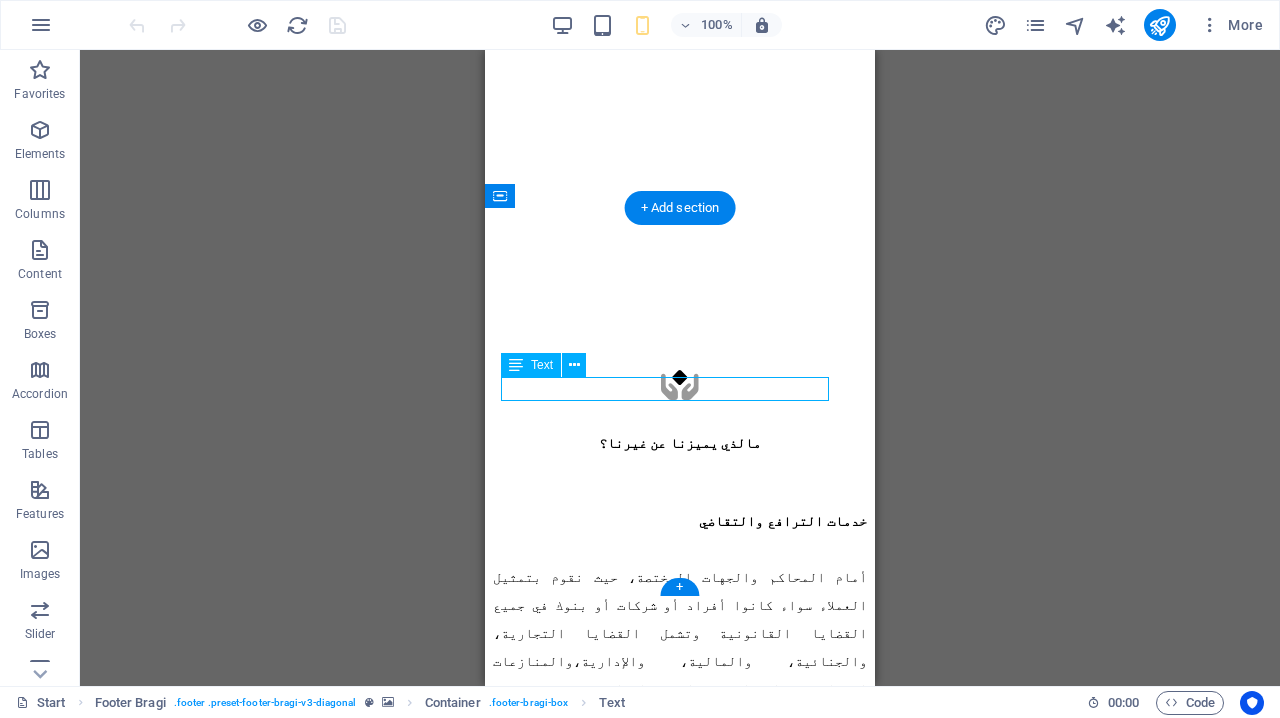 click on "شرق - شارع الشهداء- قطعة ٤- بناية ٣٢- الدور ٨" at bounding box center [626, 12941] 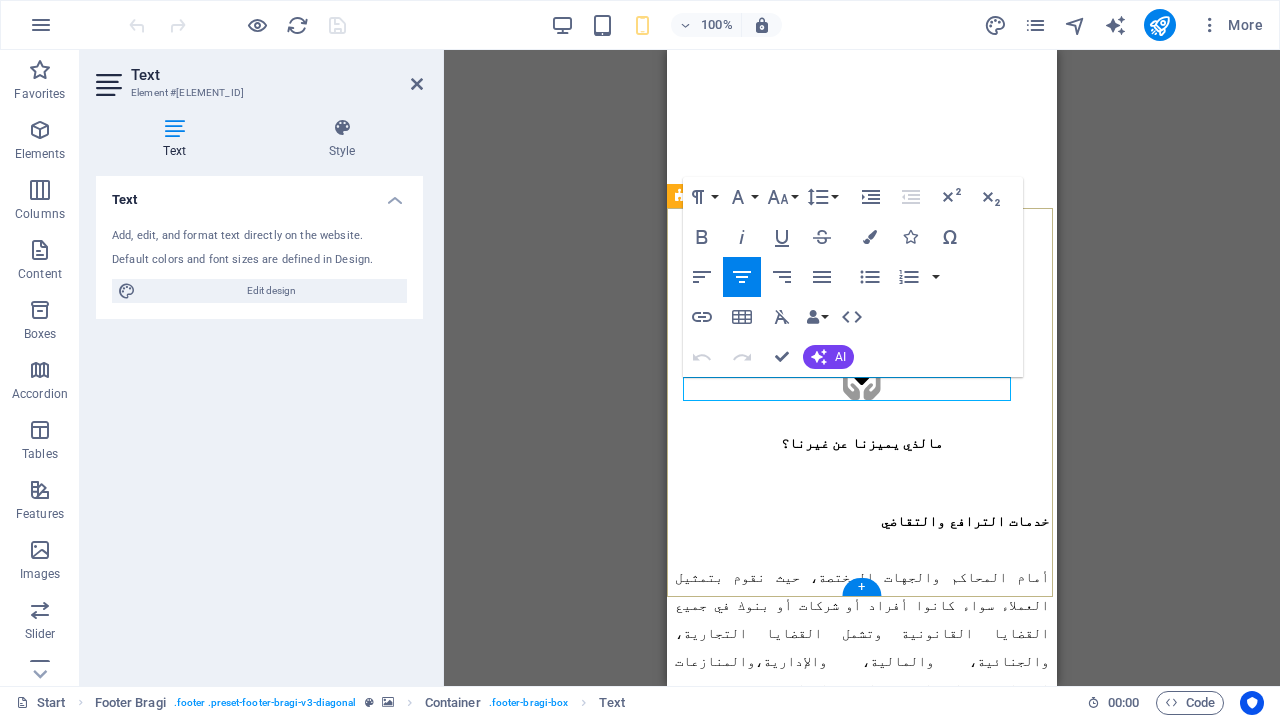 click on "شرق - شارع الشهداء- قطعة ٤- بناية ٣٢- الدور ٨" at bounding box center [808, 12941] 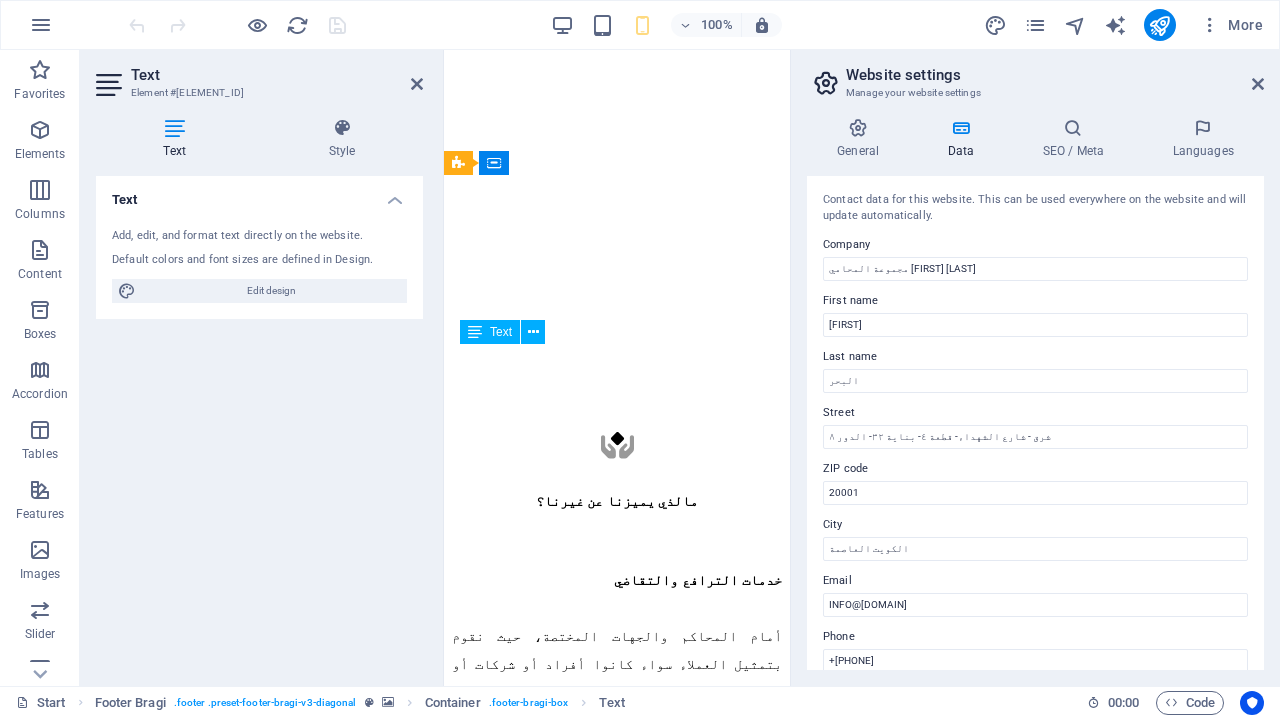 scroll, scrollTop: 11198, scrollLeft: 0, axis: vertical 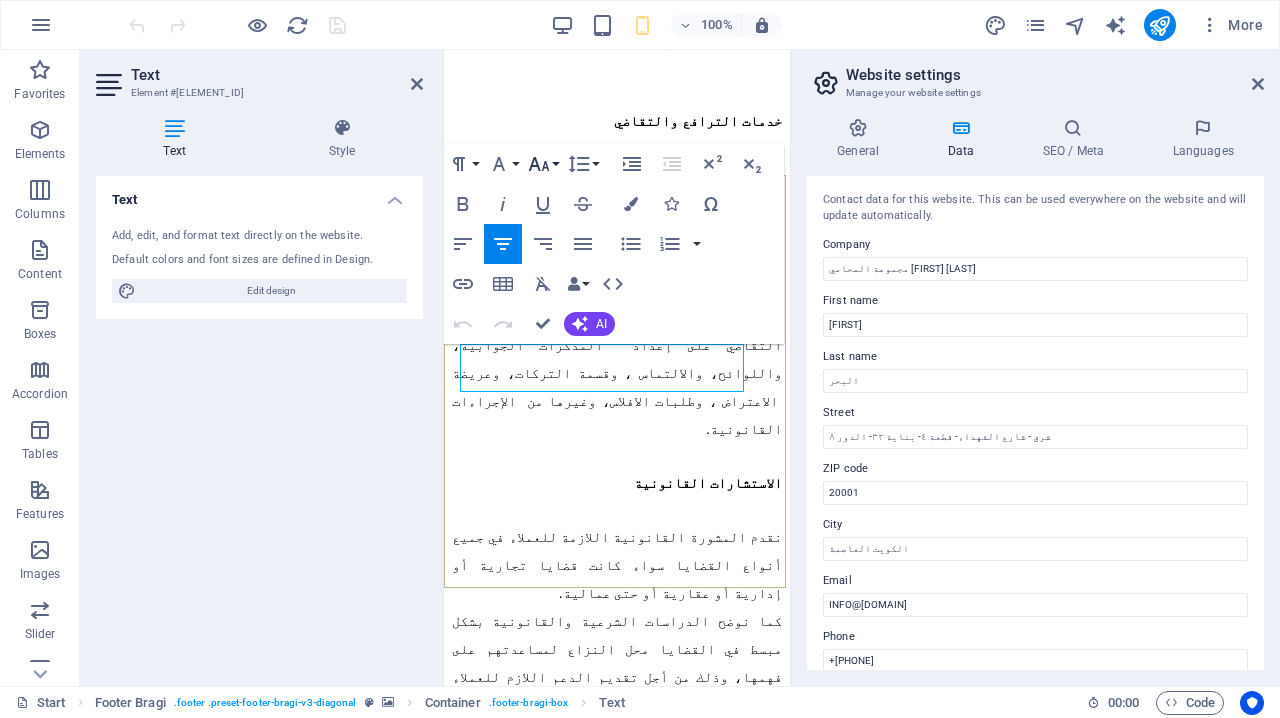 click 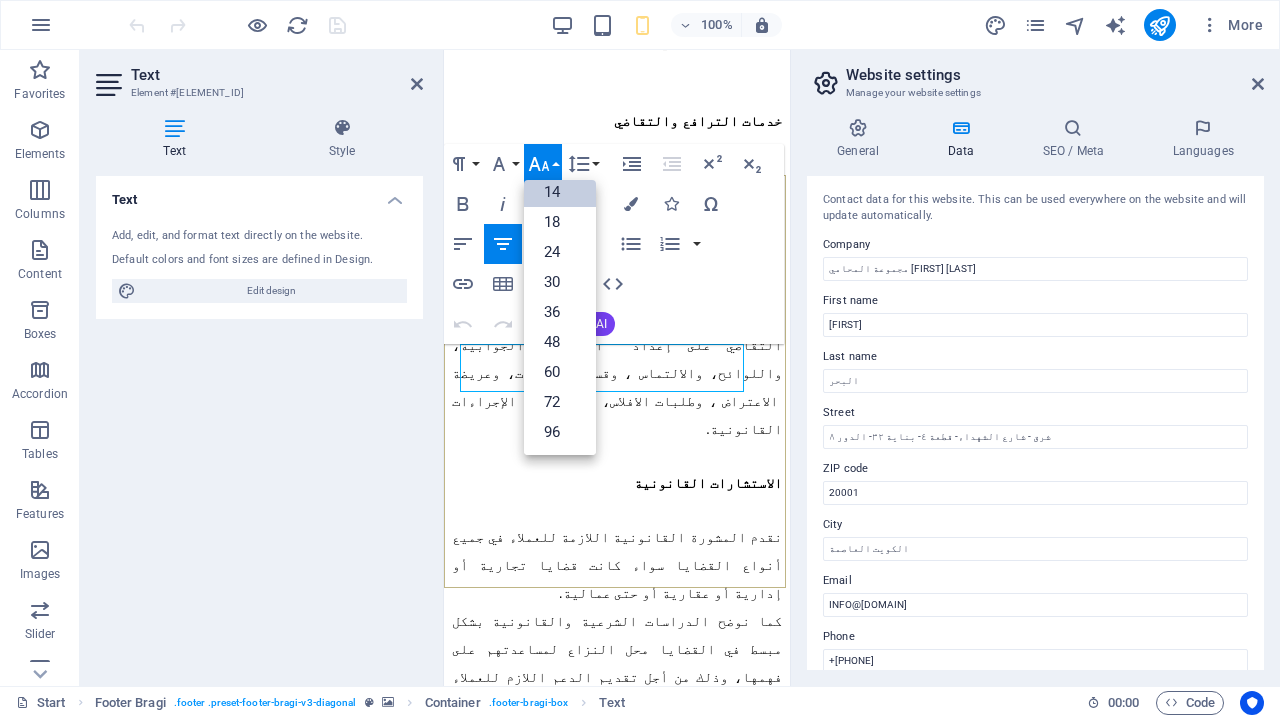 scroll, scrollTop: 161, scrollLeft: 0, axis: vertical 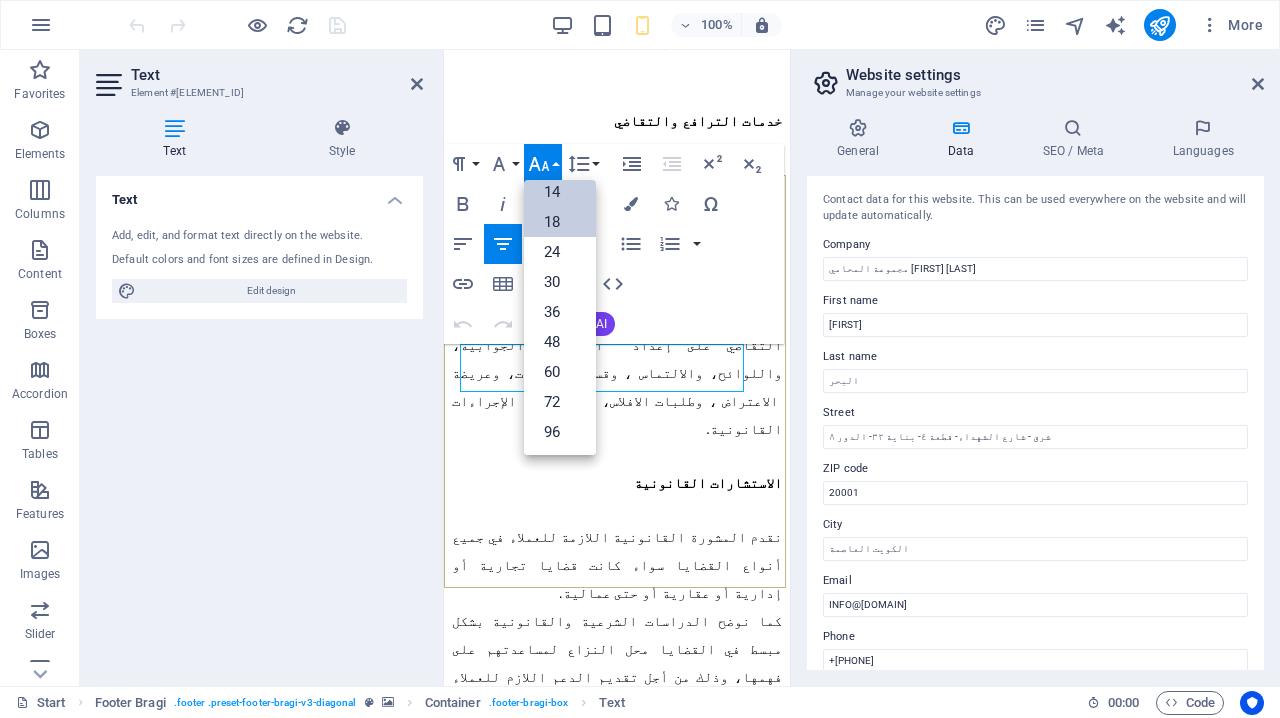 click on "18" at bounding box center [560, 222] 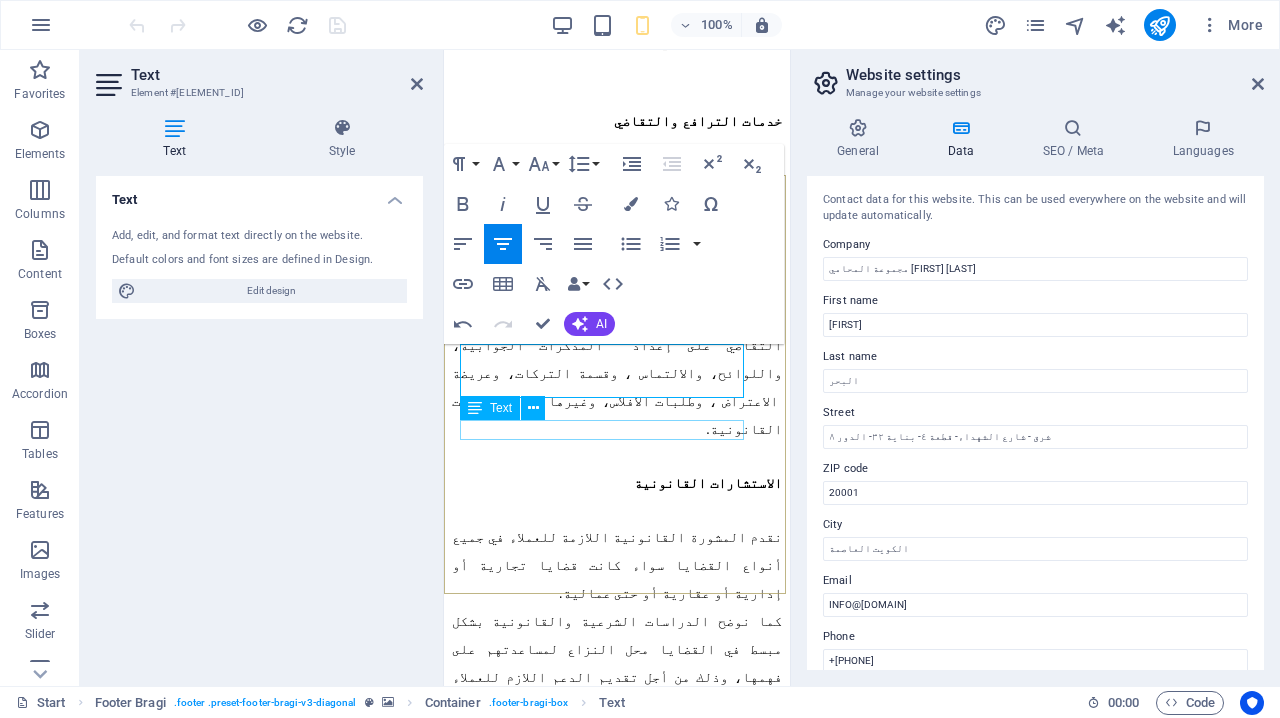 click on "+[COUNTRY CODE] [PHONE]" at bounding box center [617, 13973] 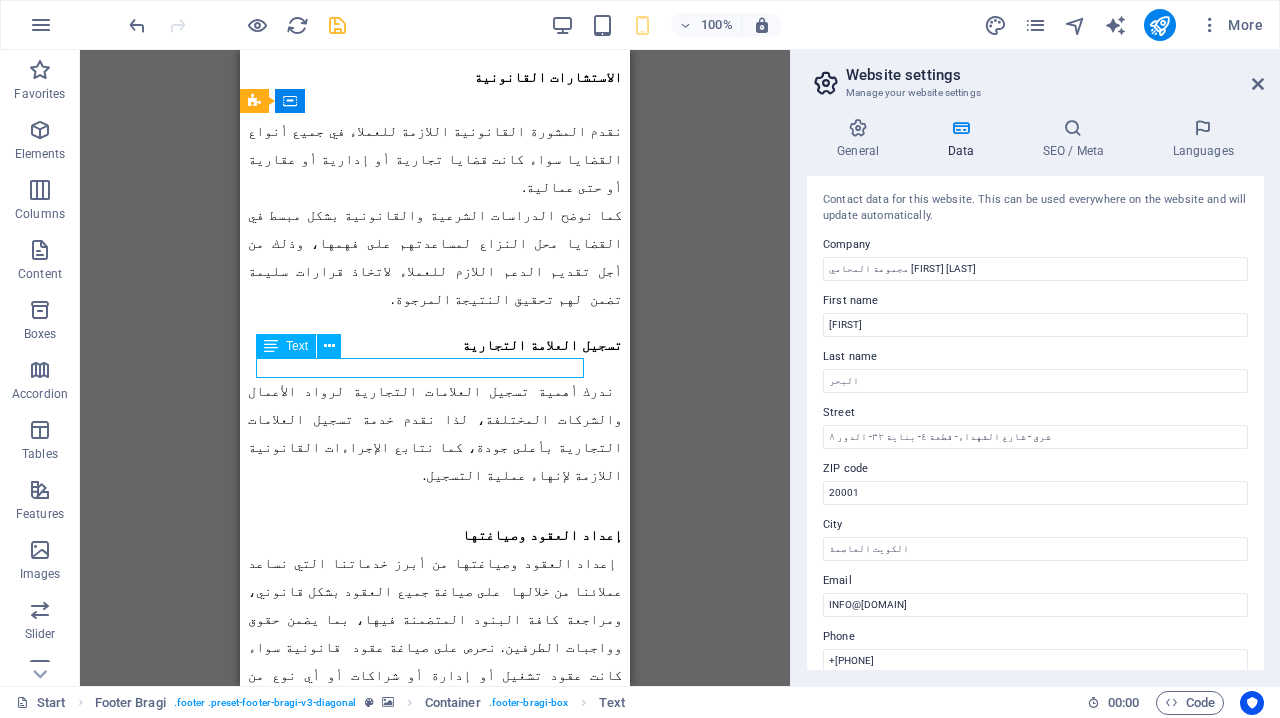 scroll, scrollTop: 10515, scrollLeft: 0, axis: vertical 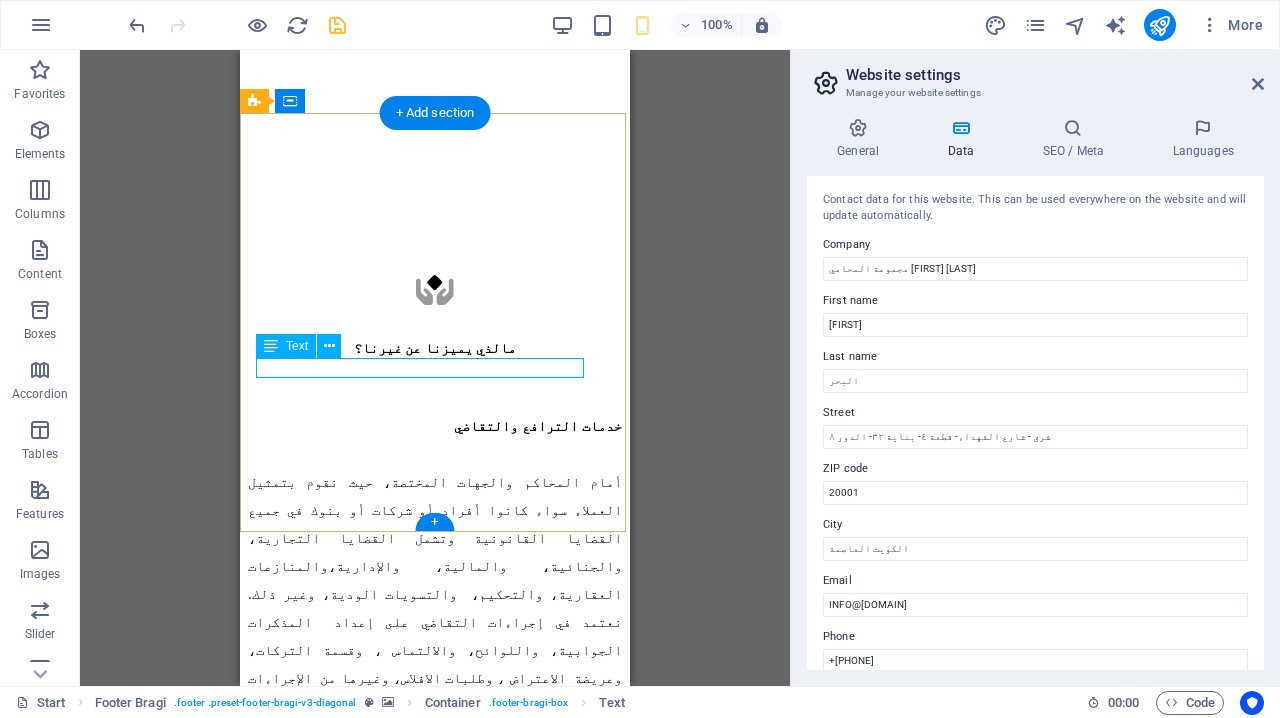 click on "+[COUNTRY CODE] [PHONE]" at bounding box center (435, 13346) 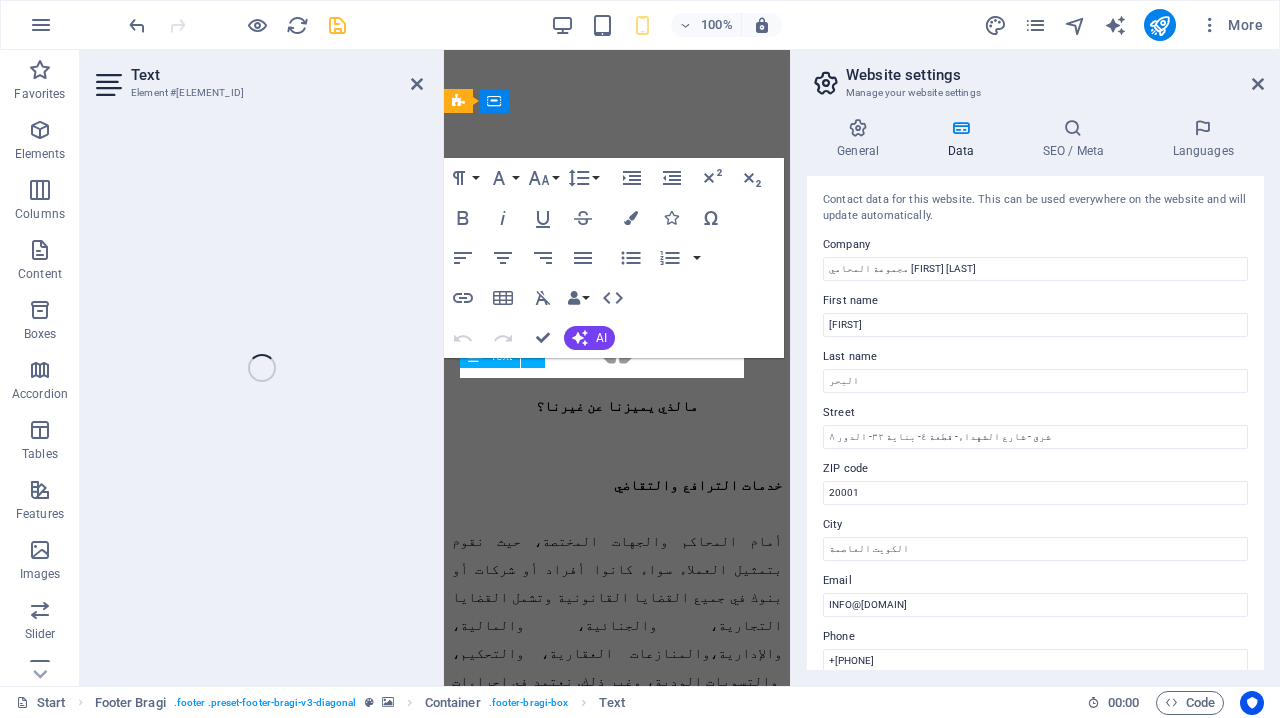 scroll, scrollTop: 11260, scrollLeft: 0, axis: vertical 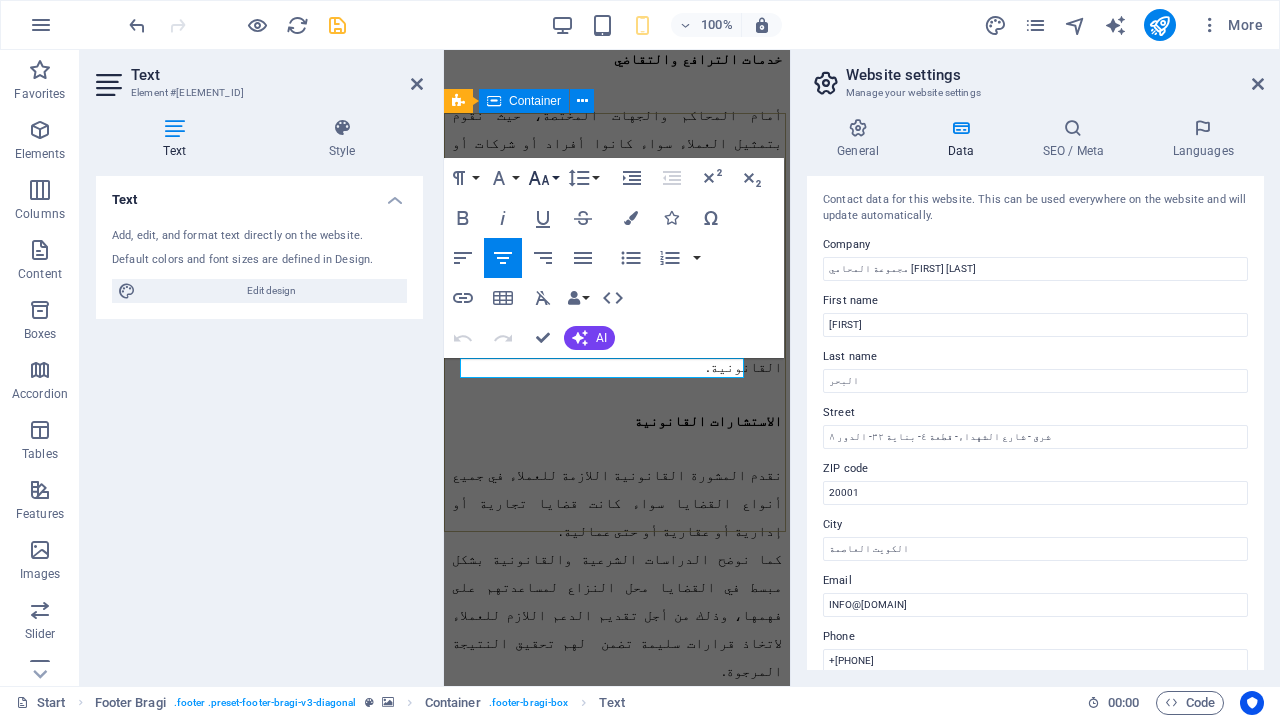 click 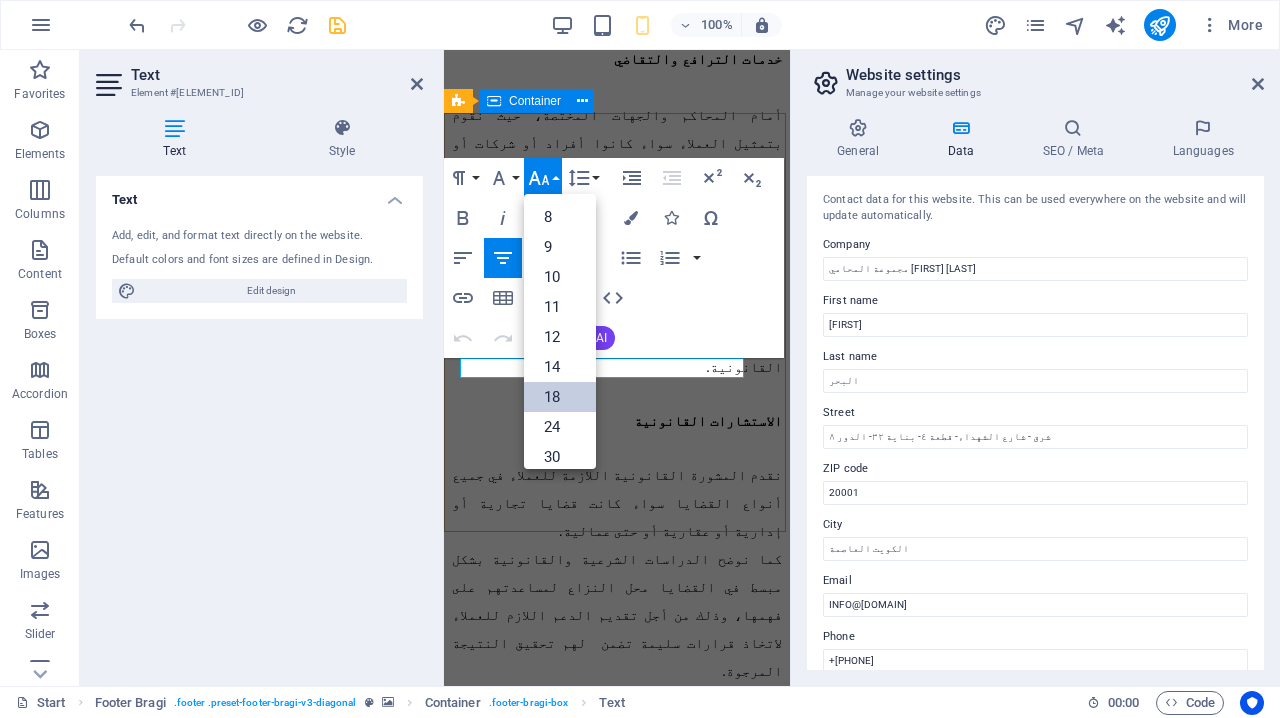 click on "18" at bounding box center (560, 397) 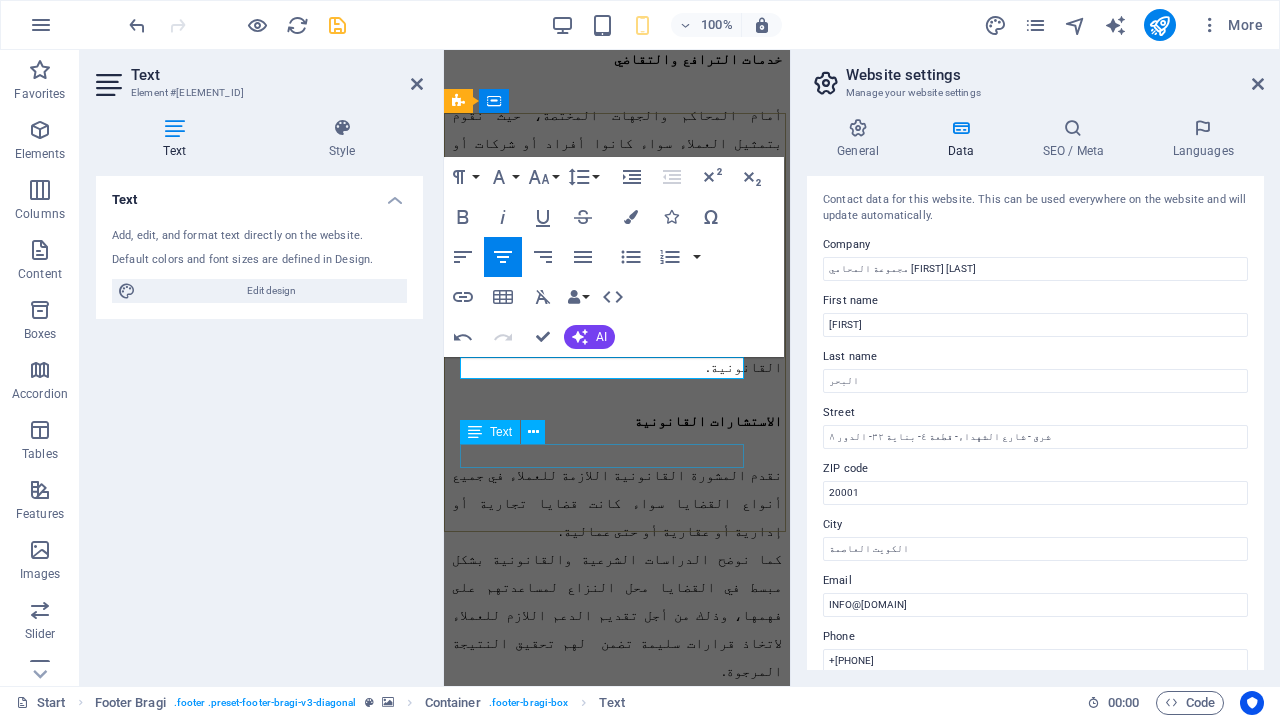 click on "Legal Notice  |  Privacy Policy" at bounding box center (617, 14652) 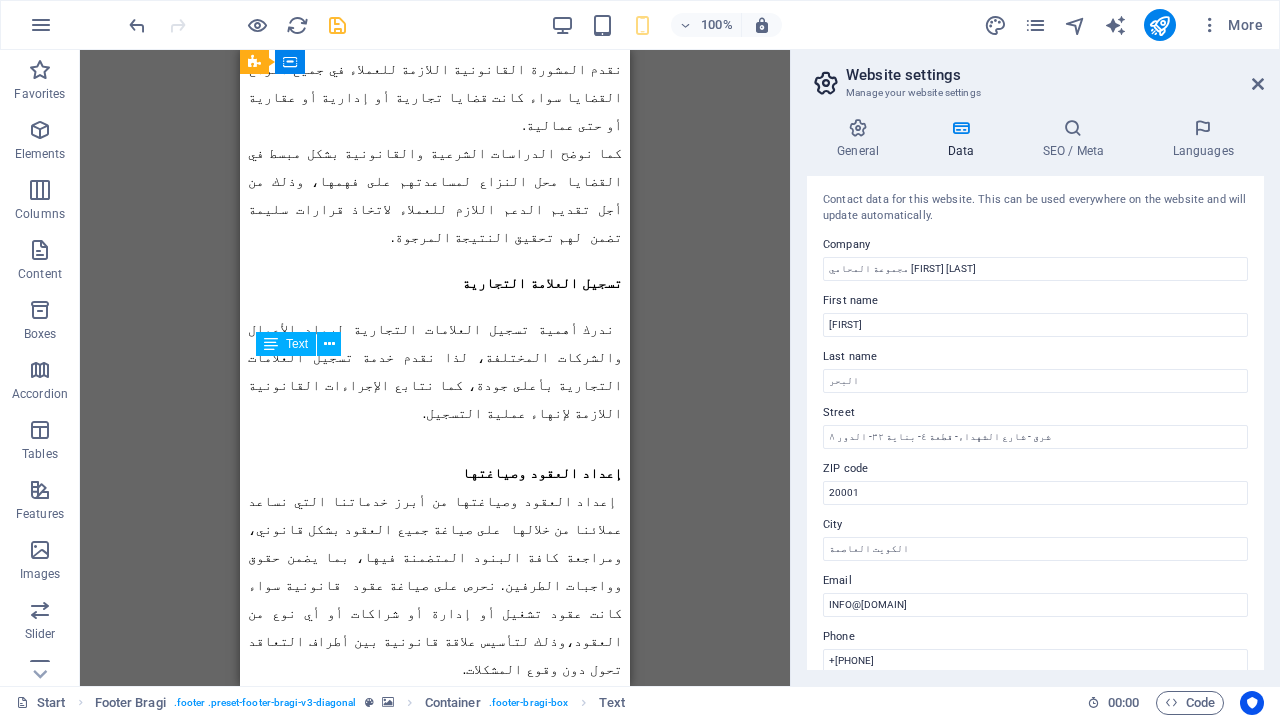 scroll, scrollTop: 10603, scrollLeft: 0, axis: vertical 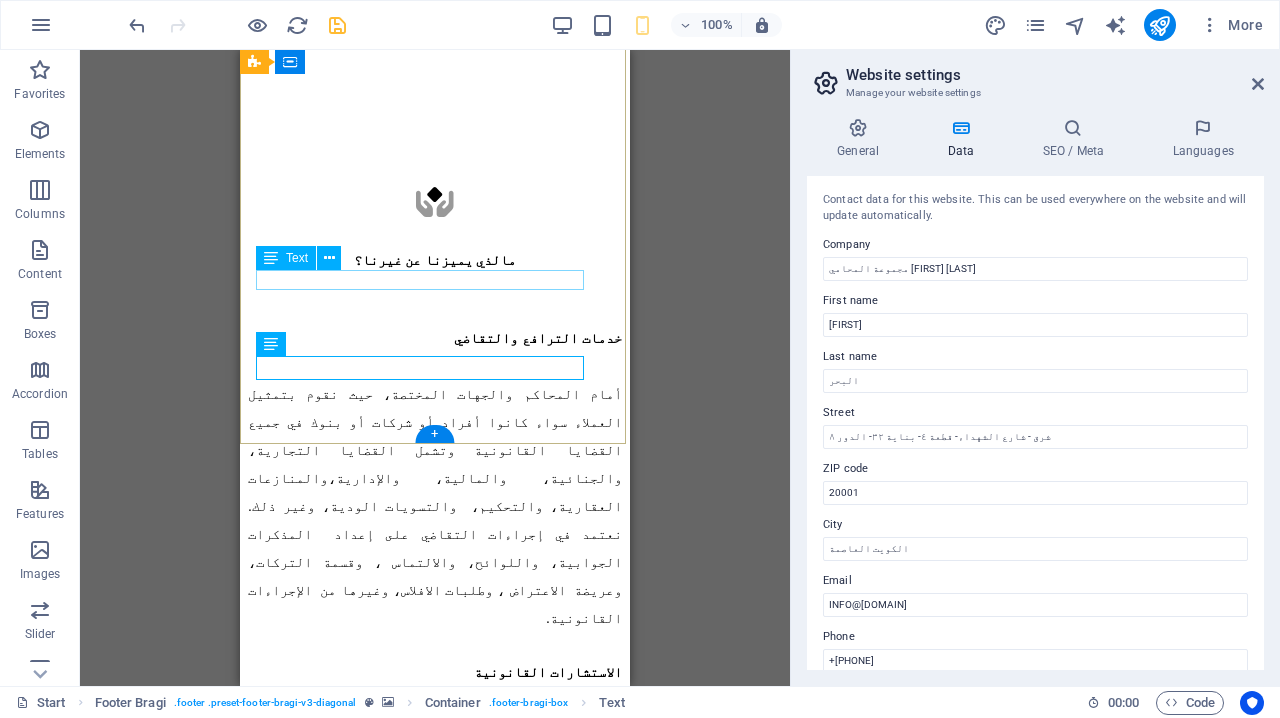 click on "+[COUNTRY CODE] [PHONE]" at bounding box center [435, 13258] 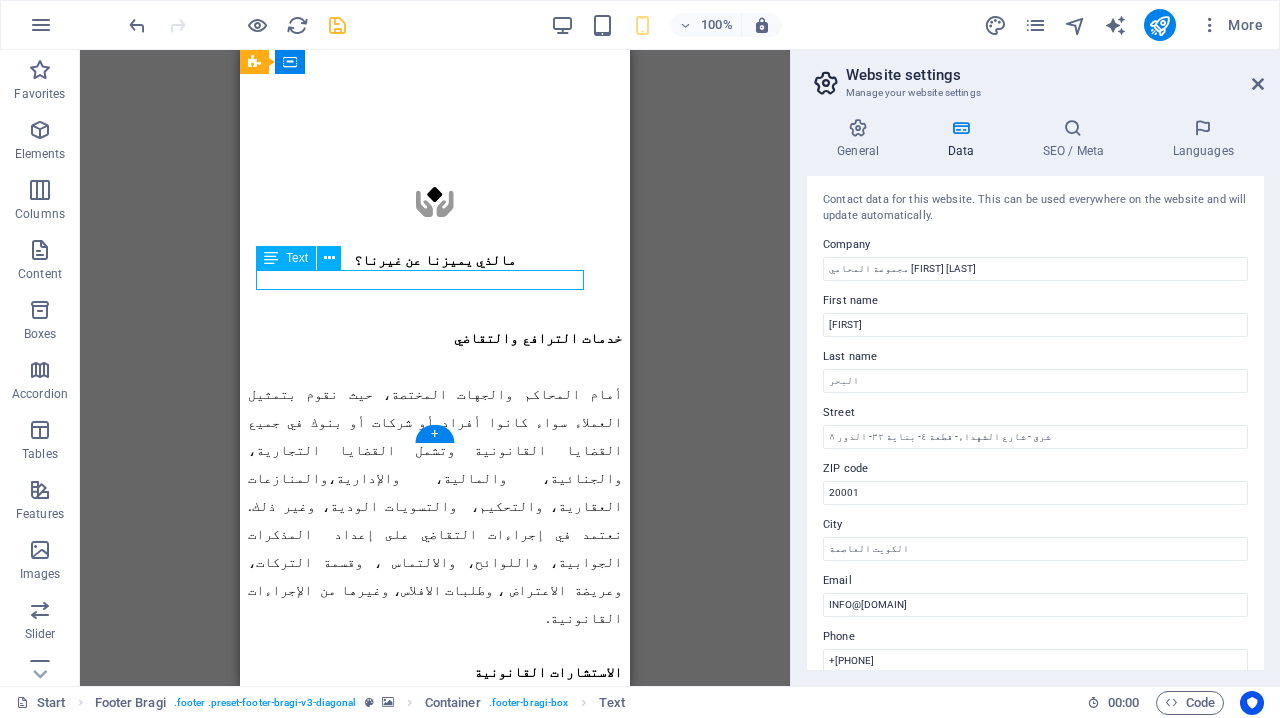 click on "+[COUNTRY CODE] [PHONE]" at bounding box center [435, 13258] 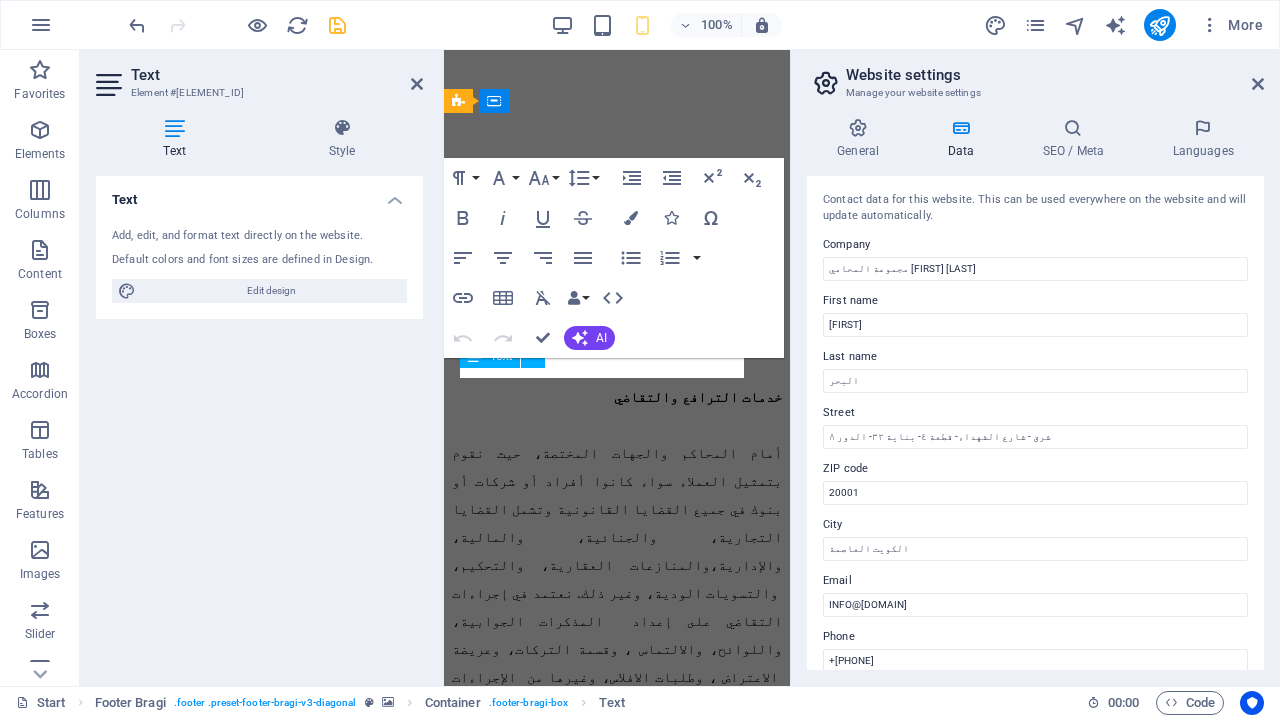 scroll, scrollTop: 11260, scrollLeft: 0, axis: vertical 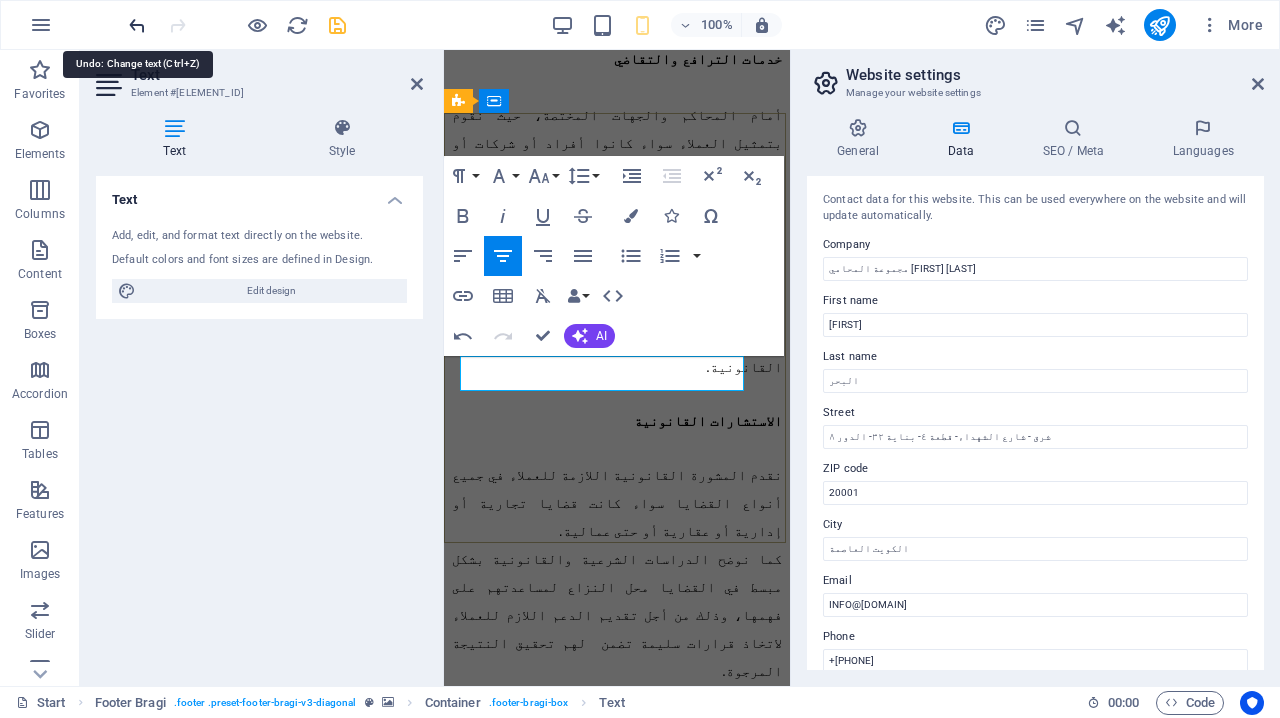 click at bounding box center [137, 25] 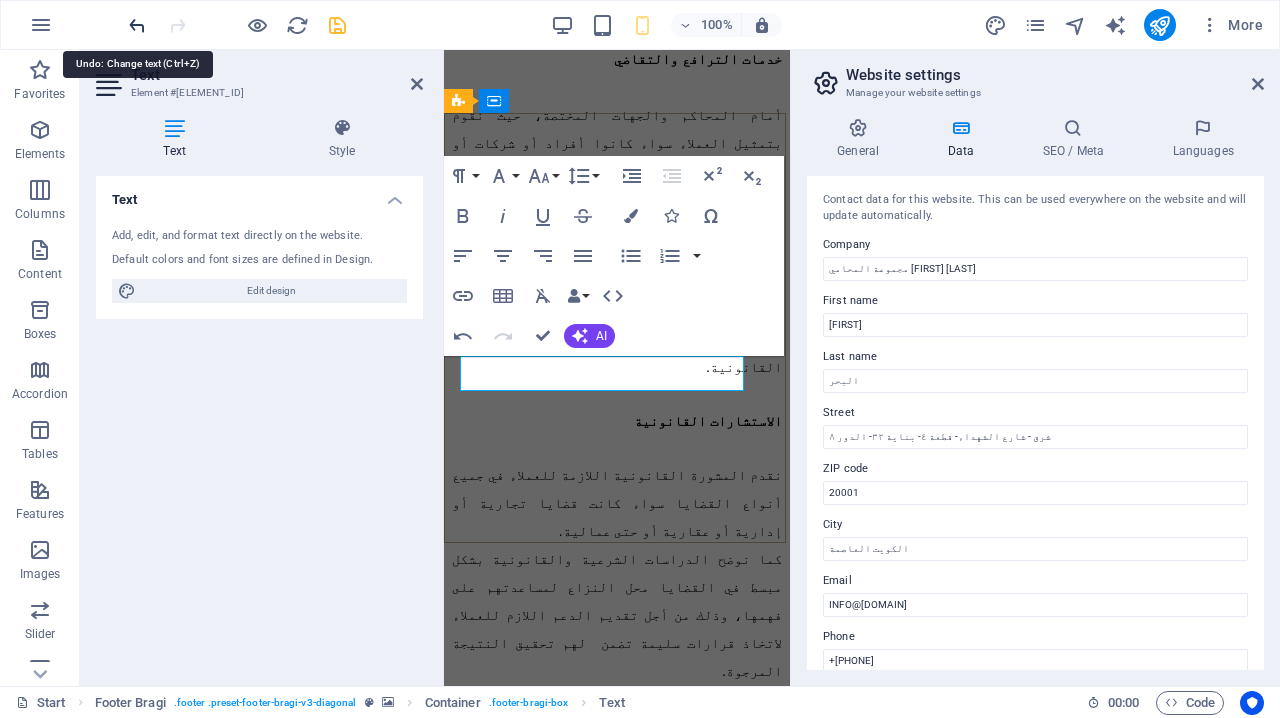 click at bounding box center (137, 25) 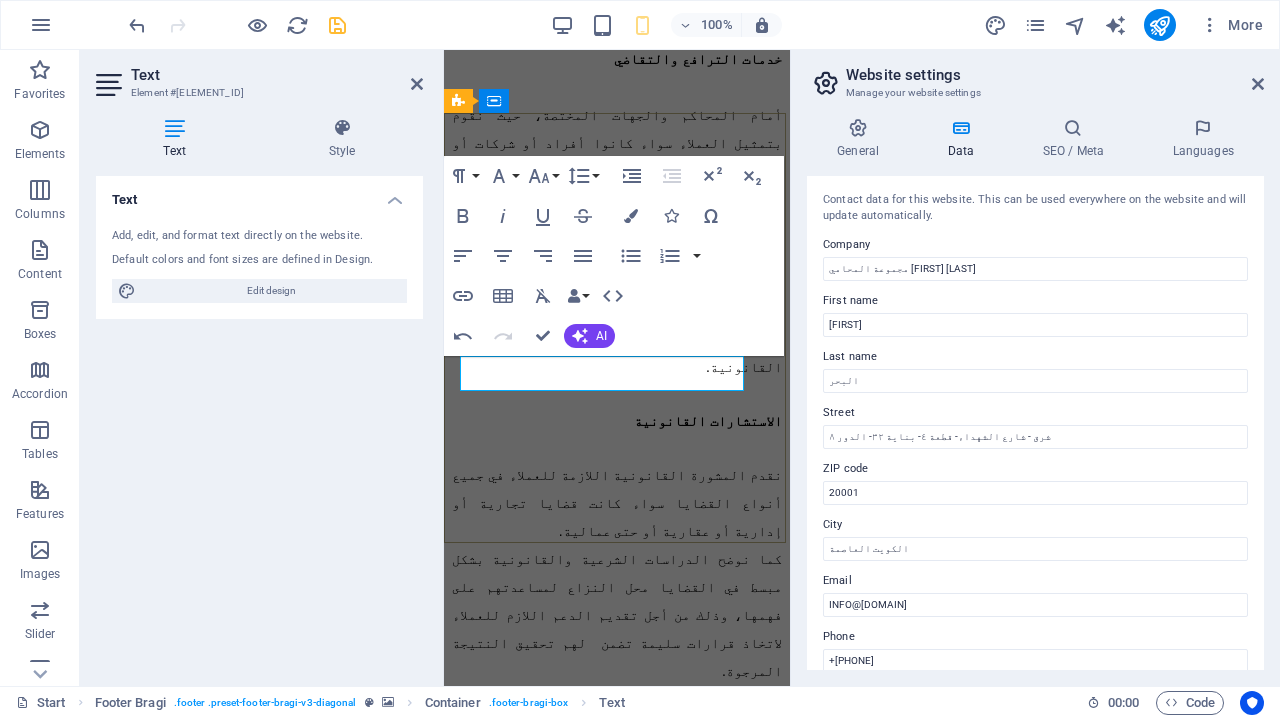 click on "+[COUNTRY CODE] [PHONE]" at bounding box center (617, 13910) 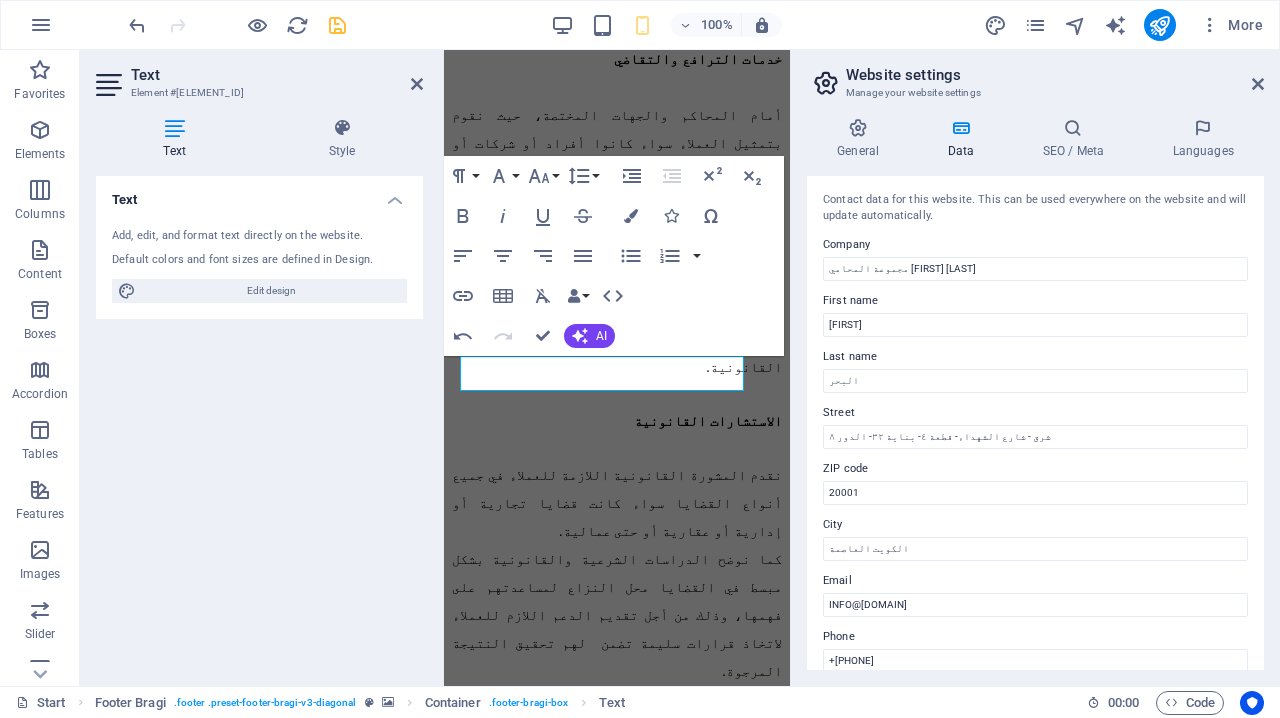click on "Text Add, edit, and format text directly on the website. Default colors and font sizes are defined in Design. Edit design Alignment Left aligned Centered Right aligned" at bounding box center [259, 423] 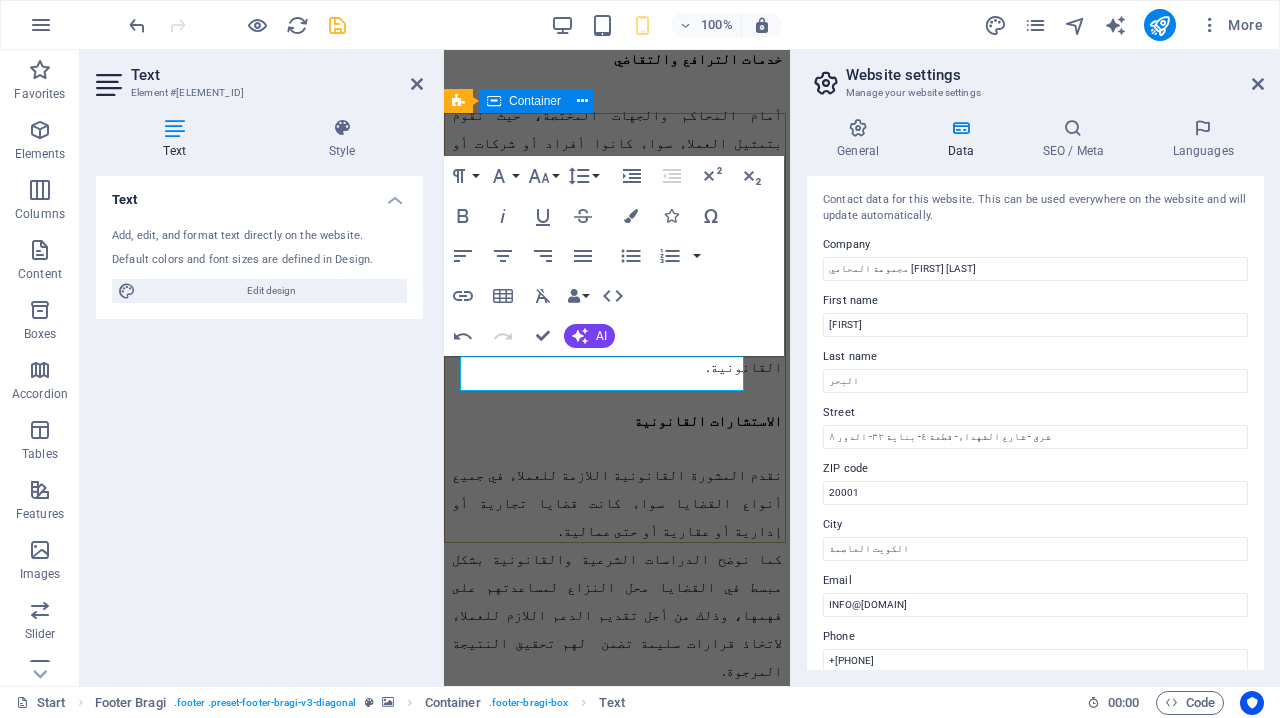 click on "تواصل معنا وسنقوم بالرد عليك قريباً مجموعة المحامي فهد عبد الرحمن البحر للمحاماة والاستشارات القانونية   الكويت العاصمة  شرق - شارع الشهداء- قطعة ٤- بناية ٣٢- الدور ٨ +٩٦٥ ٦٧٦٦٧٠٨٧ INFO@FAHADALBAHAR.COM Legal Notice  |  Privacy Policy" at bounding box center (617, 13608) 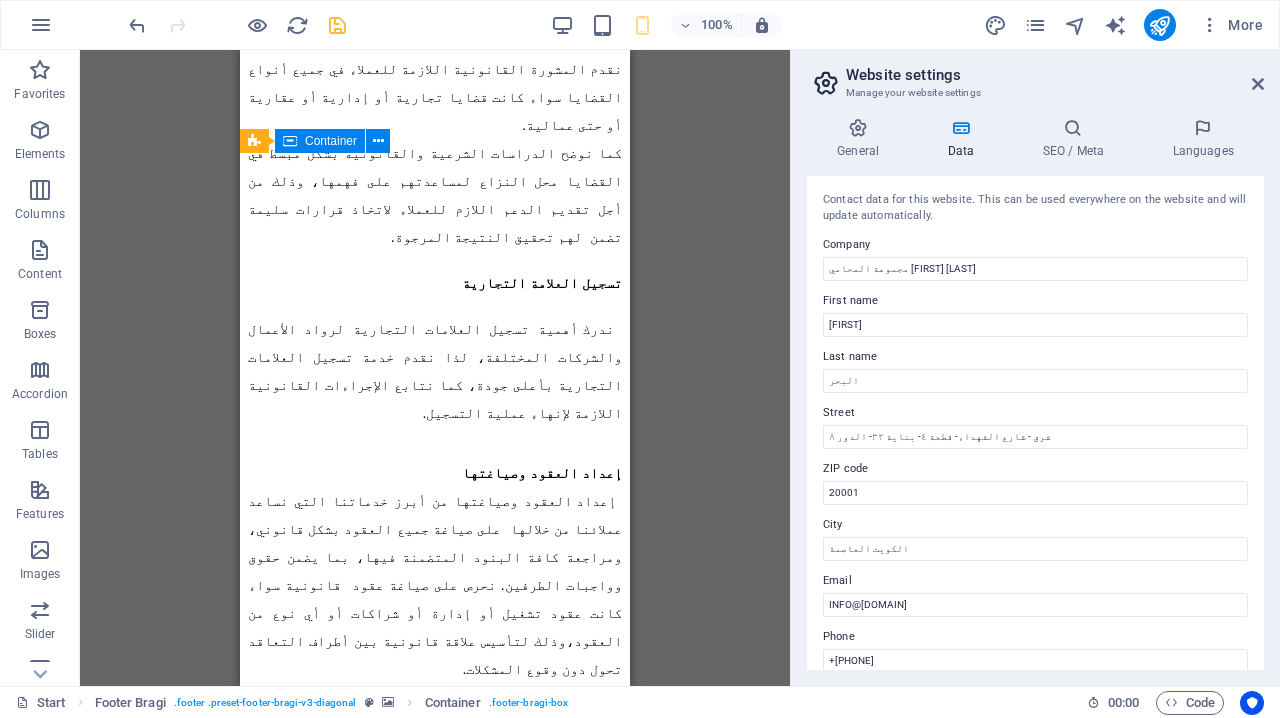 scroll, scrollTop: 10475, scrollLeft: 0, axis: vertical 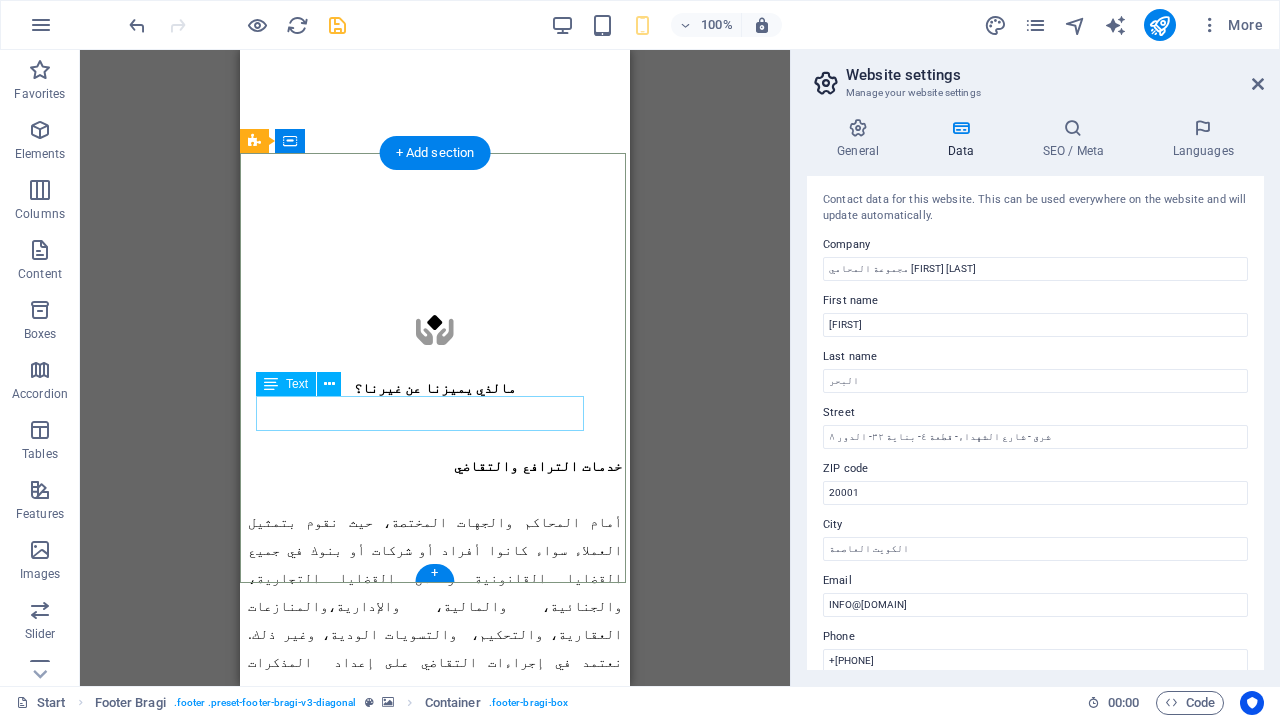 click on "+[COUNTRY CODE] [PHONE]" at bounding box center [435, 13384] 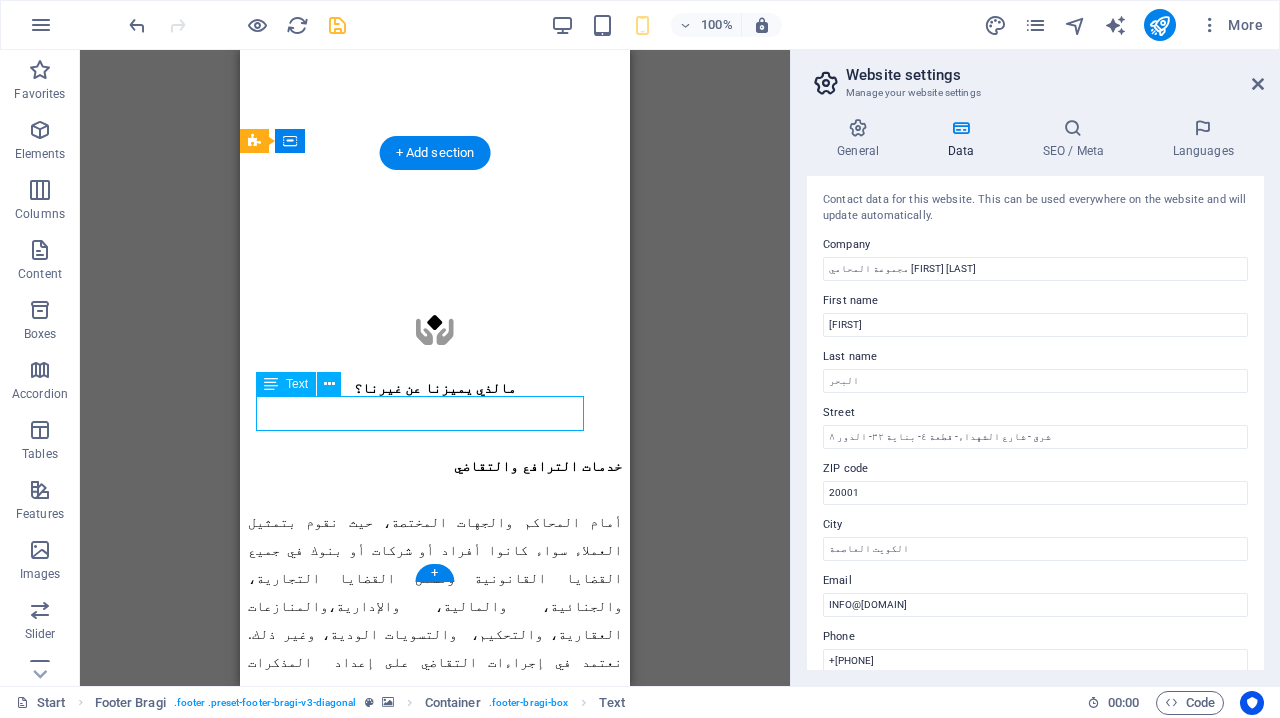 click on "+[COUNTRY CODE] [PHONE]" at bounding box center [435, 13384] 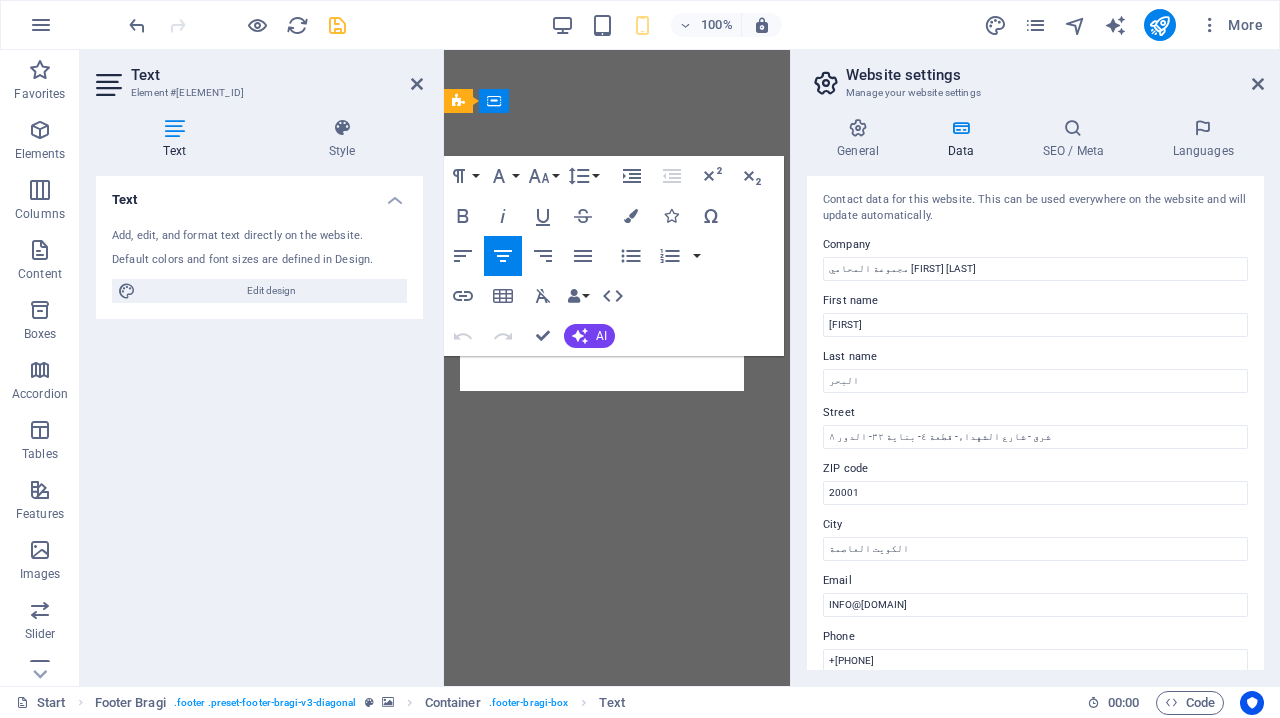 scroll, scrollTop: 11260, scrollLeft: 0, axis: vertical 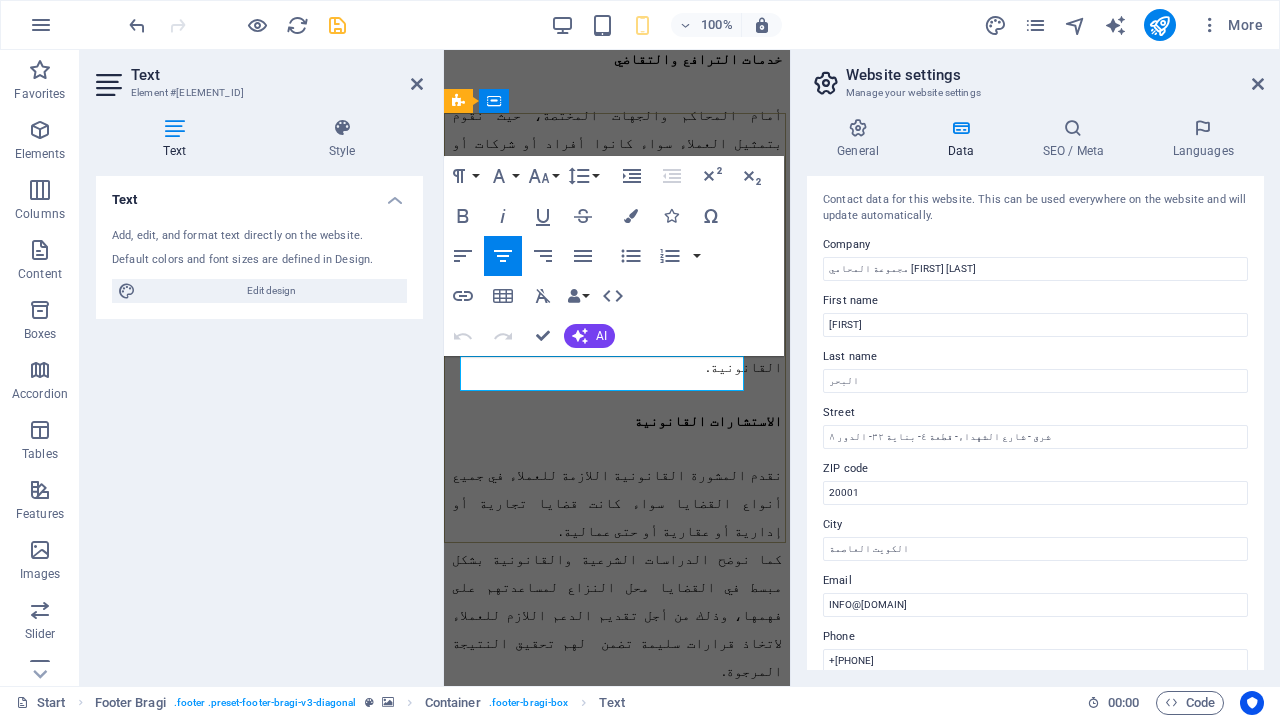 click on "+[COUNTRY CODE] [PHONE]" at bounding box center (617, 13910) 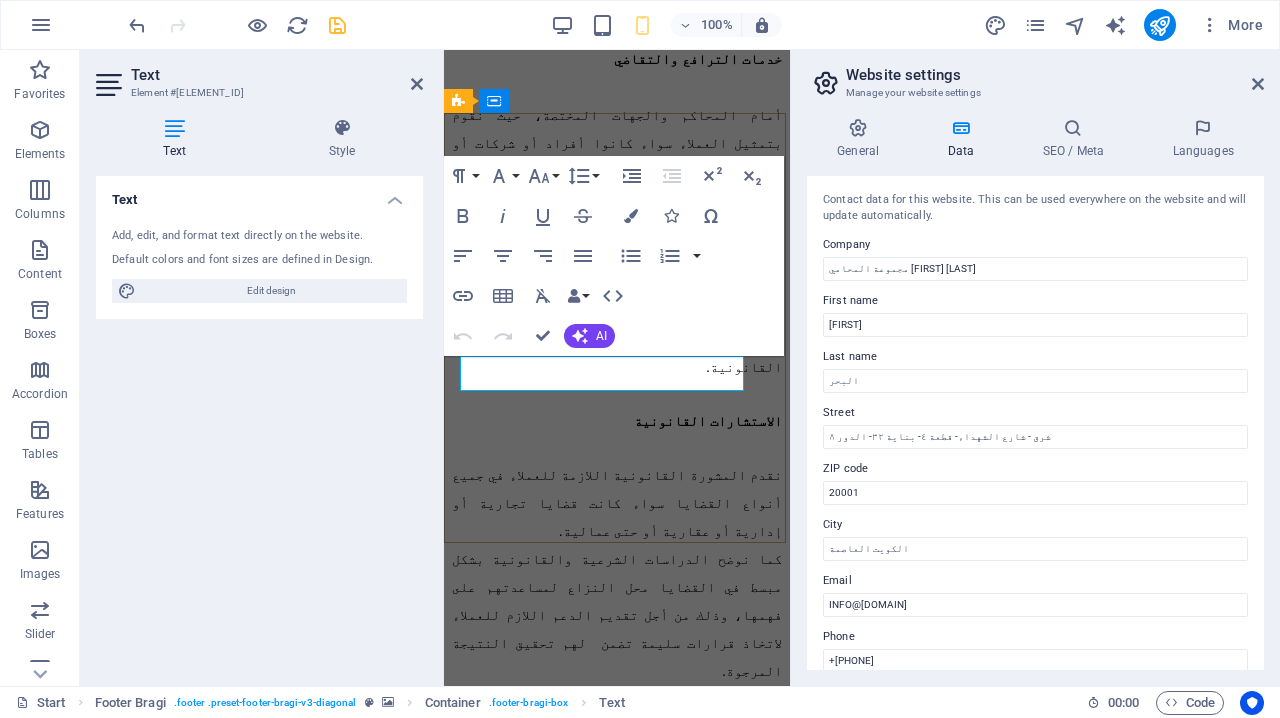 click on "+[COUNTRY CODE] [PHONE]" at bounding box center [617, 13910] 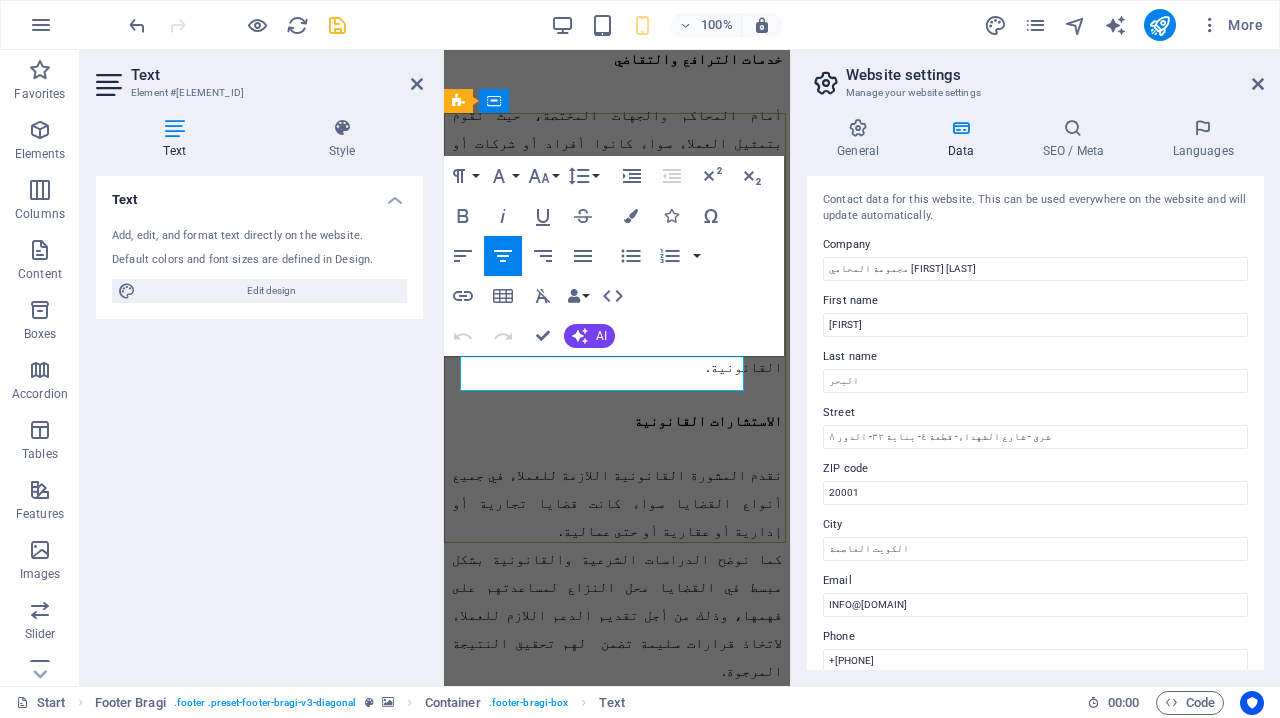 click on "+[COUNTRY CODE] [PHONE]" at bounding box center (617, 13910) 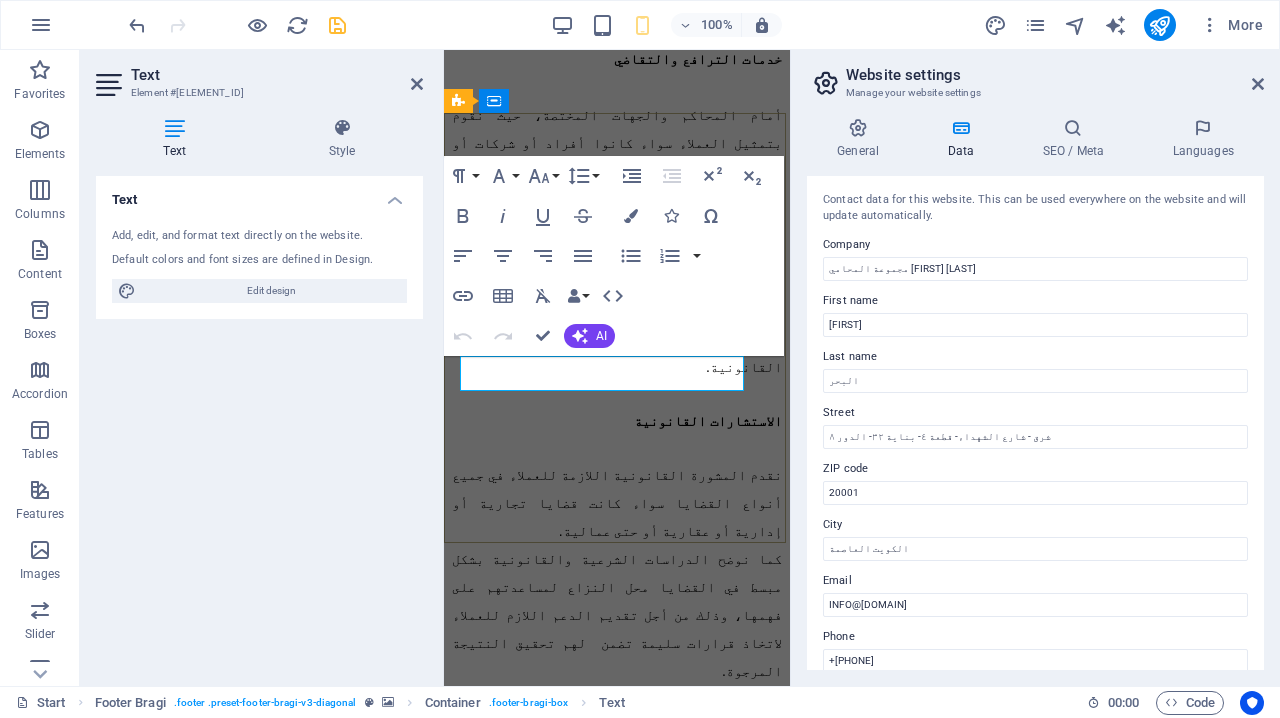 click on "+[COUNTRY CODE] [PHONE]" at bounding box center (617, 13910) 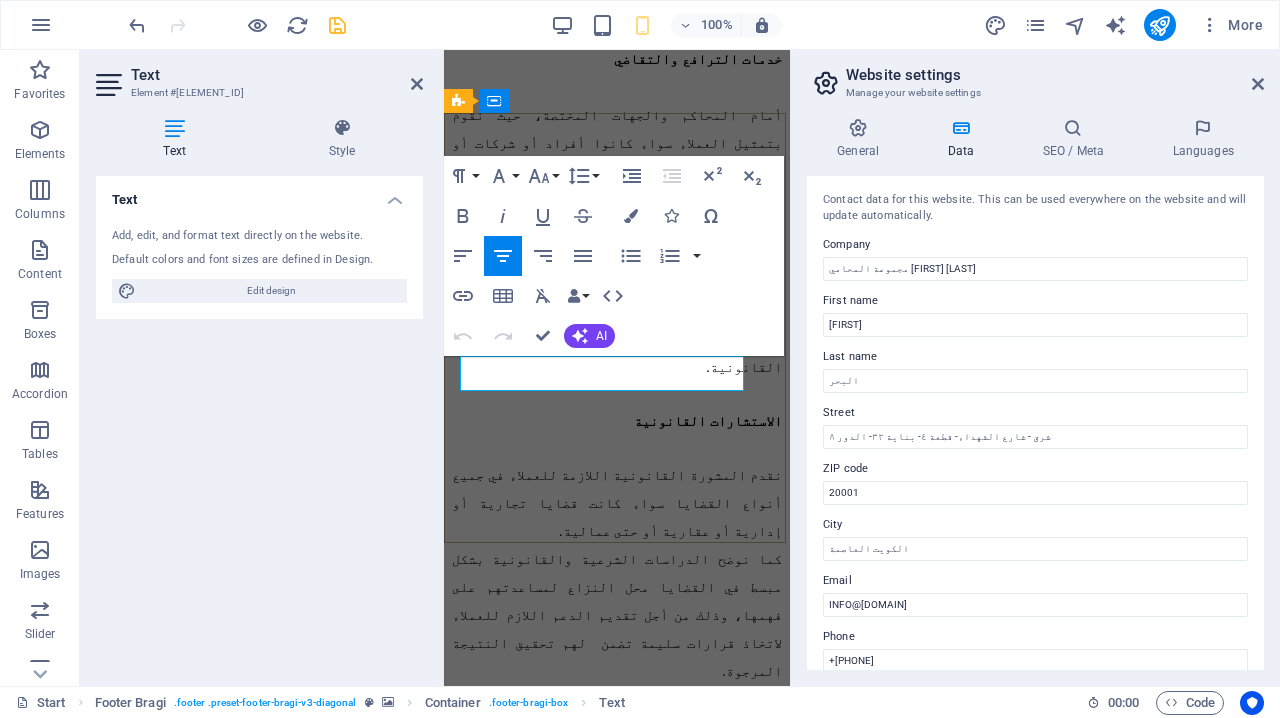 click on "+[COUNTRY CODE] [PHONE]" at bounding box center [617, 13910] 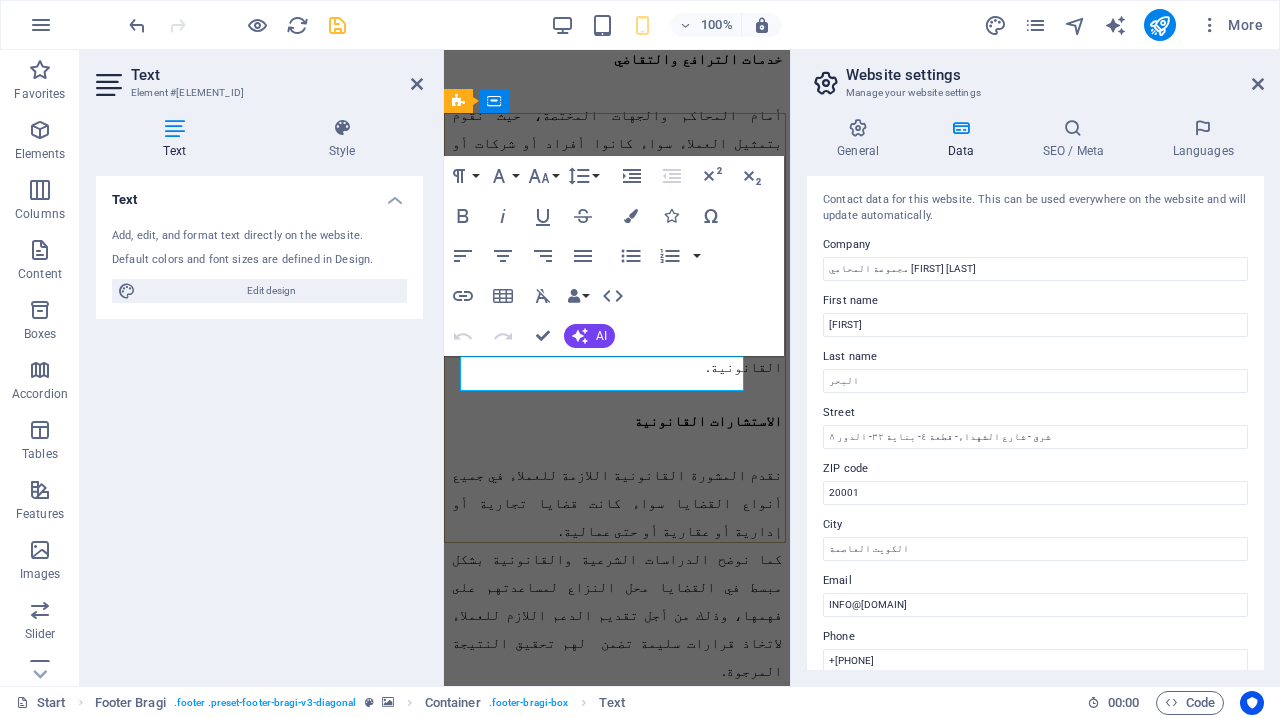 click on "+[COUNTRY CODE] [PHONE]" at bounding box center (617, 13911) 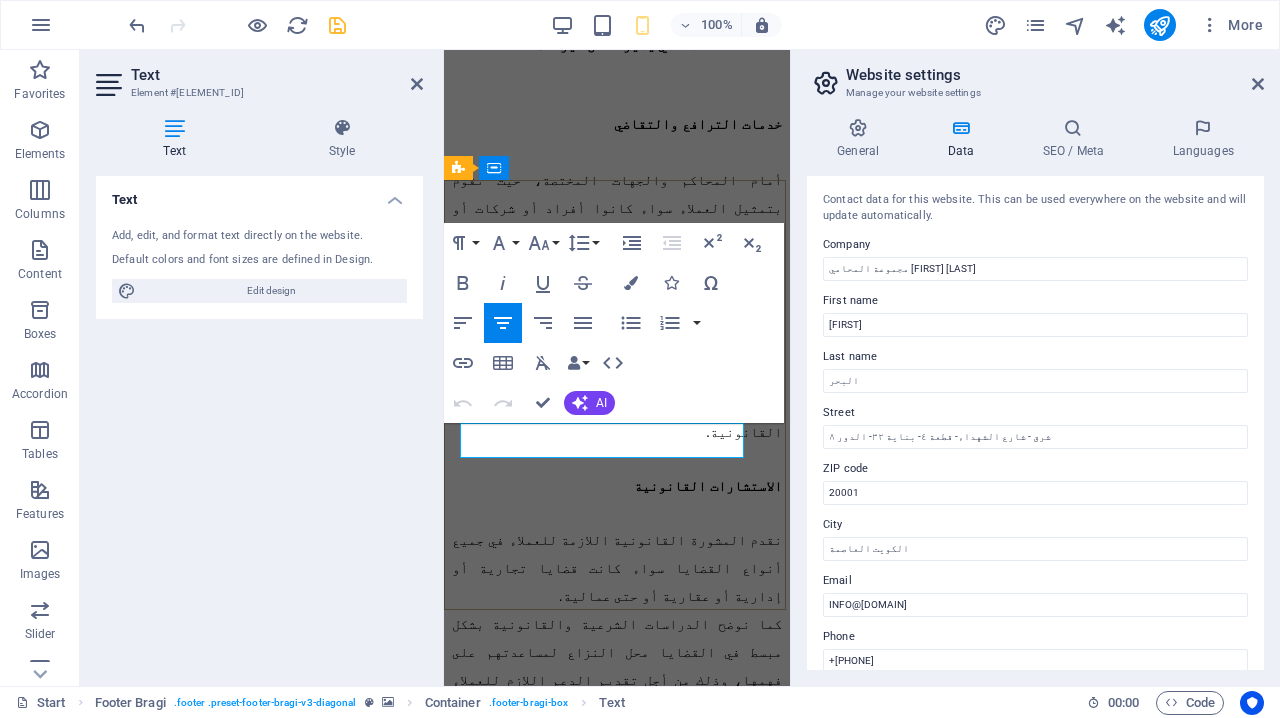 scroll, scrollTop: 11199, scrollLeft: 0, axis: vertical 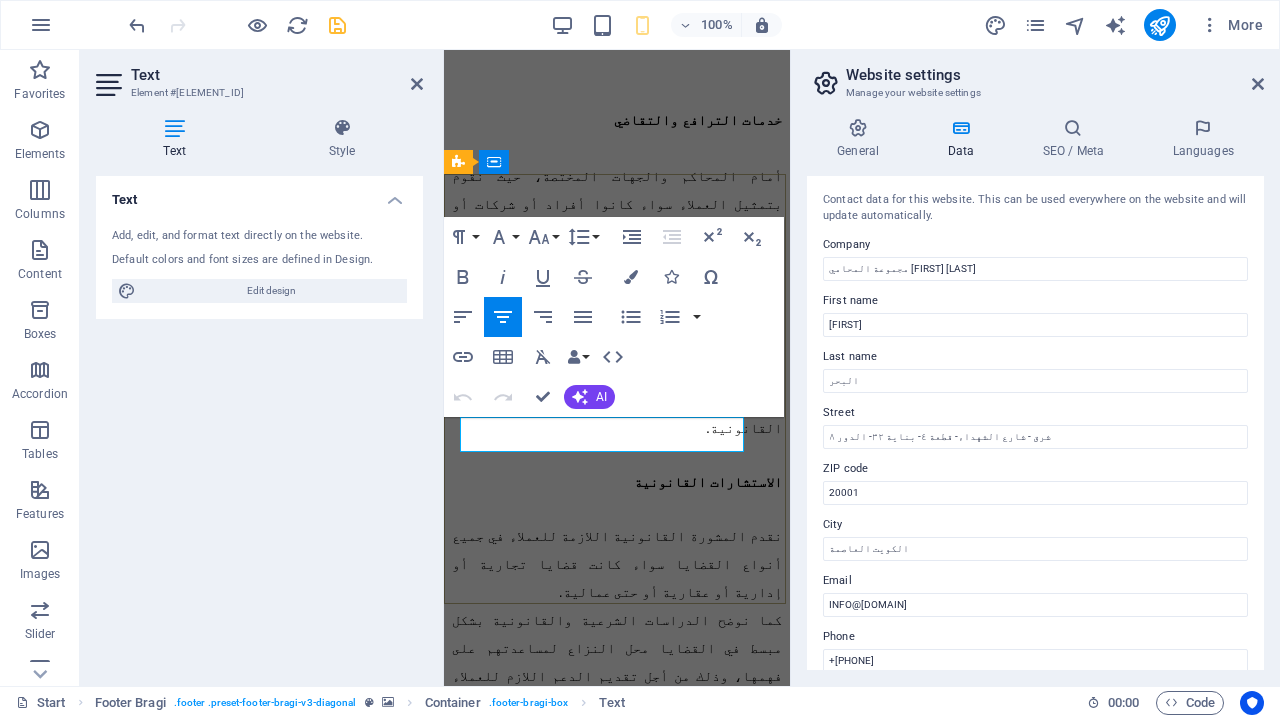 click on "+[COUNTRY CODE] [PHONE]" at bounding box center (617, 13971) 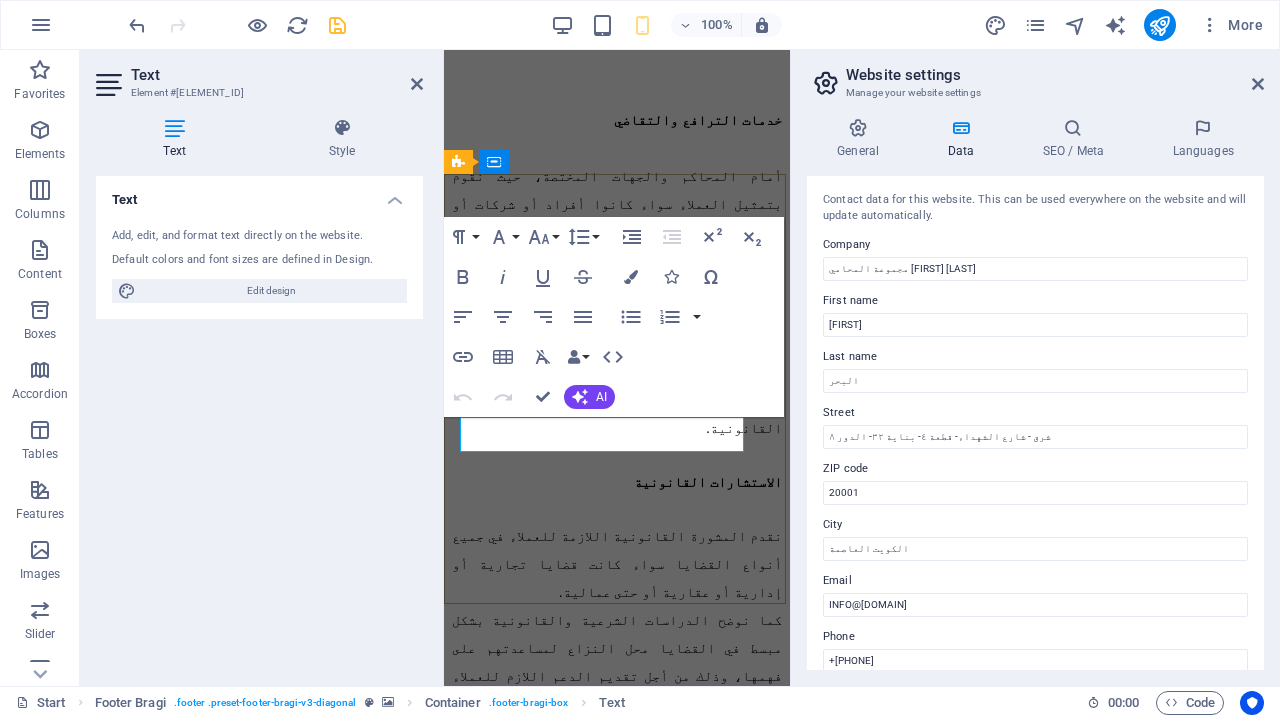 click on "+[COUNTRY CODE] [PHONE]" at bounding box center (617, 13971) 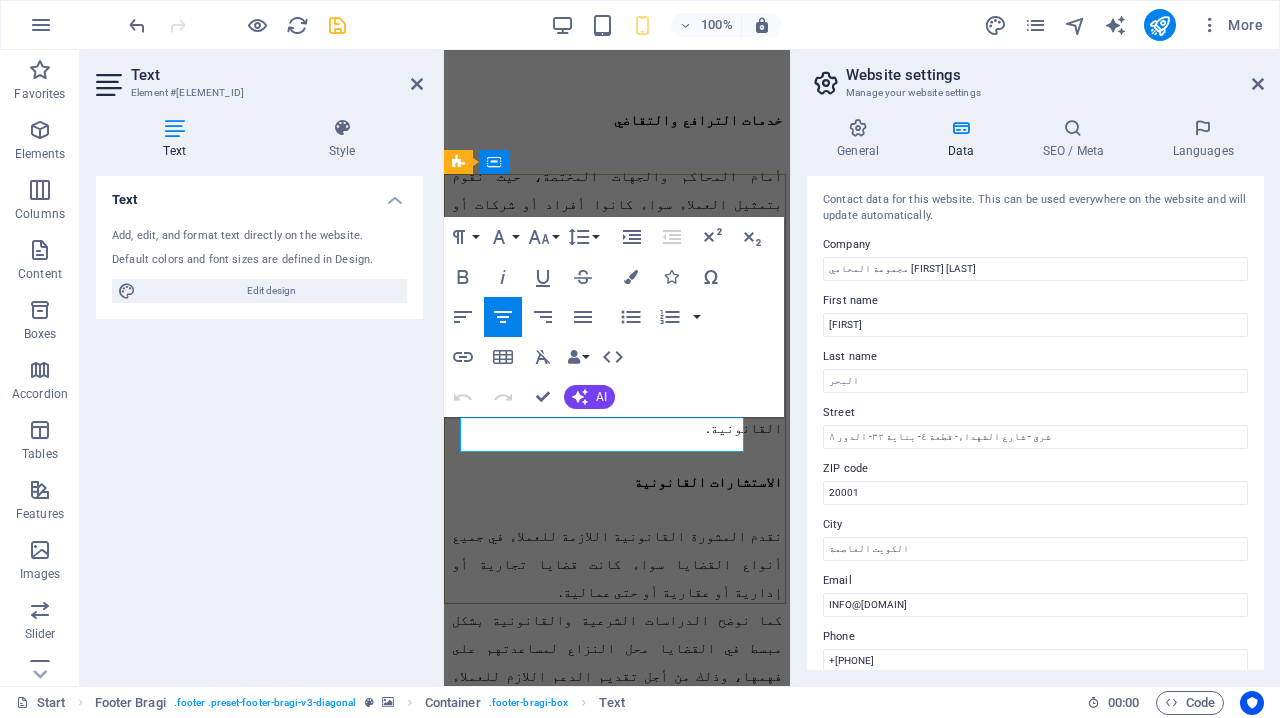 click on "+[COUNTRY CODE] [PHONE]" at bounding box center (617, 13971) 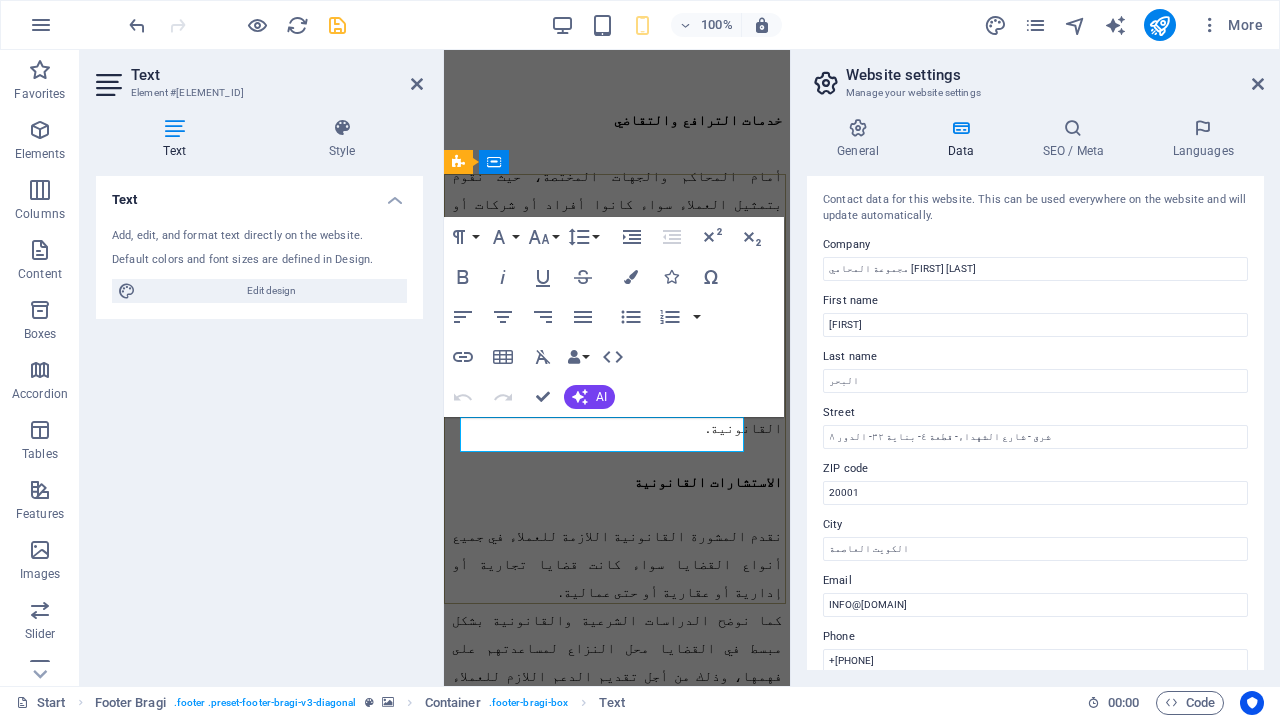 click on "+[COUNTRY CODE] [PHONE]" at bounding box center [617, 13972] 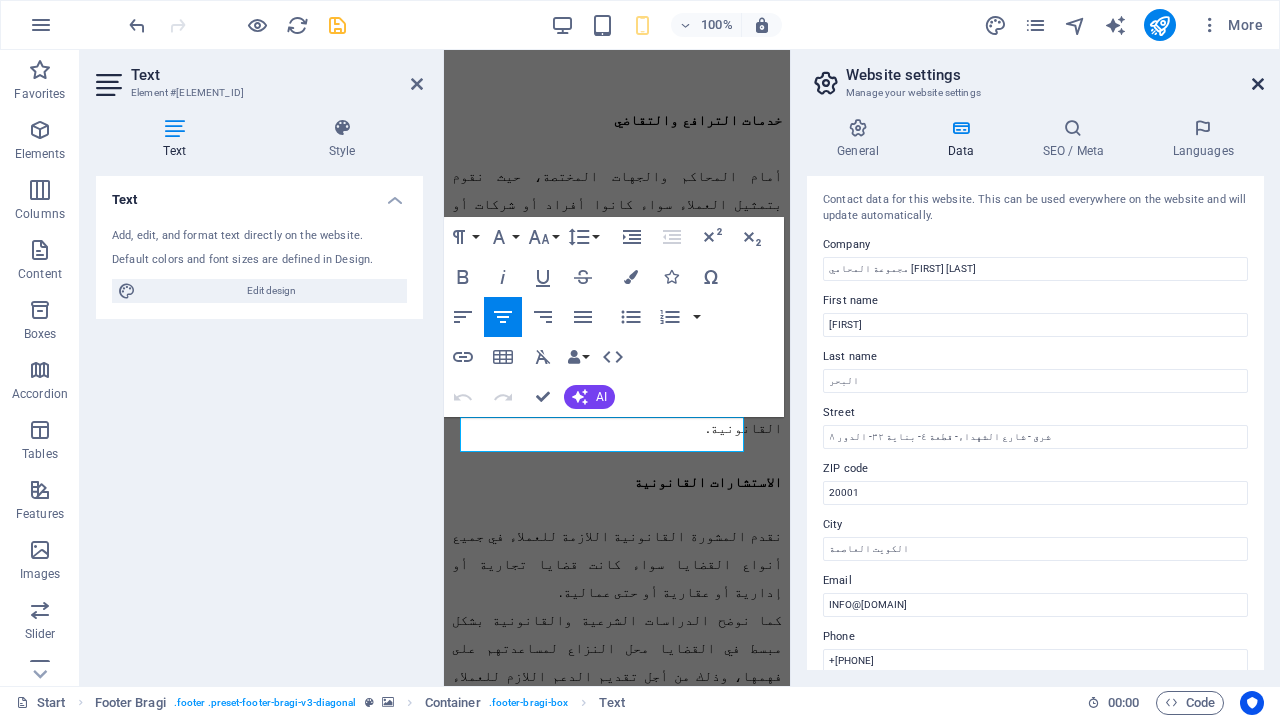 click at bounding box center [1258, 84] 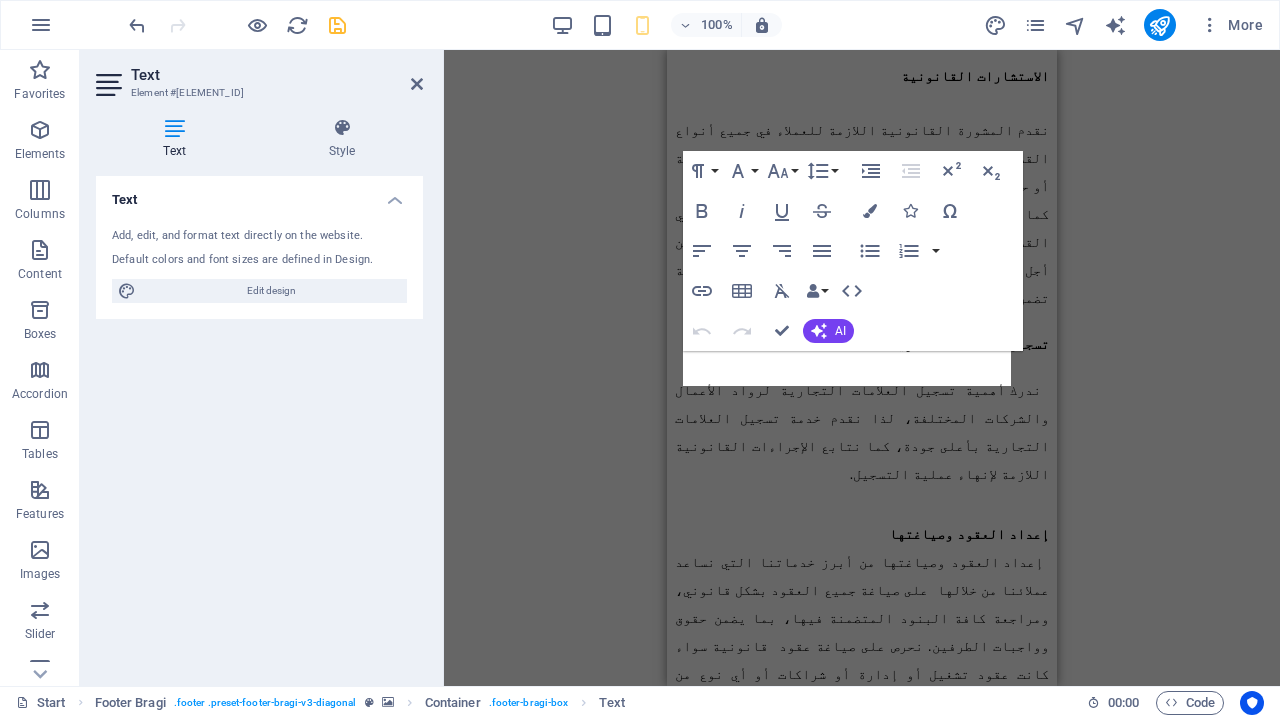scroll, scrollTop: 10520, scrollLeft: 0, axis: vertical 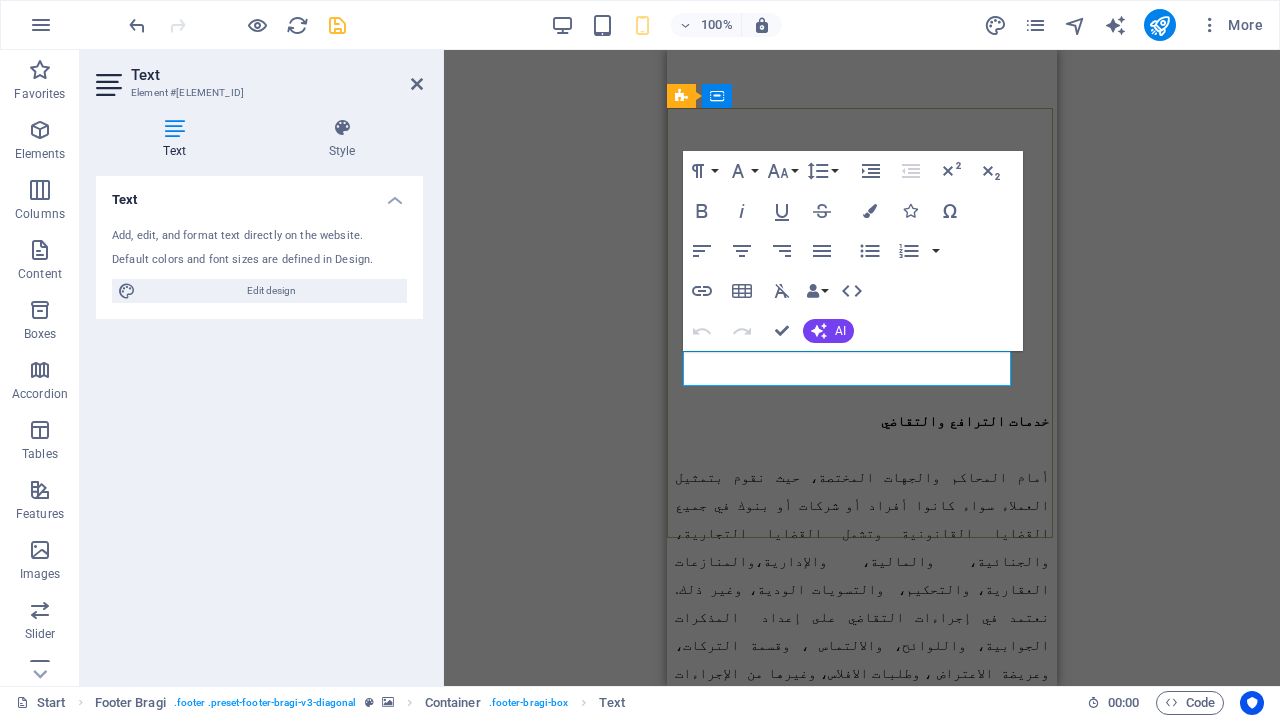 click on "+[COUNTRY CODE] [PHONE]" at bounding box center (862, 13339) 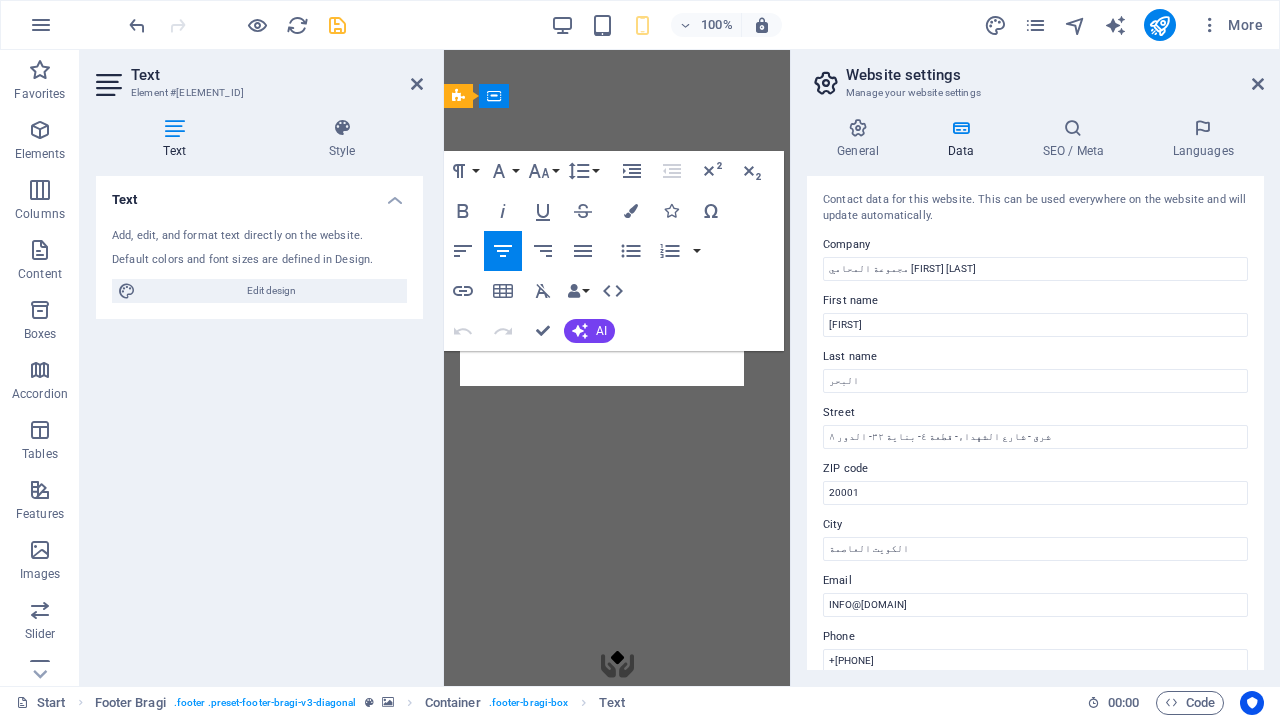 scroll, scrollTop: 11265, scrollLeft: 0, axis: vertical 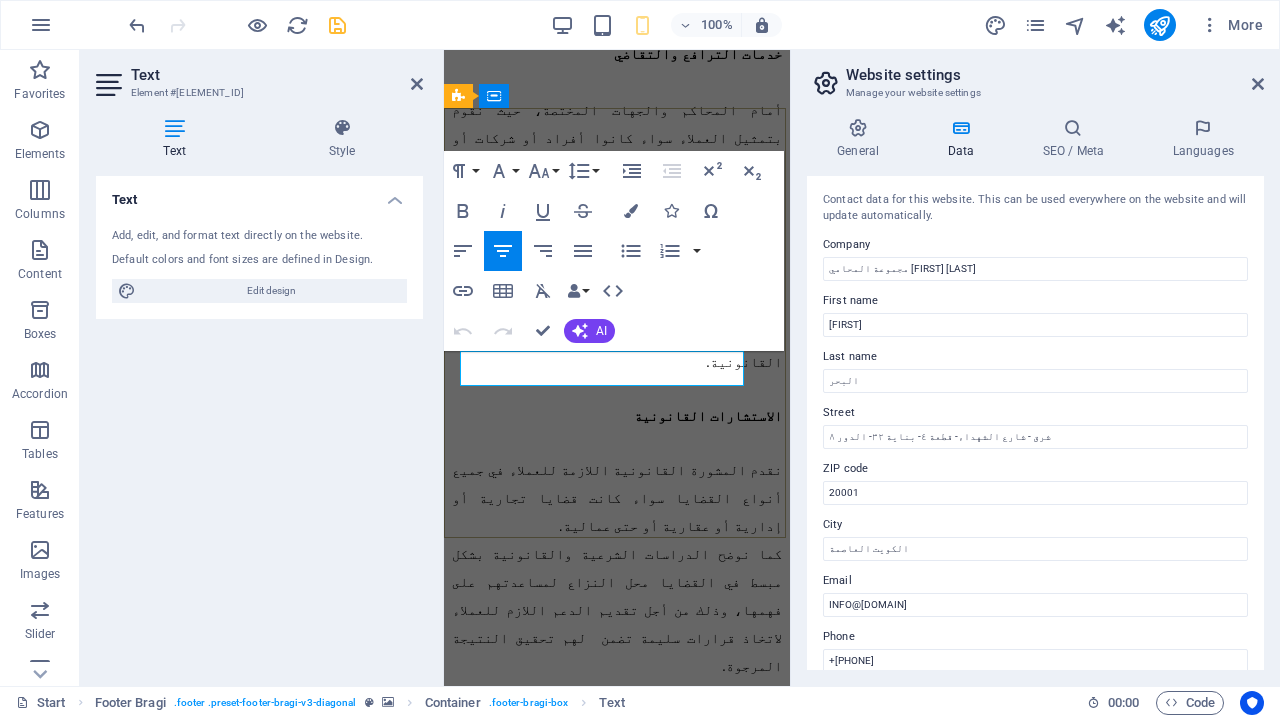 click on "+[COUNTRY CODE] [PHONE]" at bounding box center [617, 13905] 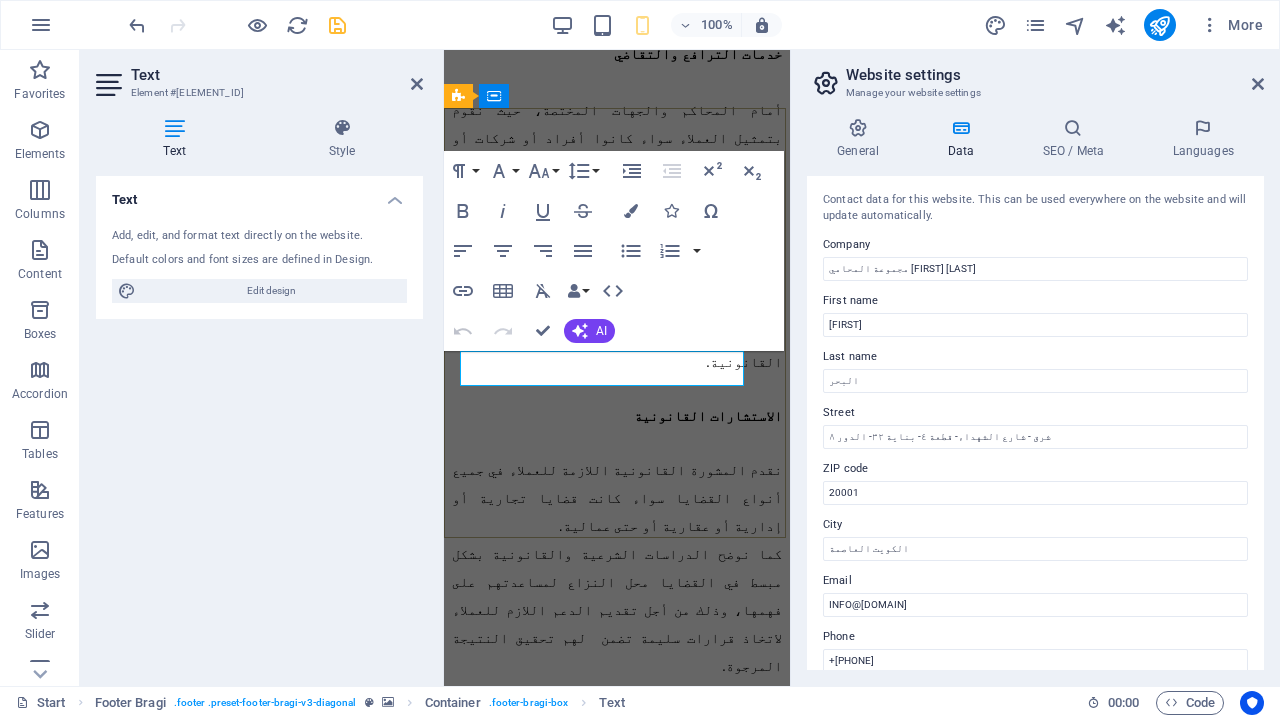 click 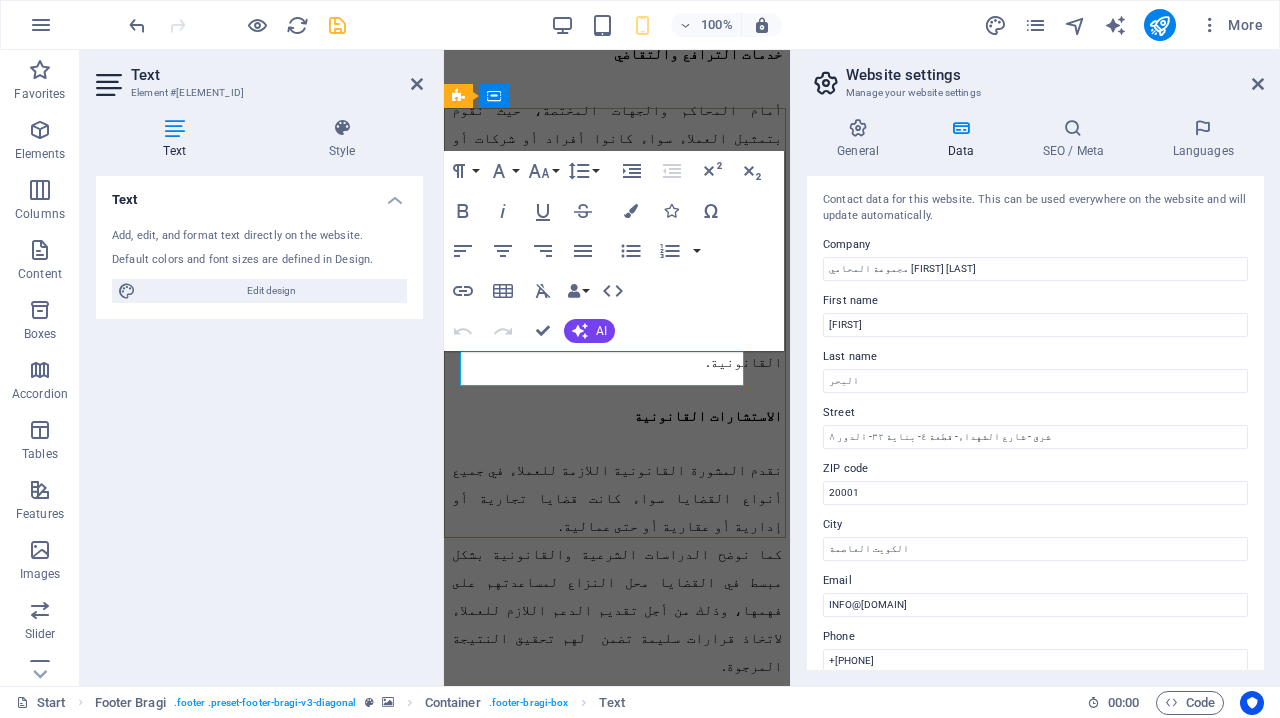 click on "+[COUNTRY CODE] [PHONE]" at bounding box center (617, 13905) 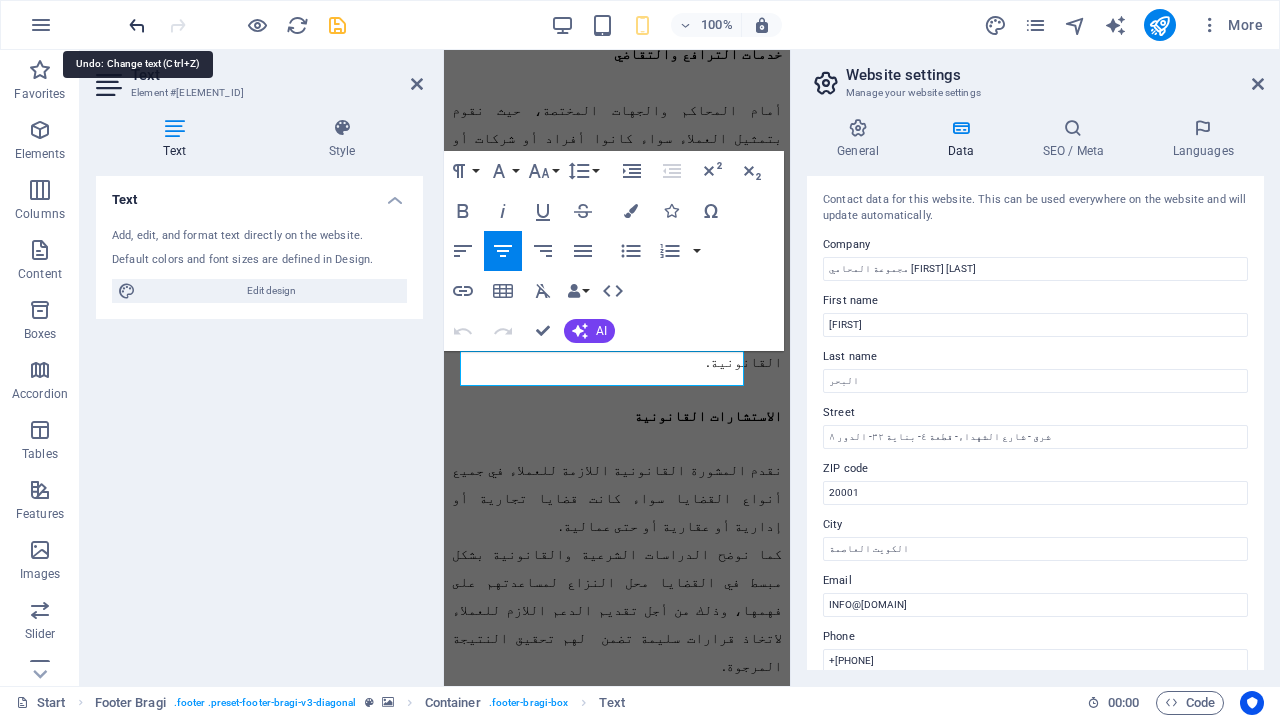 click at bounding box center (137, 25) 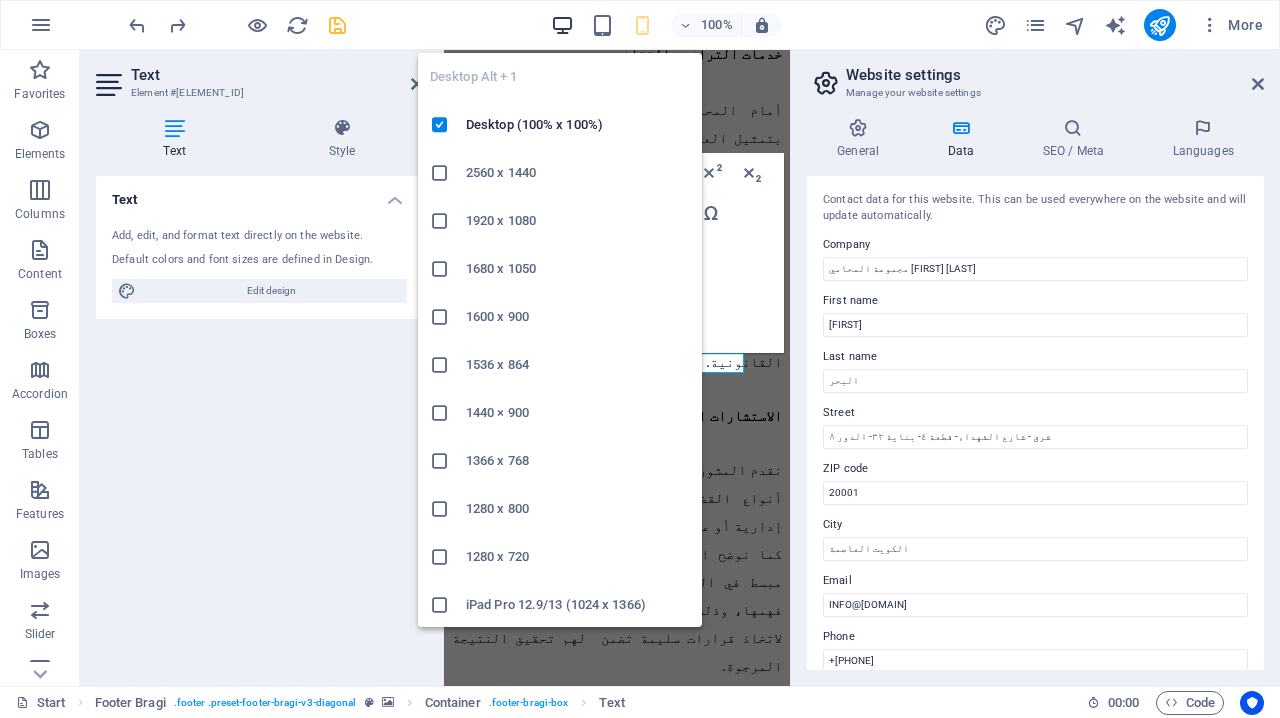 click at bounding box center (562, 25) 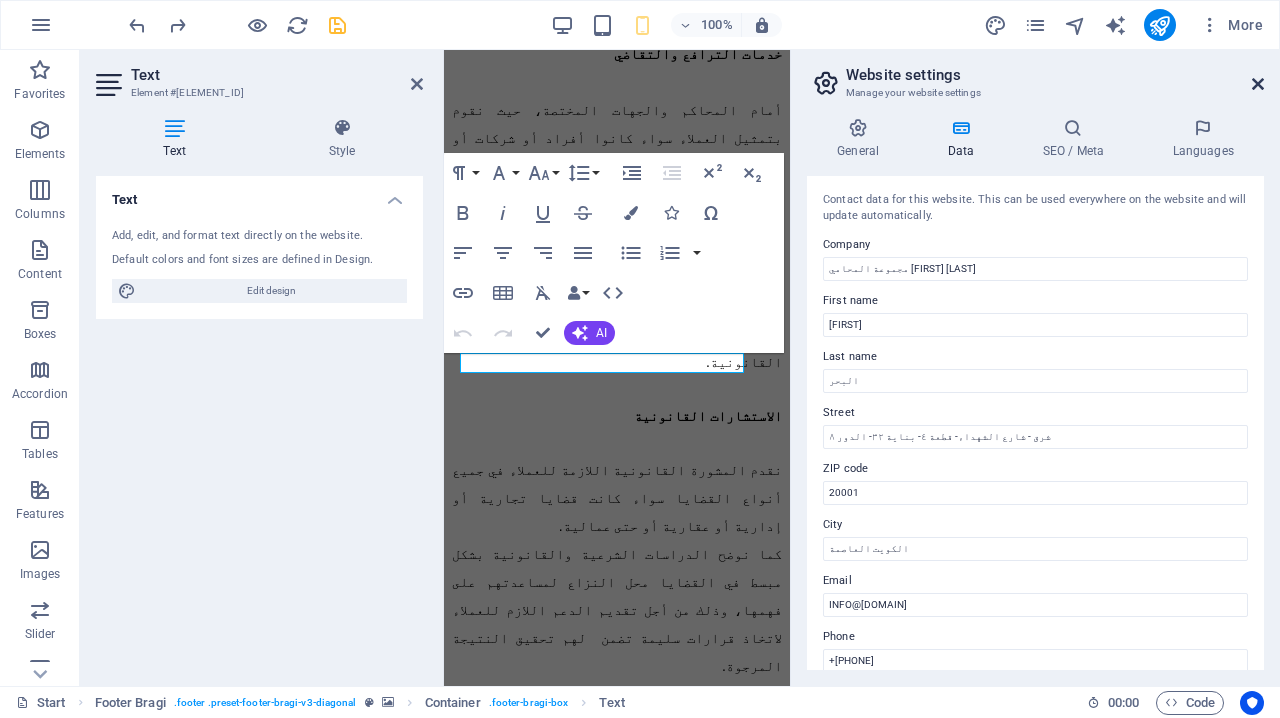 click at bounding box center [1258, 84] 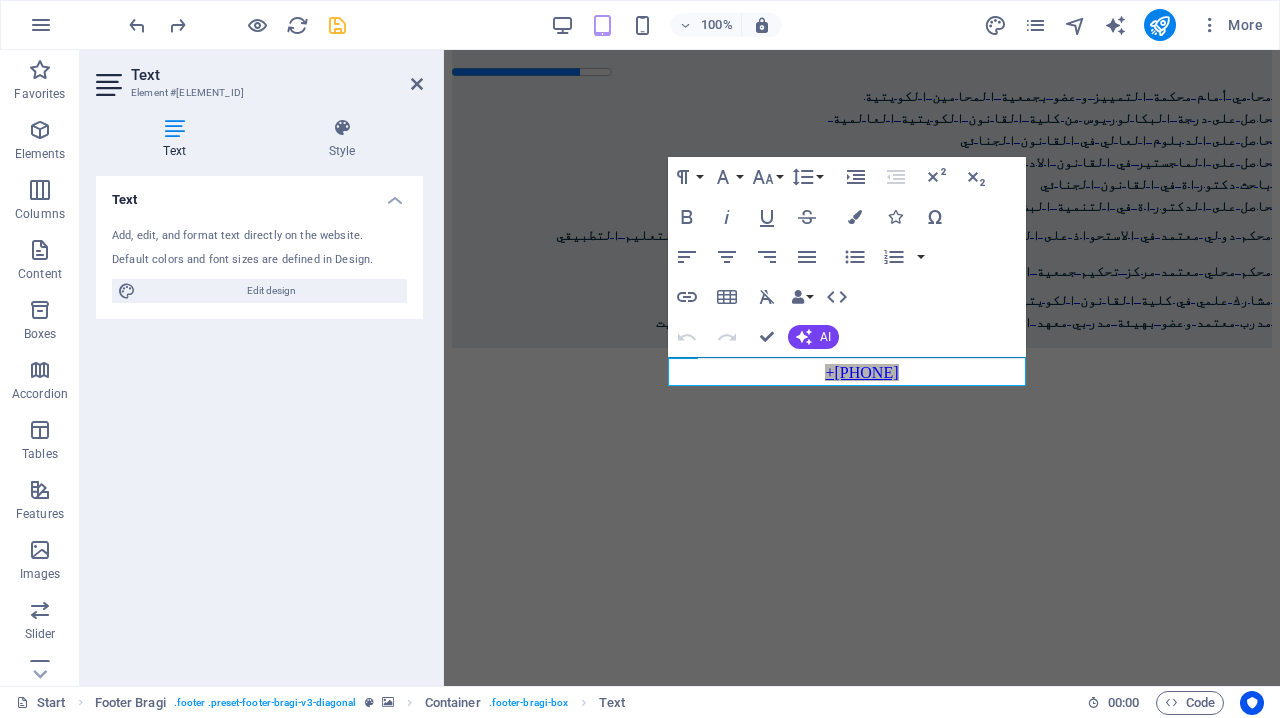 scroll, scrollTop: 9480, scrollLeft: 0, axis: vertical 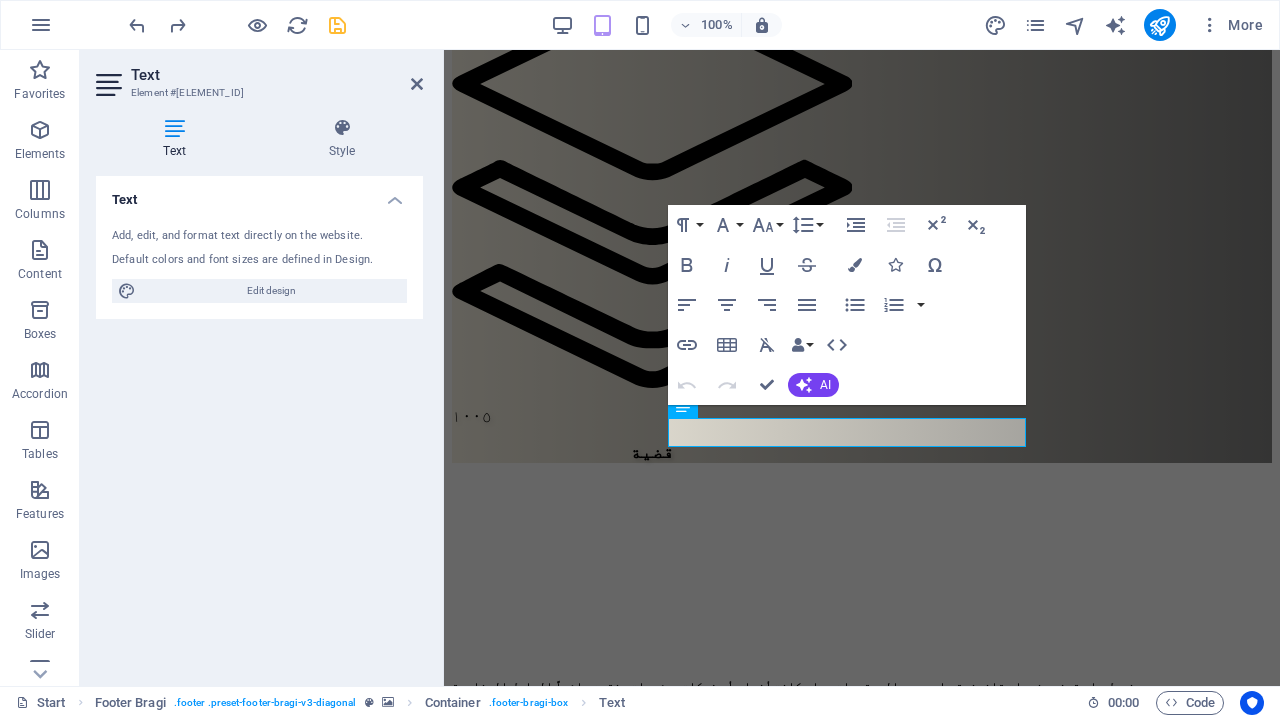 click on "Text Add, edit, and format text directly on the website. Default colors and font sizes are defined in Design. Edit design Alignment Left aligned Centered Right aligned" at bounding box center (259, 423) 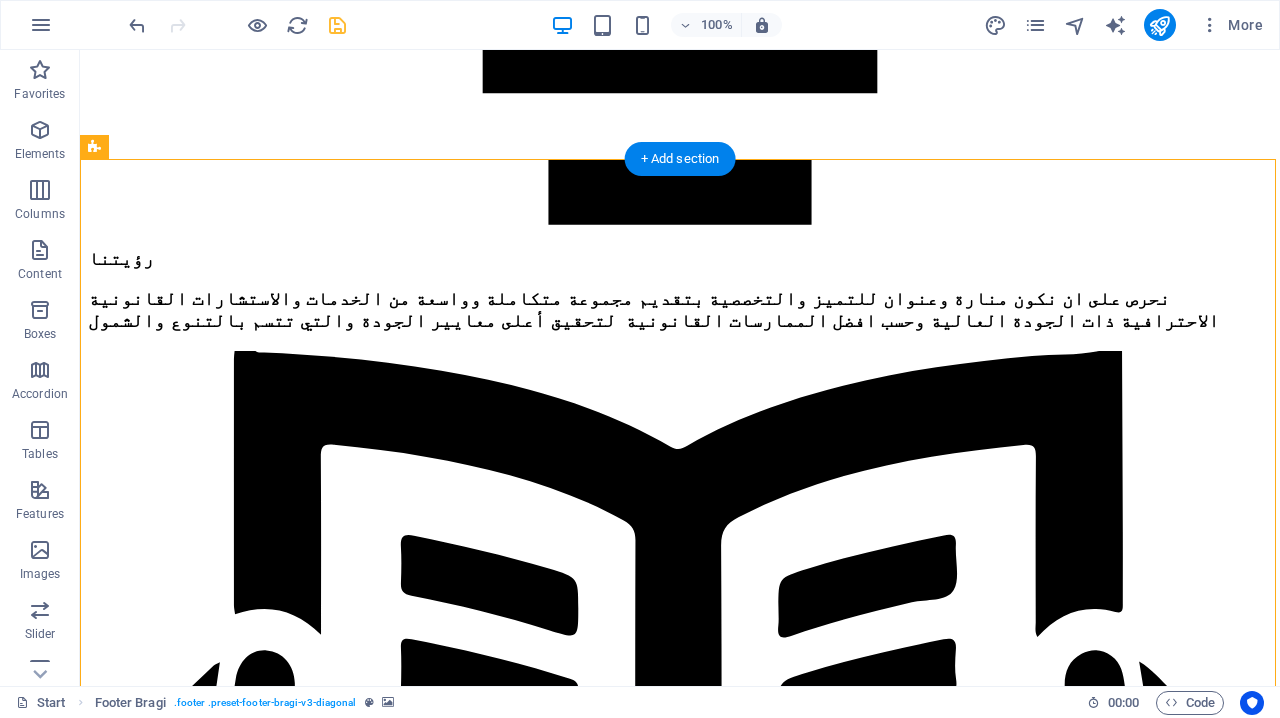 scroll, scrollTop: 9060, scrollLeft: 0, axis: vertical 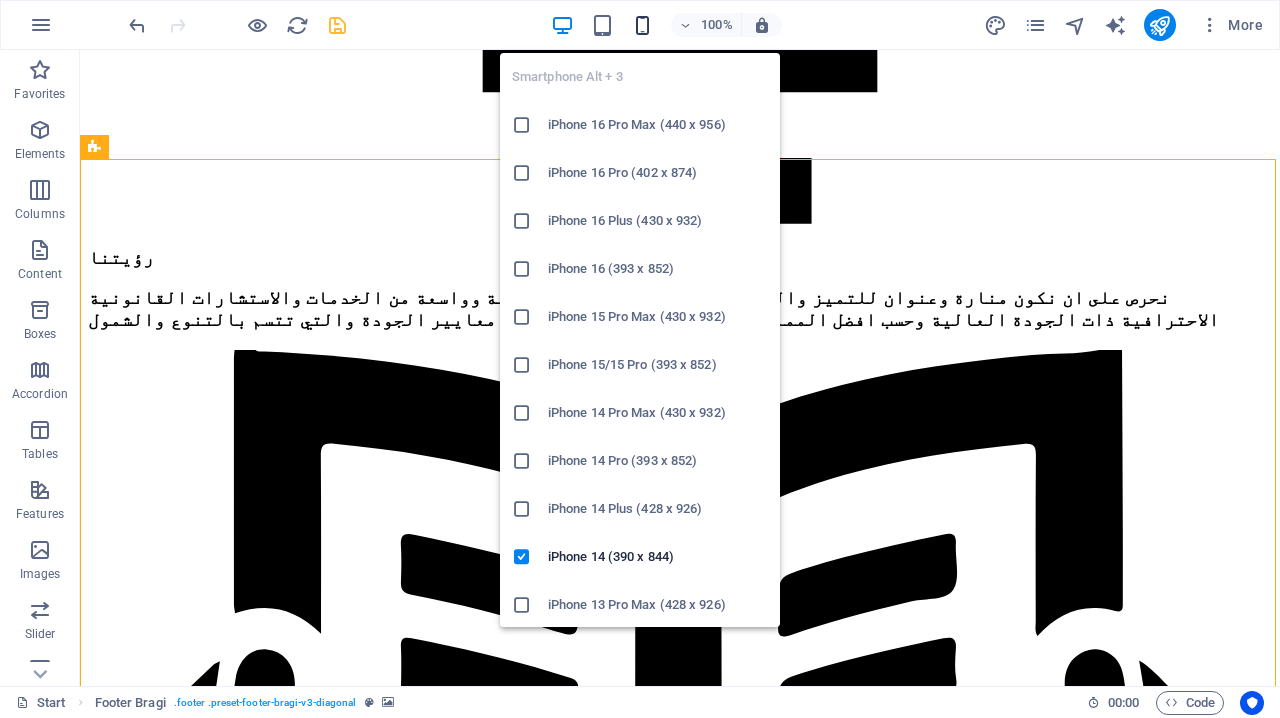 click at bounding box center [642, 25] 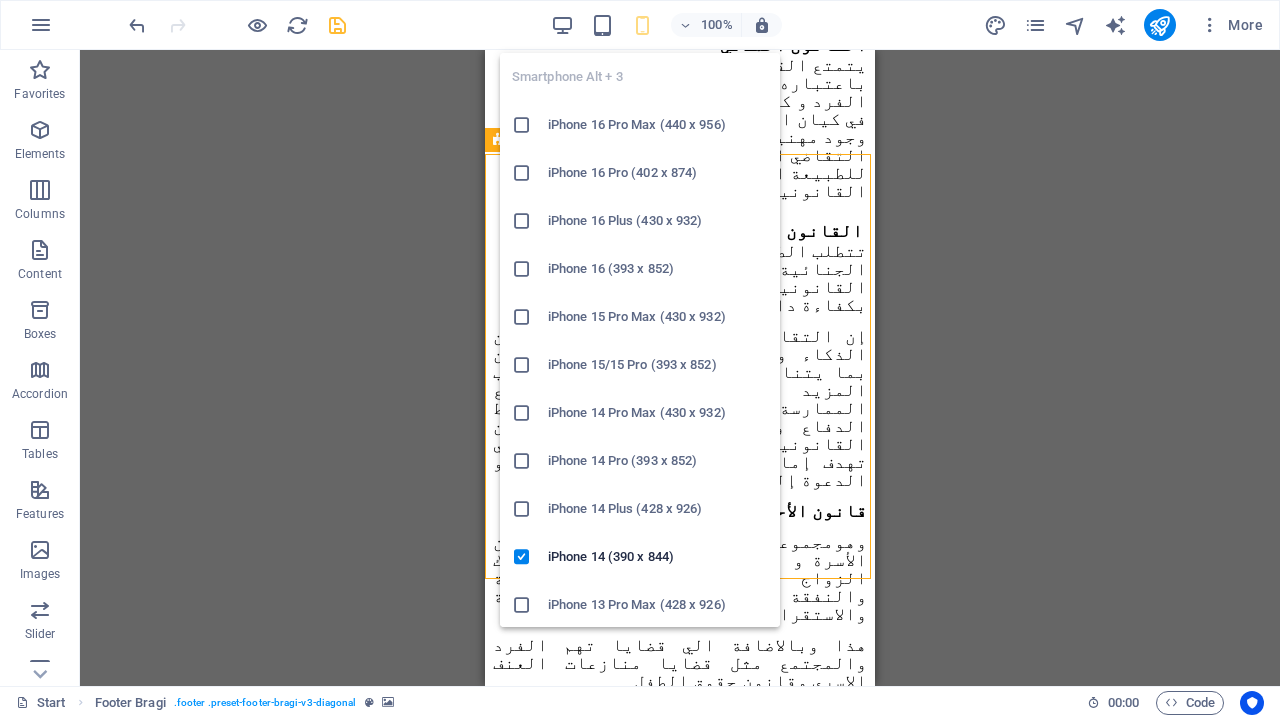 scroll, scrollTop: 10558, scrollLeft: 0, axis: vertical 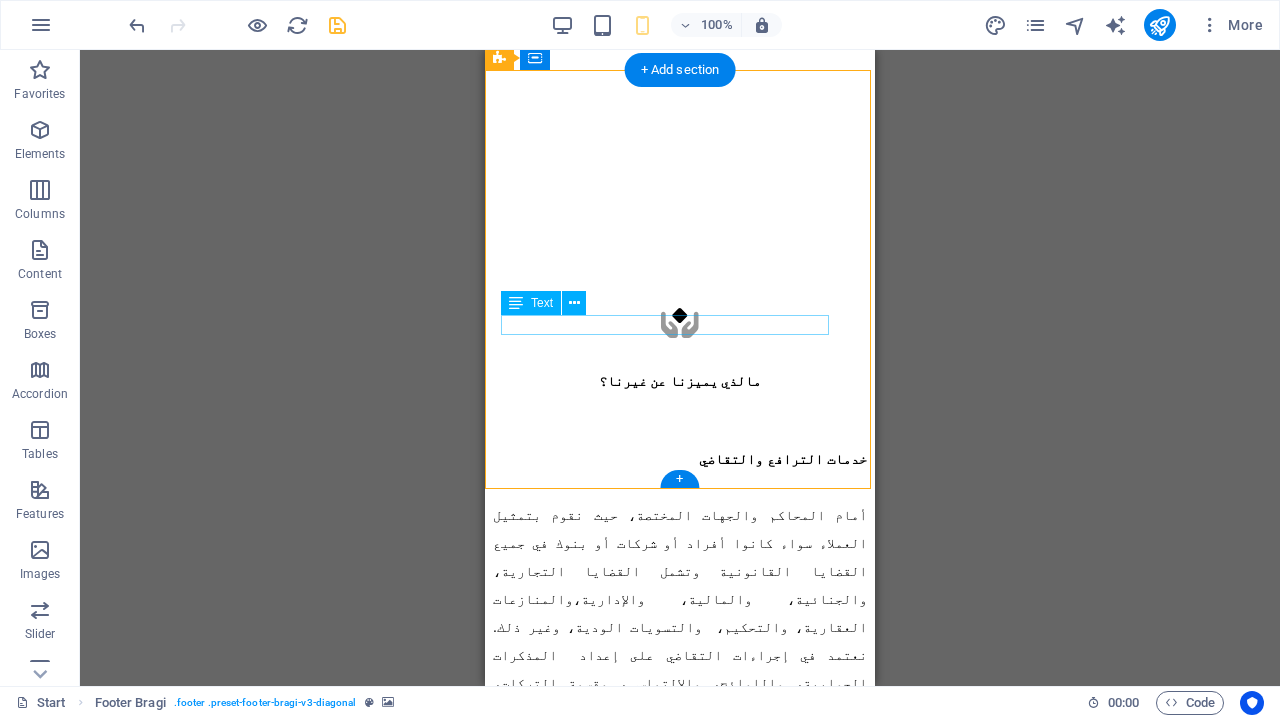 click on "+[COUNTRY CODE] [PHONE]" at bounding box center (680, 13417) 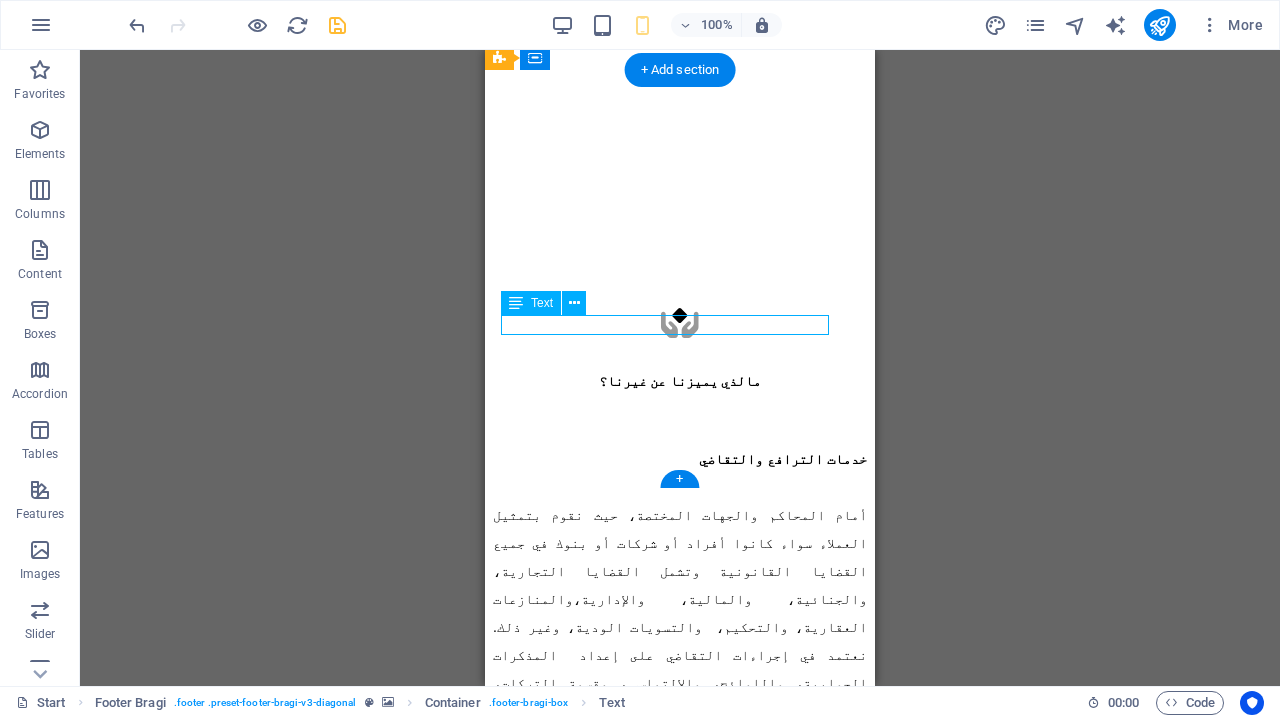 click on "+[COUNTRY CODE] [PHONE]" at bounding box center [680, 13417] 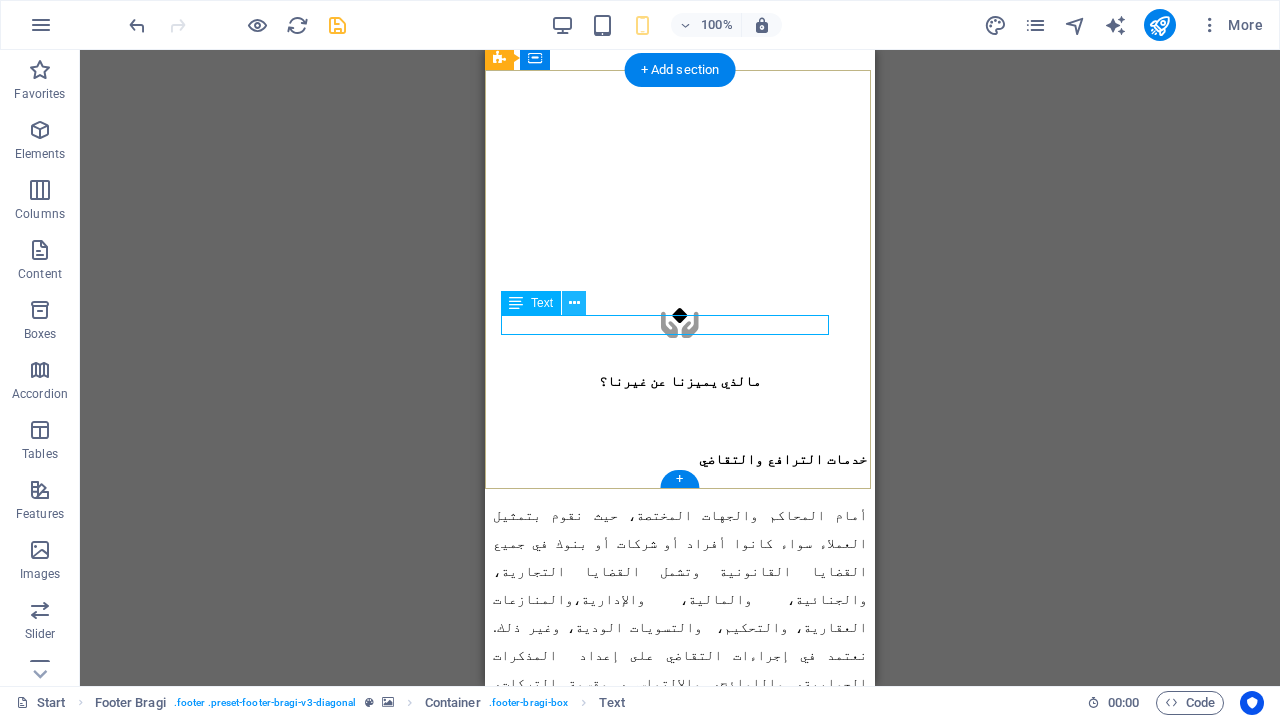 click at bounding box center (574, 303) 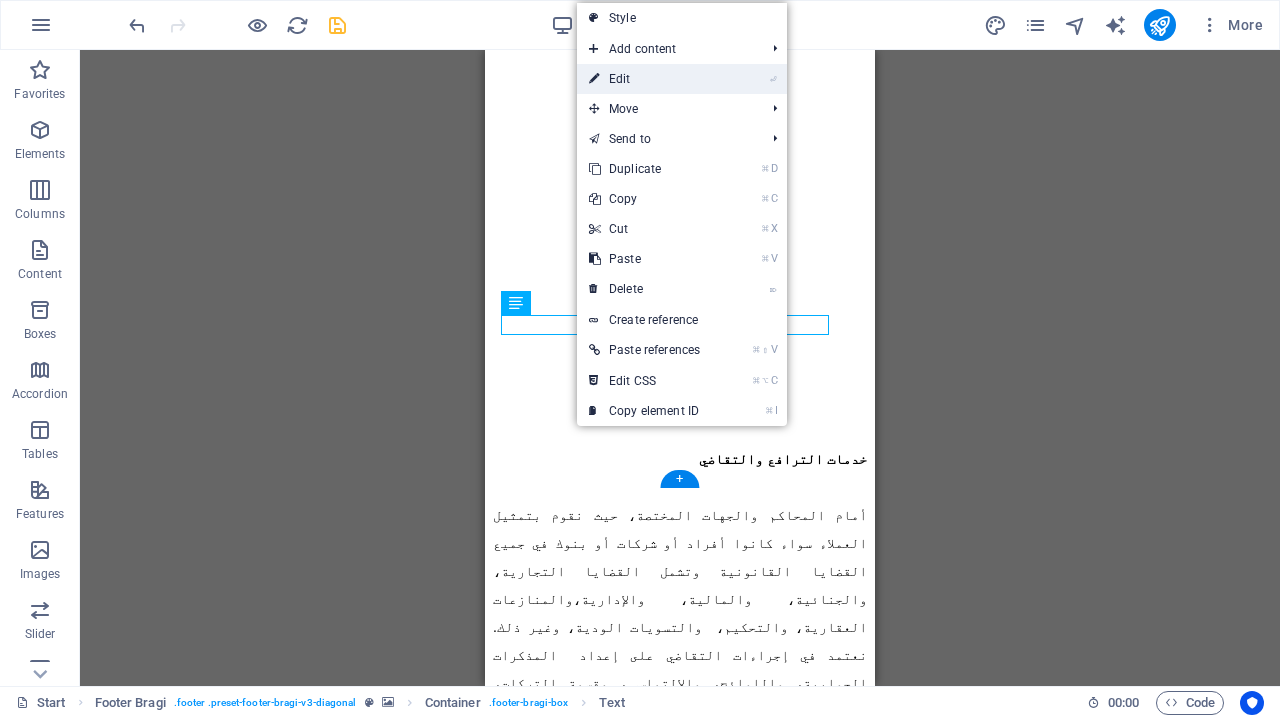 click on "⏎  Edit" at bounding box center (644, 79) 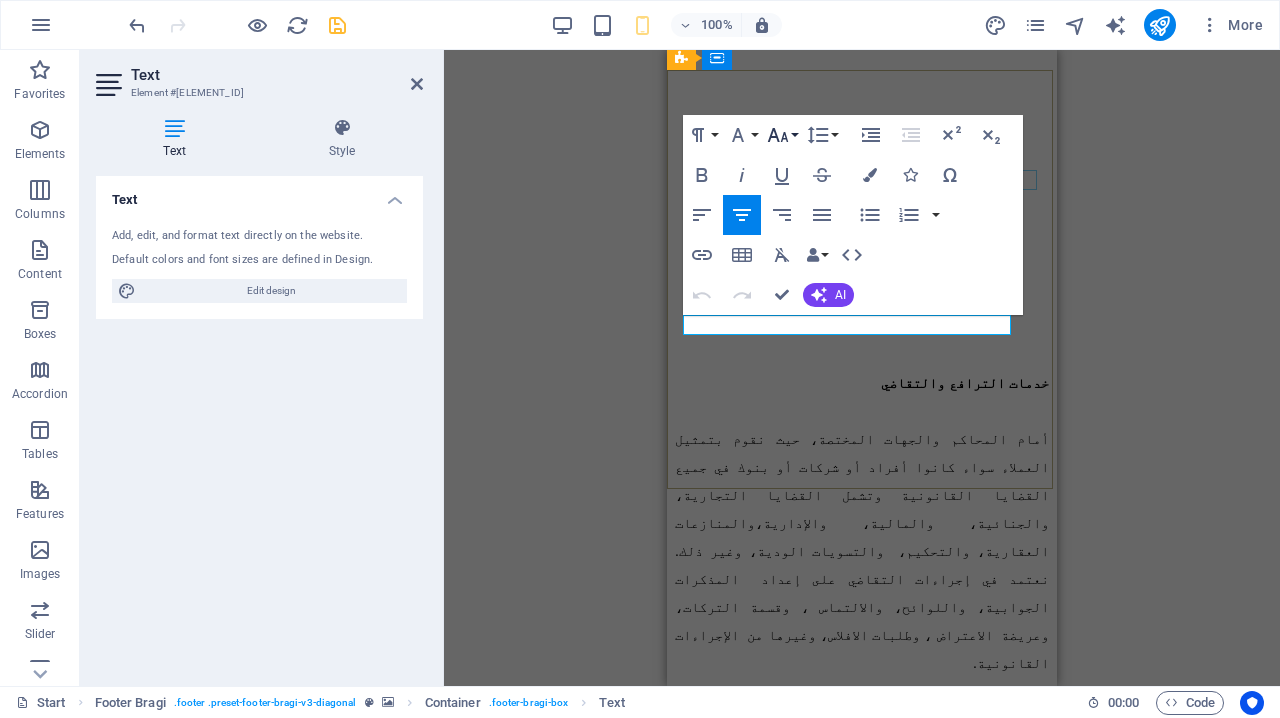 click 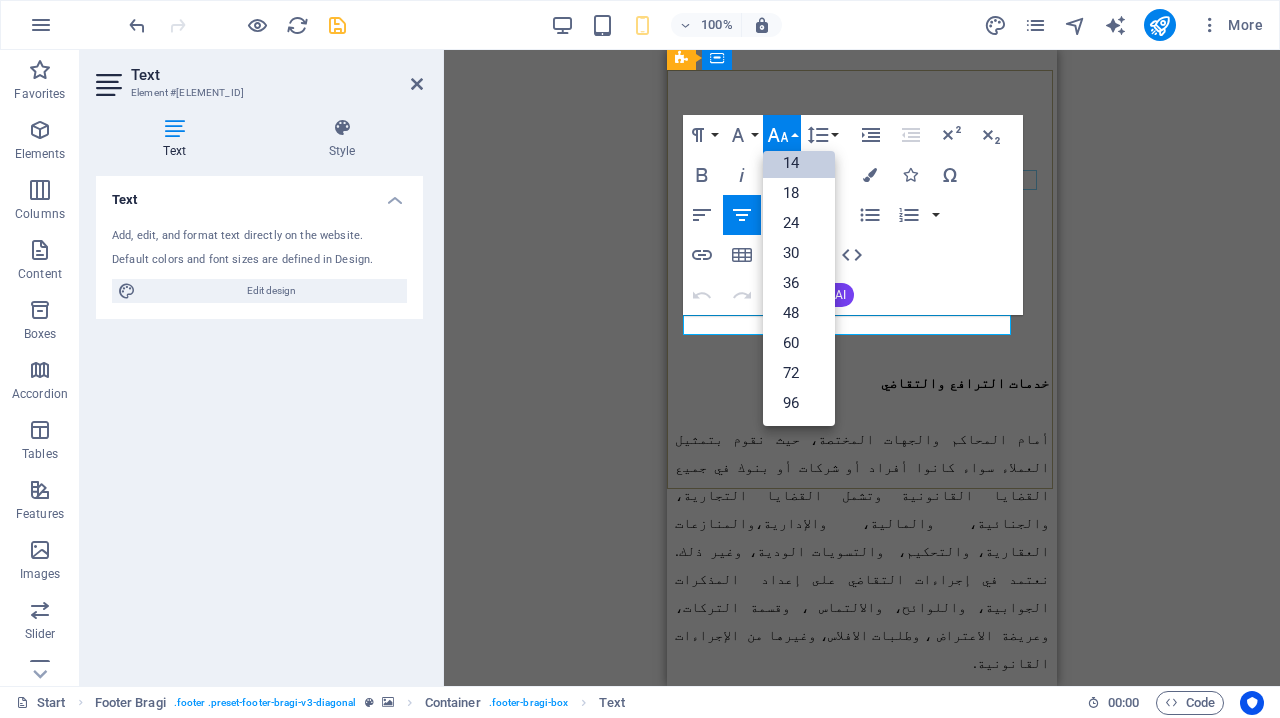scroll, scrollTop: 161, scrollLeft: 0, axis: vertical 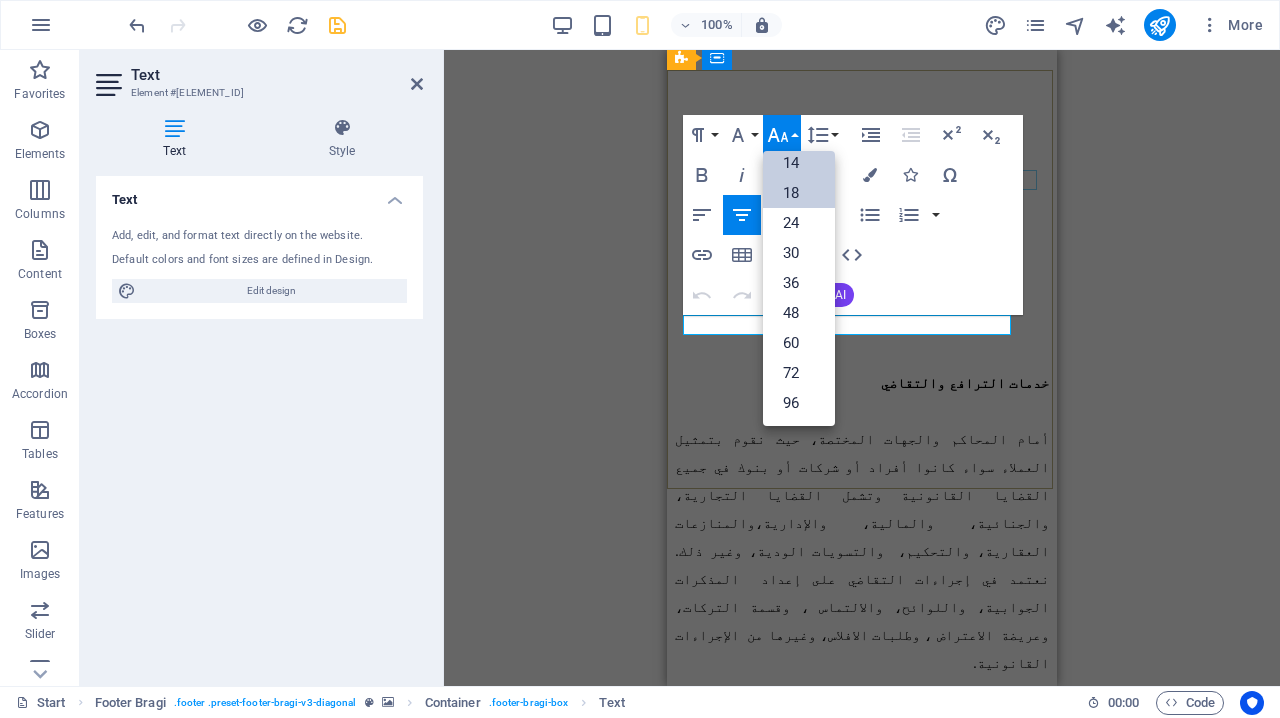 click on "18" at bounding box center [799, 193] 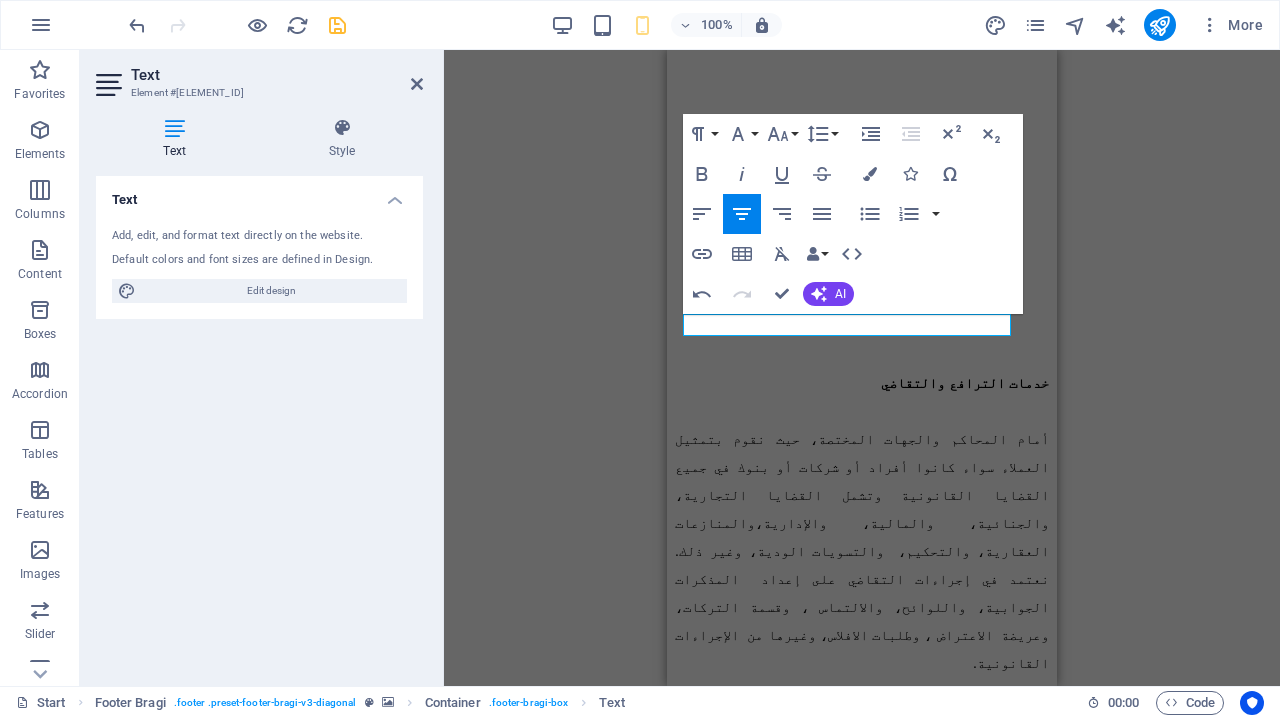 click on "[EMAIL]" at bounding box center [862, 13667] 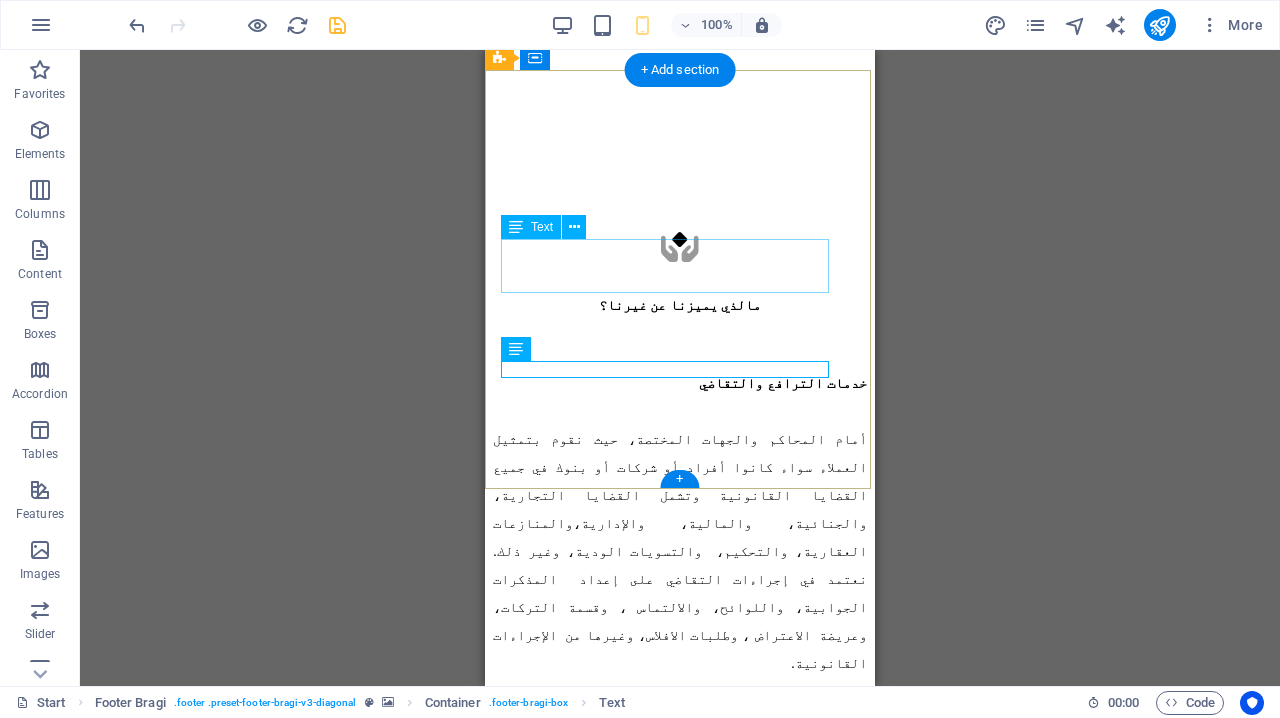 click on "شرق - شارع الشهداء- قطعة ٤- بناية ٣٢- الدور ٨" at bounding box center (631, 12837) 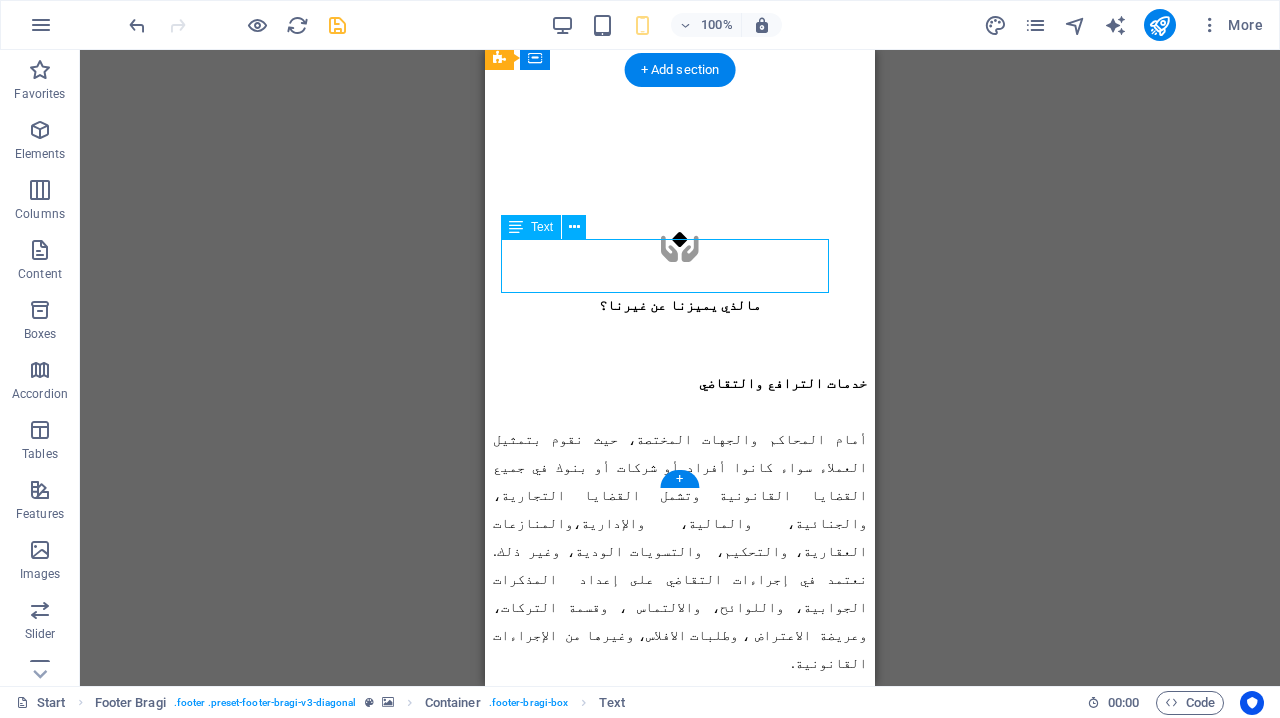click on "شرق - شارع الشهداء- قطعة ٤- بناية ٣٢- الدور ٨" at bounding box center (631, 12837) 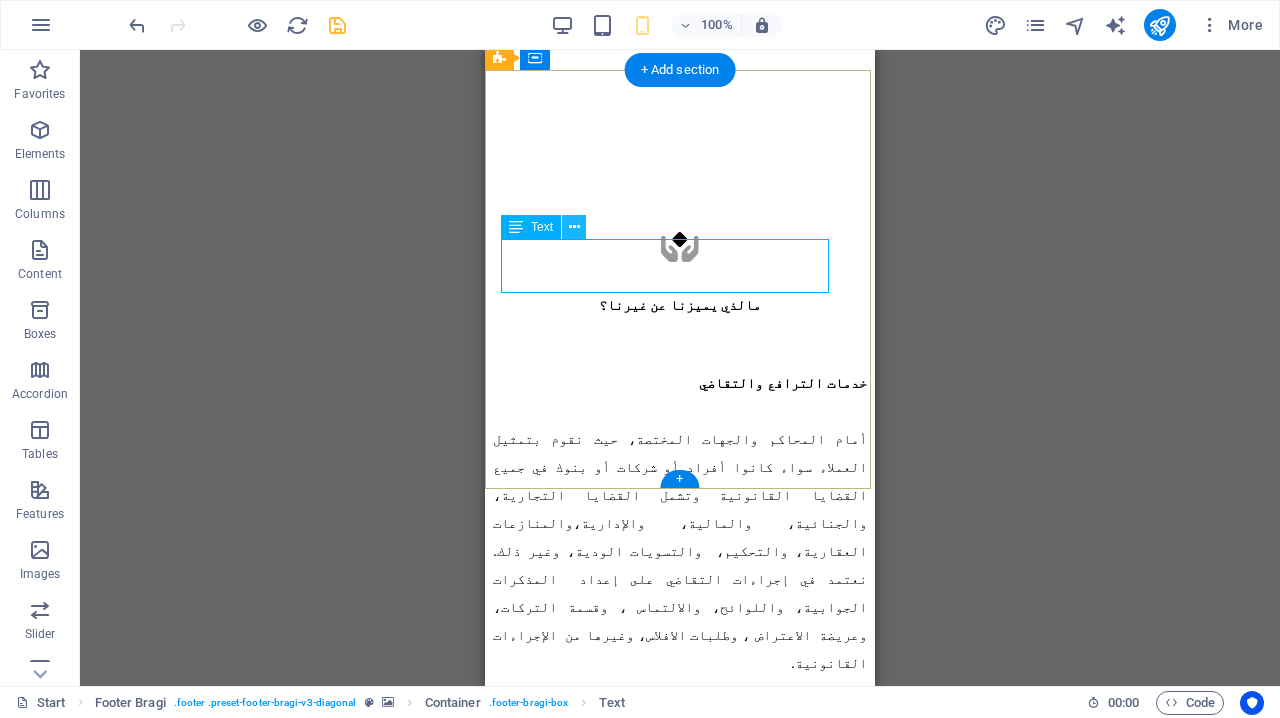 click at bounding box center [574, 227] 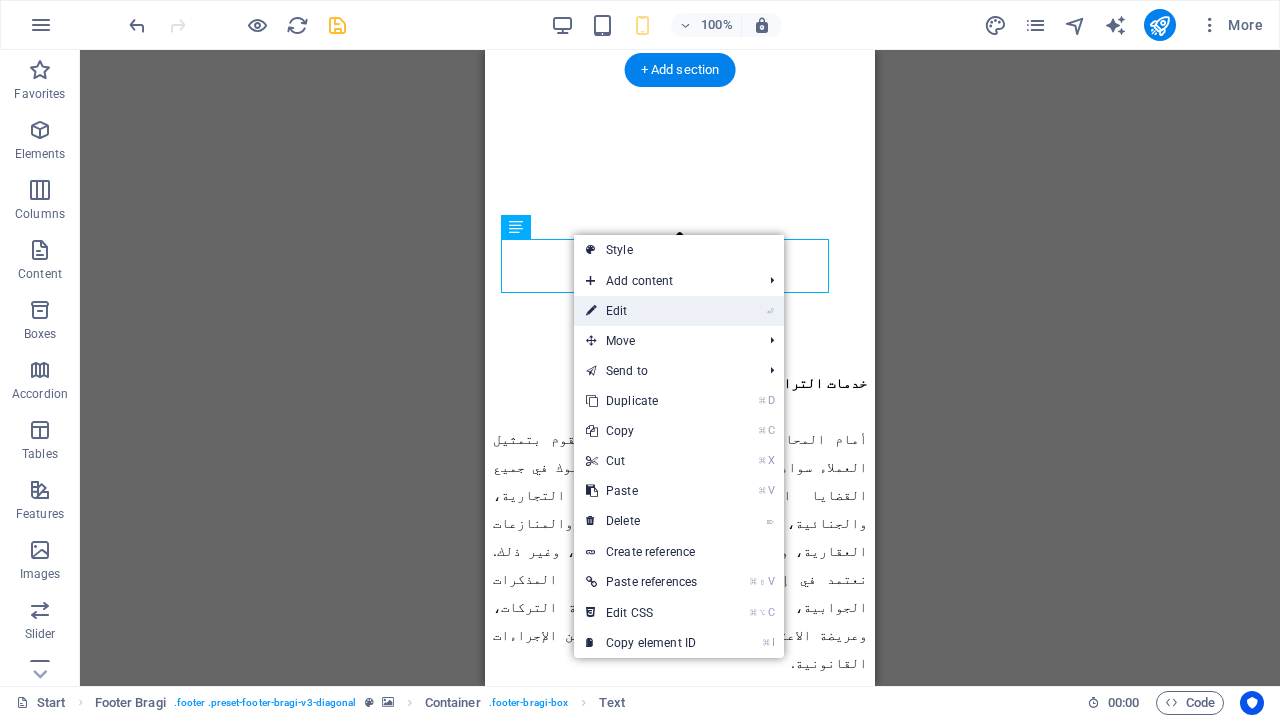 click on "⏎  Edit" at bounding box center (641, 311) 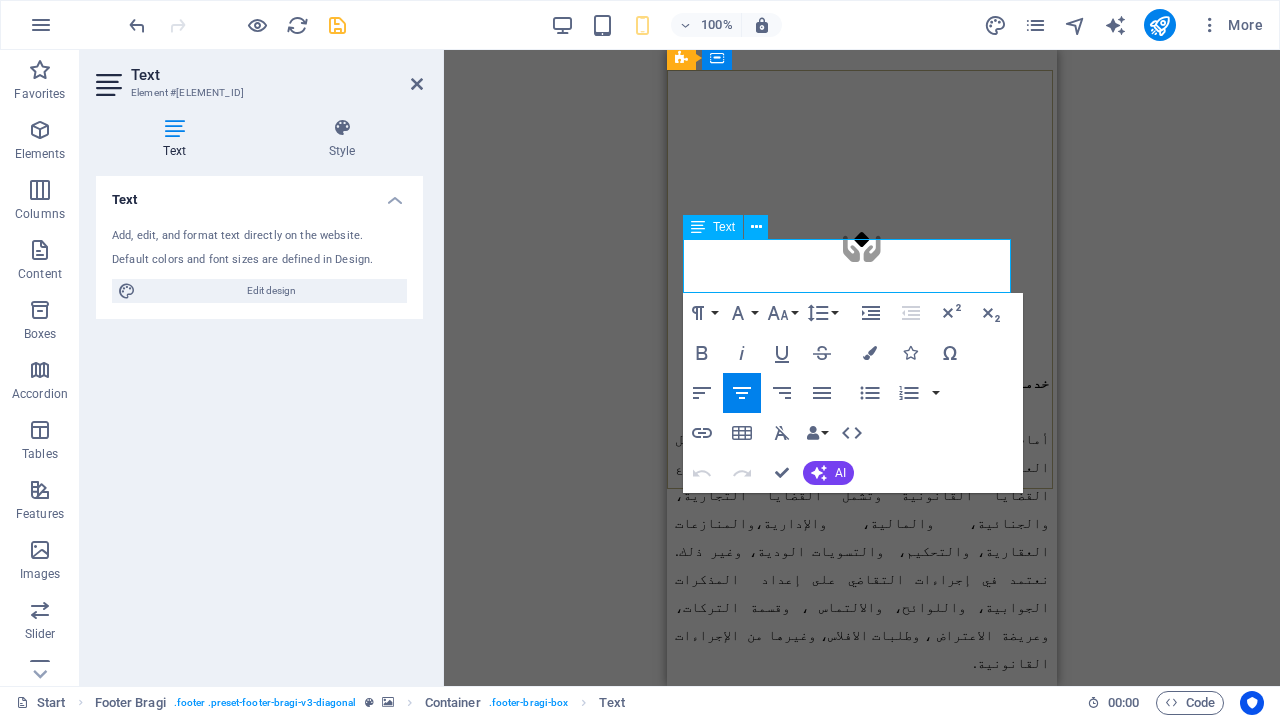 click on "شرق - شارع الشهداء- قطعة ٤- بناية ٣٢- الدور ٨" at bounding box center (813, 12837) 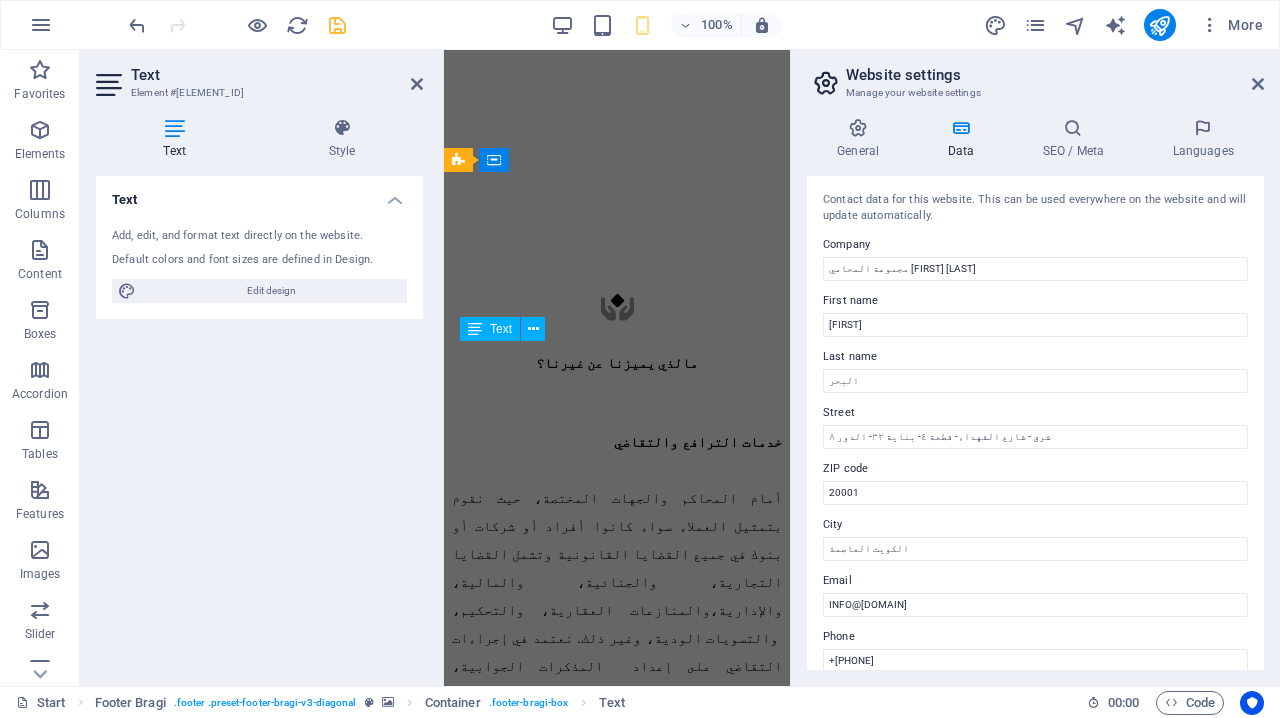 scroll, scrollTop: 11201, scrollLeft: 0, axis: vertical 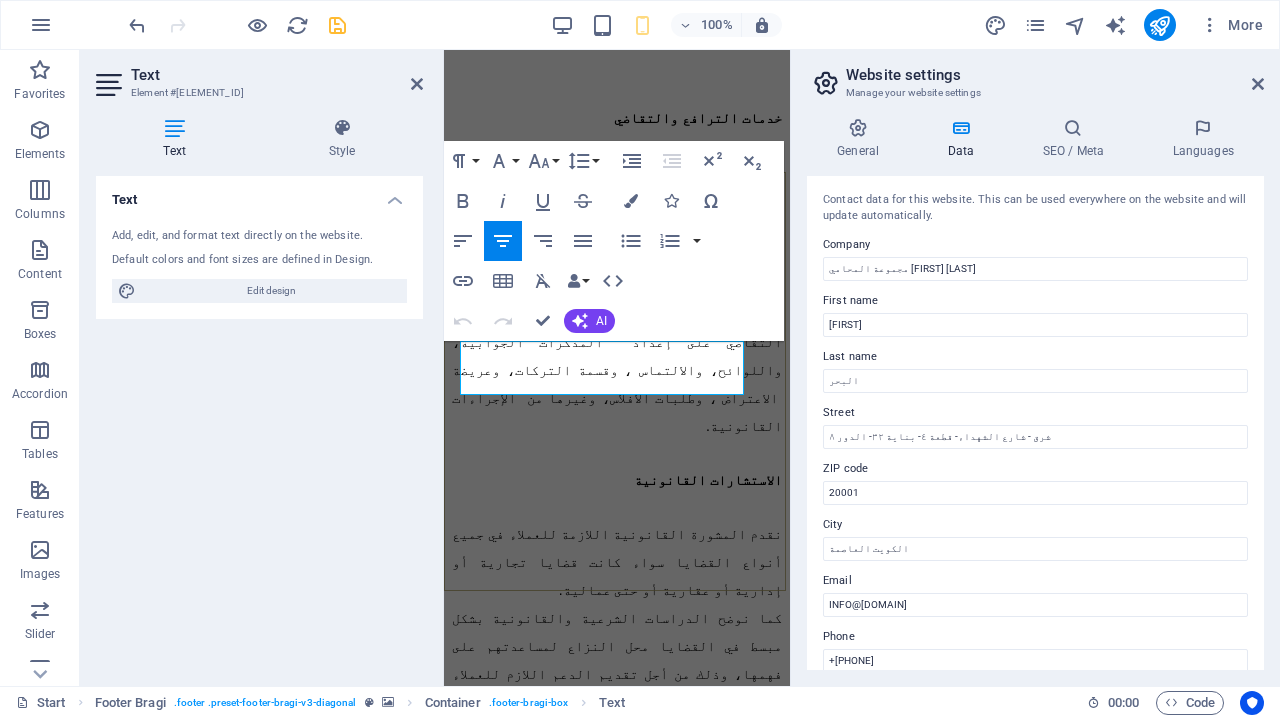 click on "شرق - شارع الشهداء- قطعة ٤- بناية ٣٢- الدور ٨" at bounding box center (604, 13549) 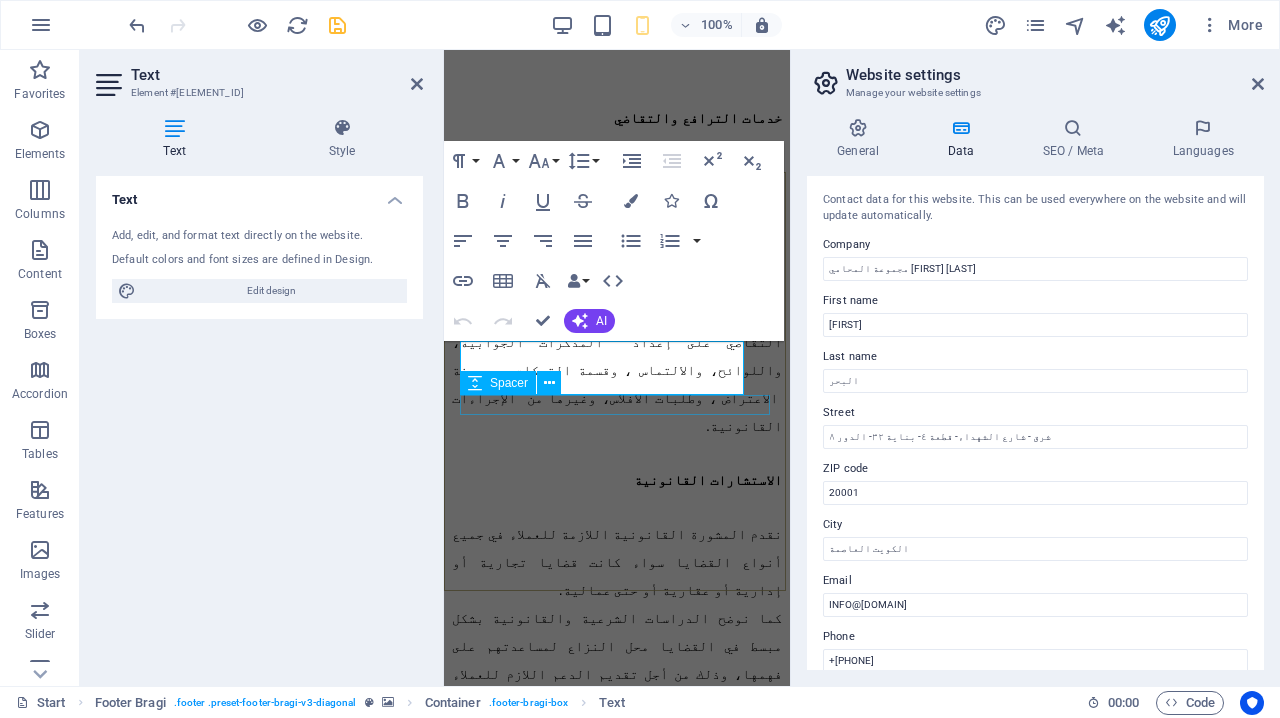 click at bounding box center (617, 13597) 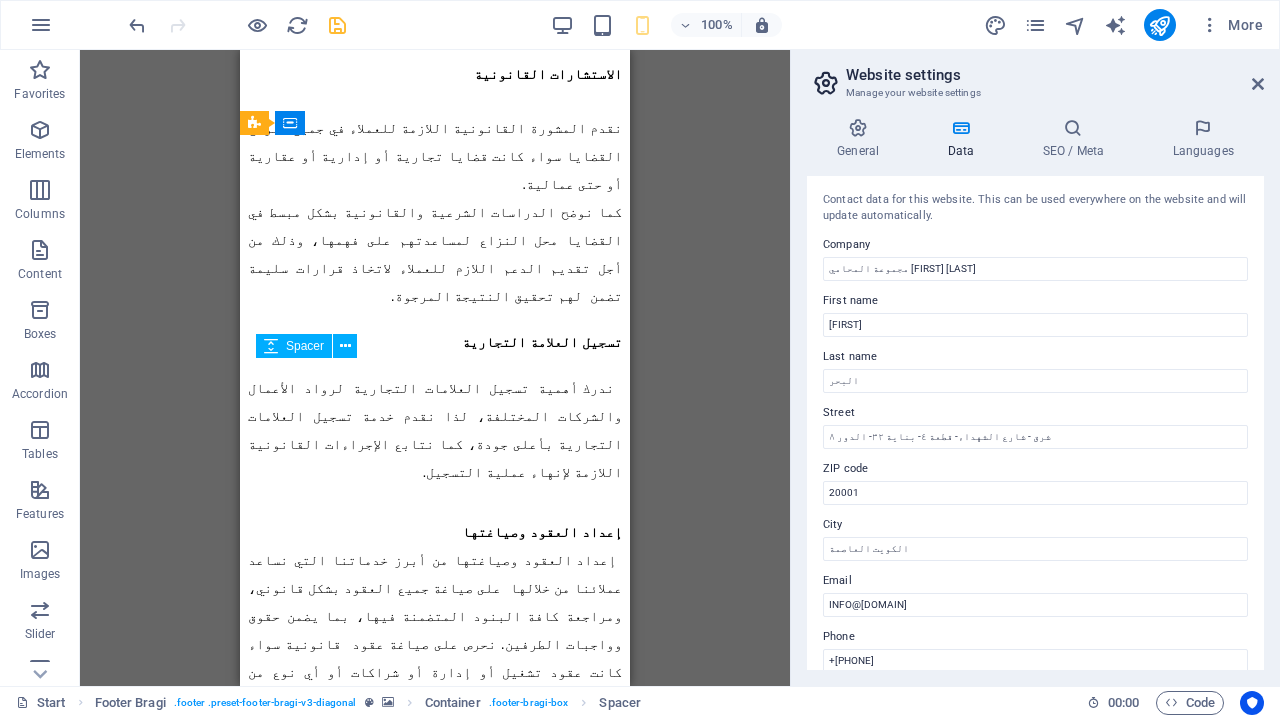 scroll, scrollTop: 10493, scrollLeft: 0, axis: vertical 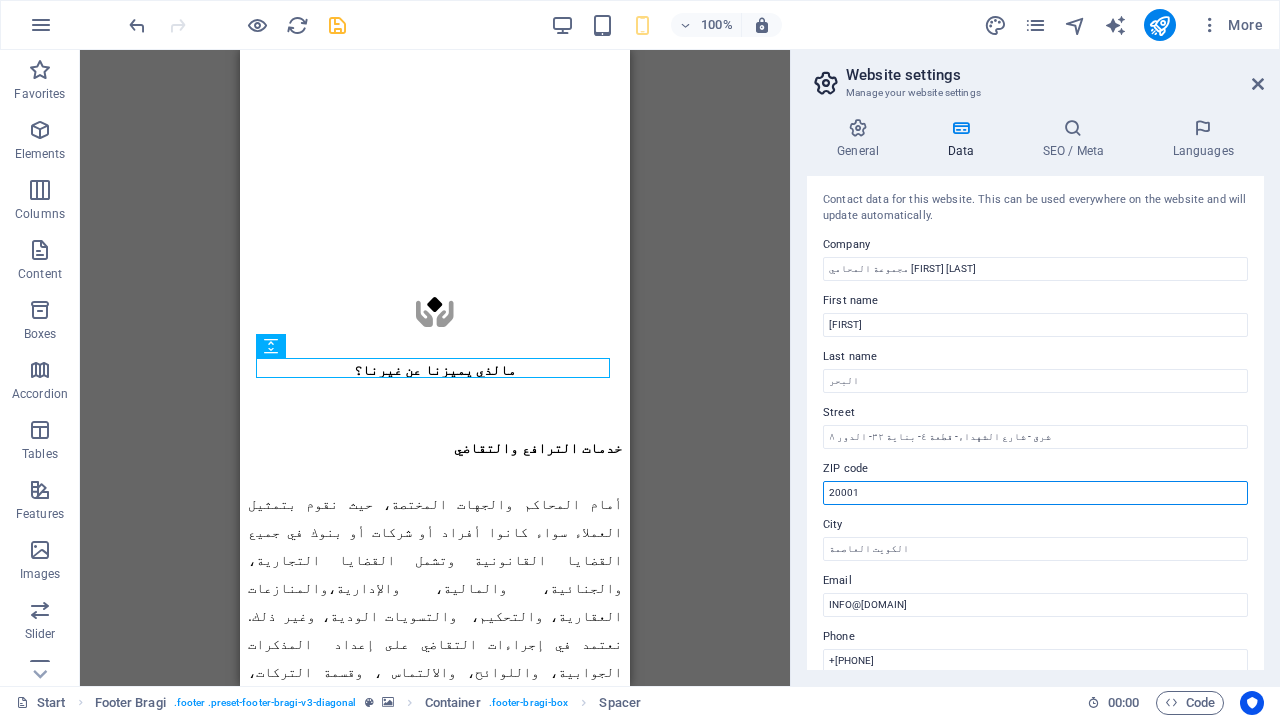 drag, startPoint x: 867, startPoint y: 490, endPoint x: 778, endPoint y: 492, distance: 89.02247 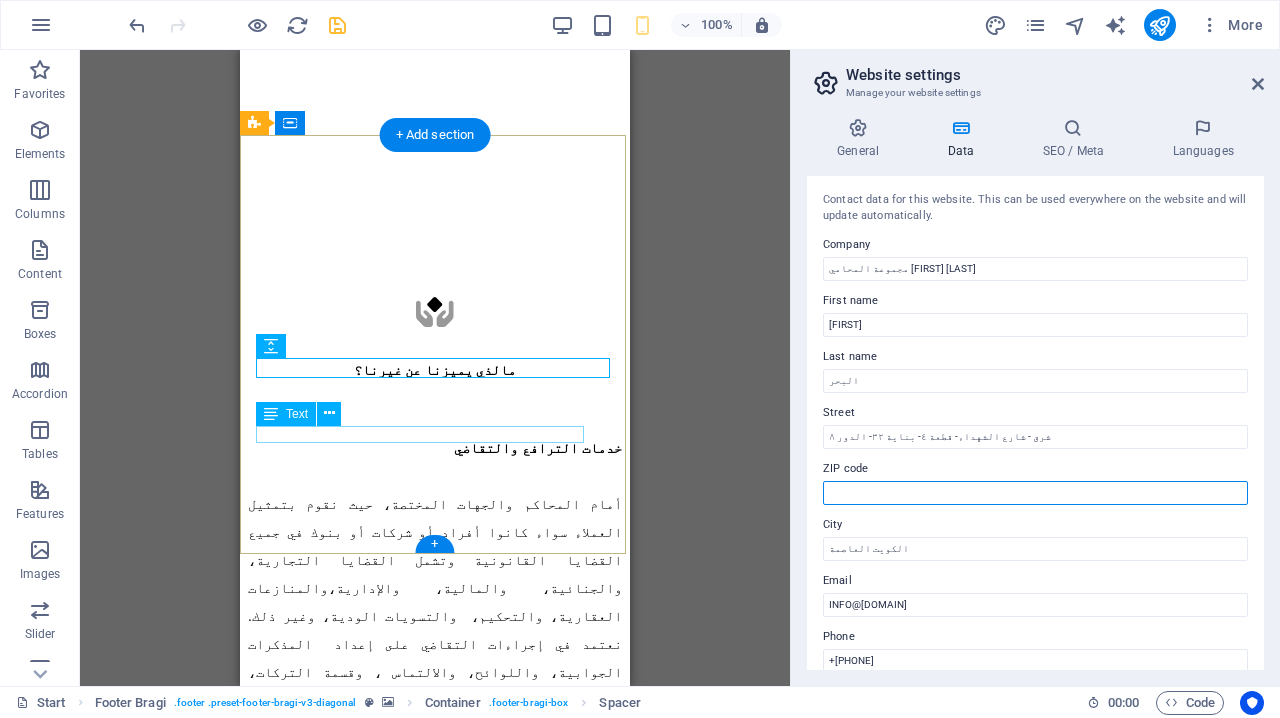 type 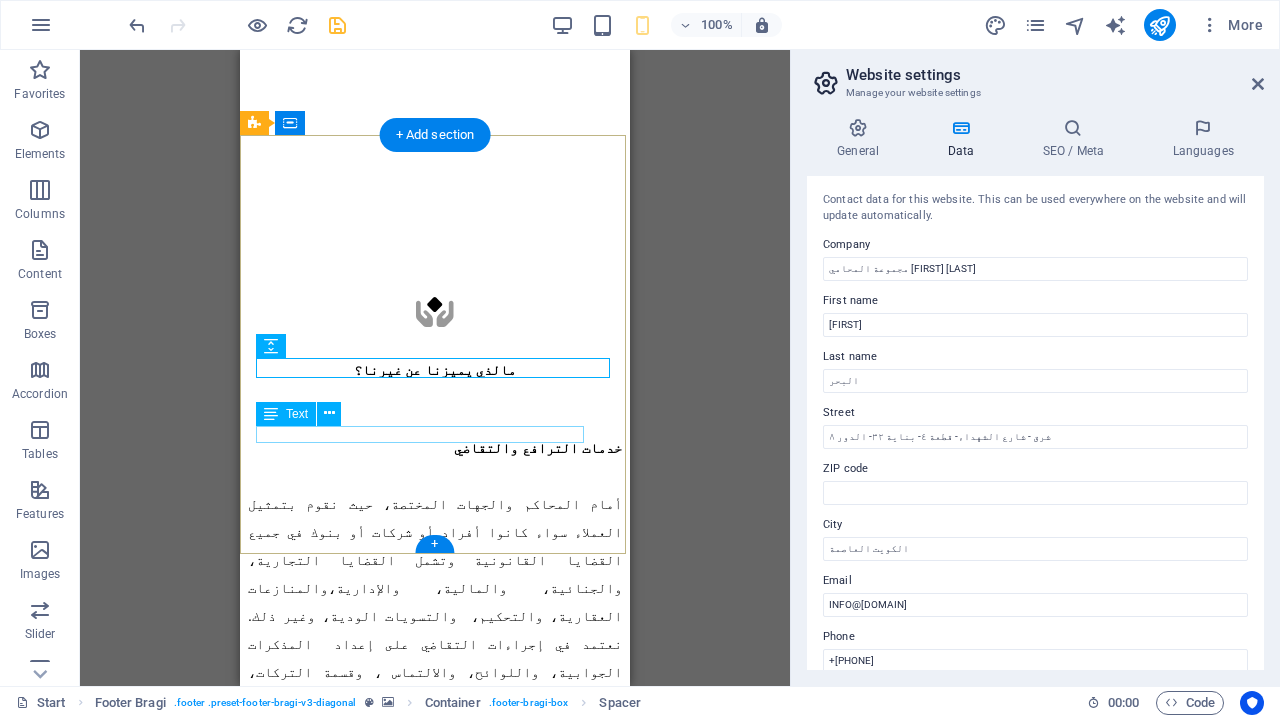 click on "[EMAIL]" at bounding box center [435, 13732] 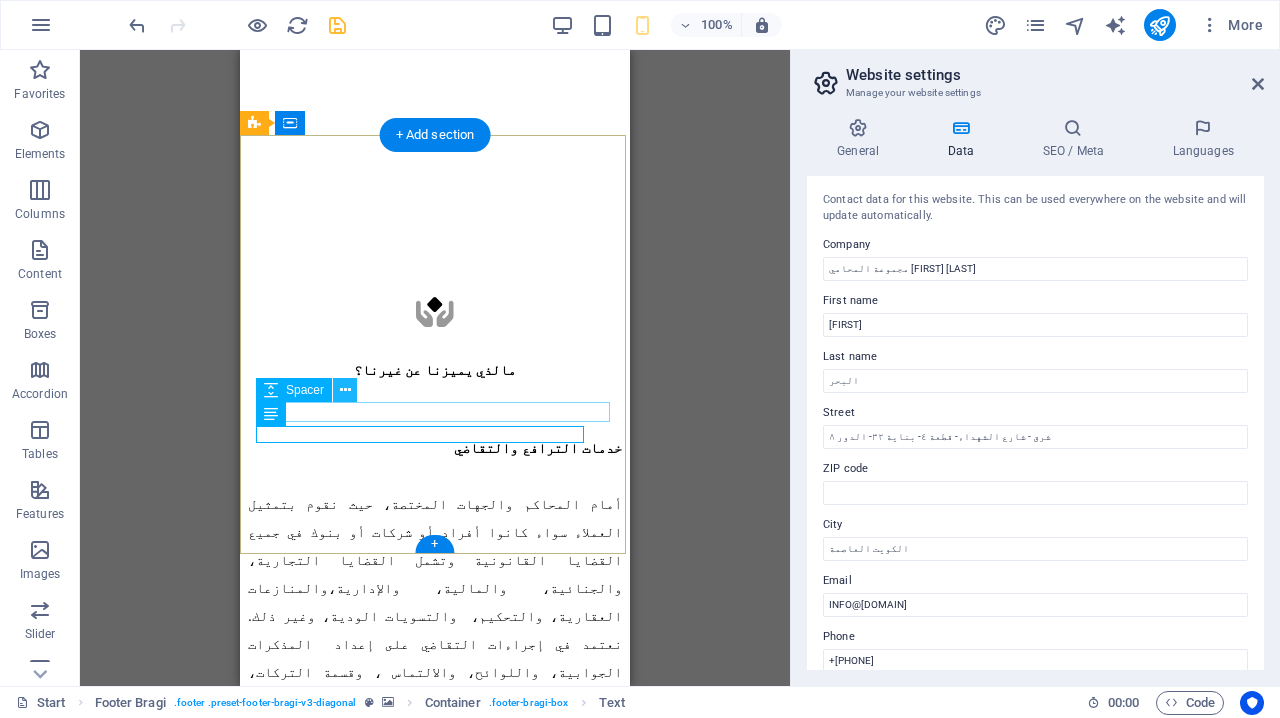click at bounding box center [345, 390] 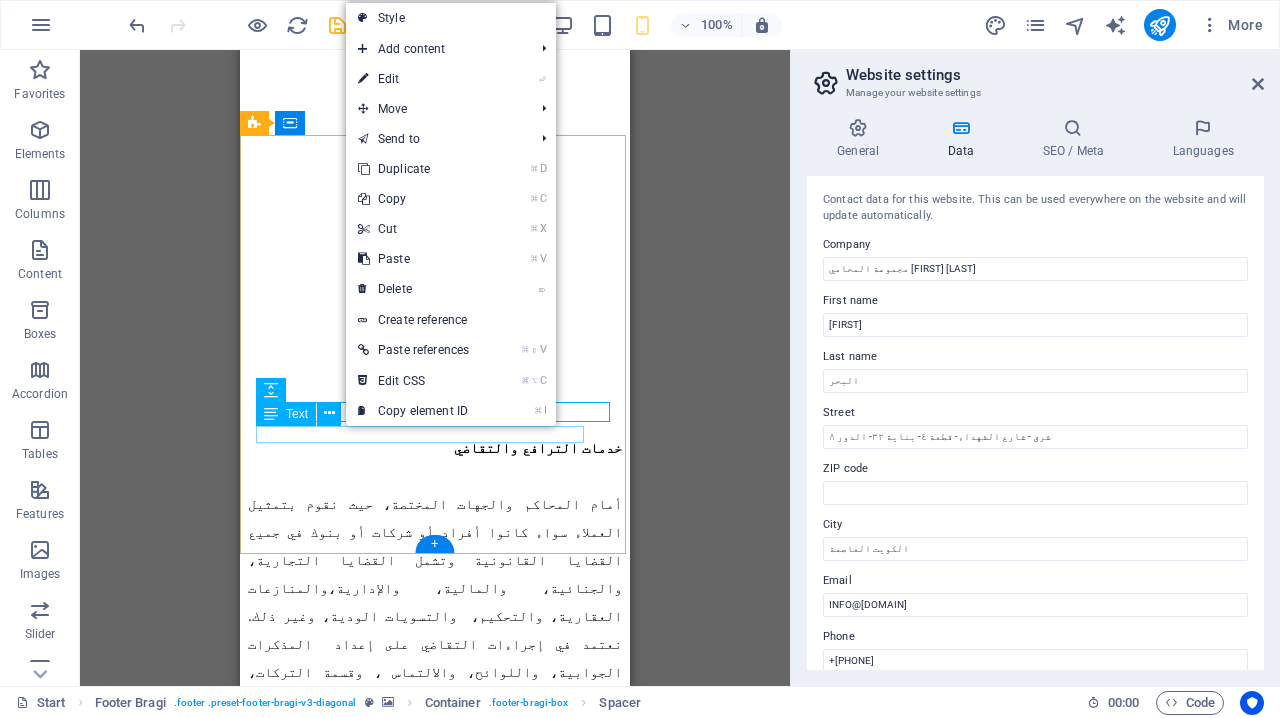 click on "[EMAIL]" at bounding box center (435, 13732) 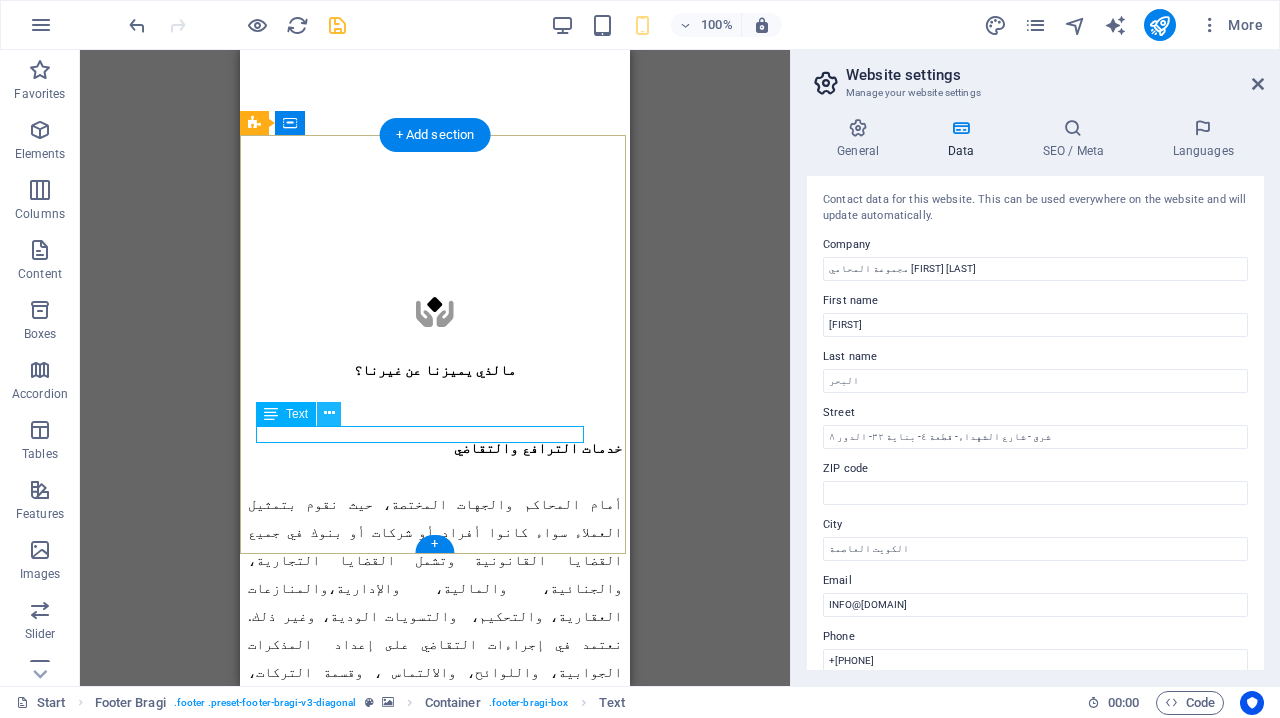 click at bounding box center (329, 413) 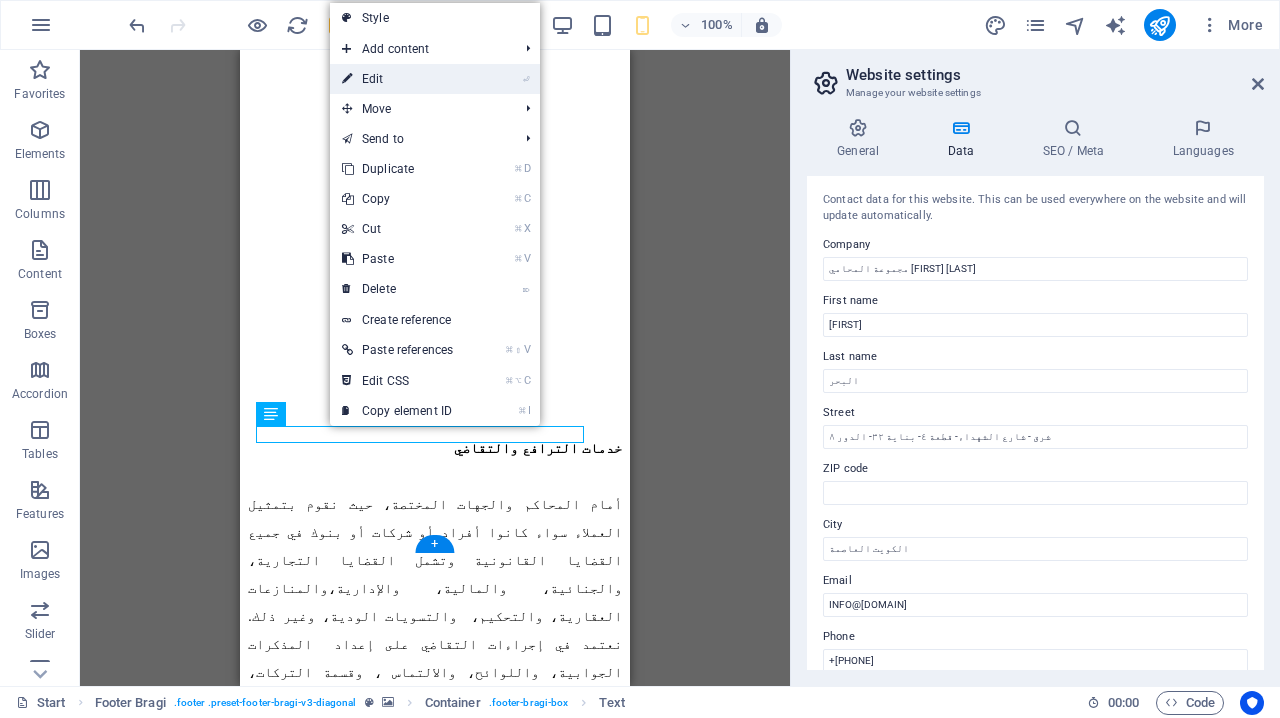 click on "⏎  Edit" at bounding box center (397, 79) 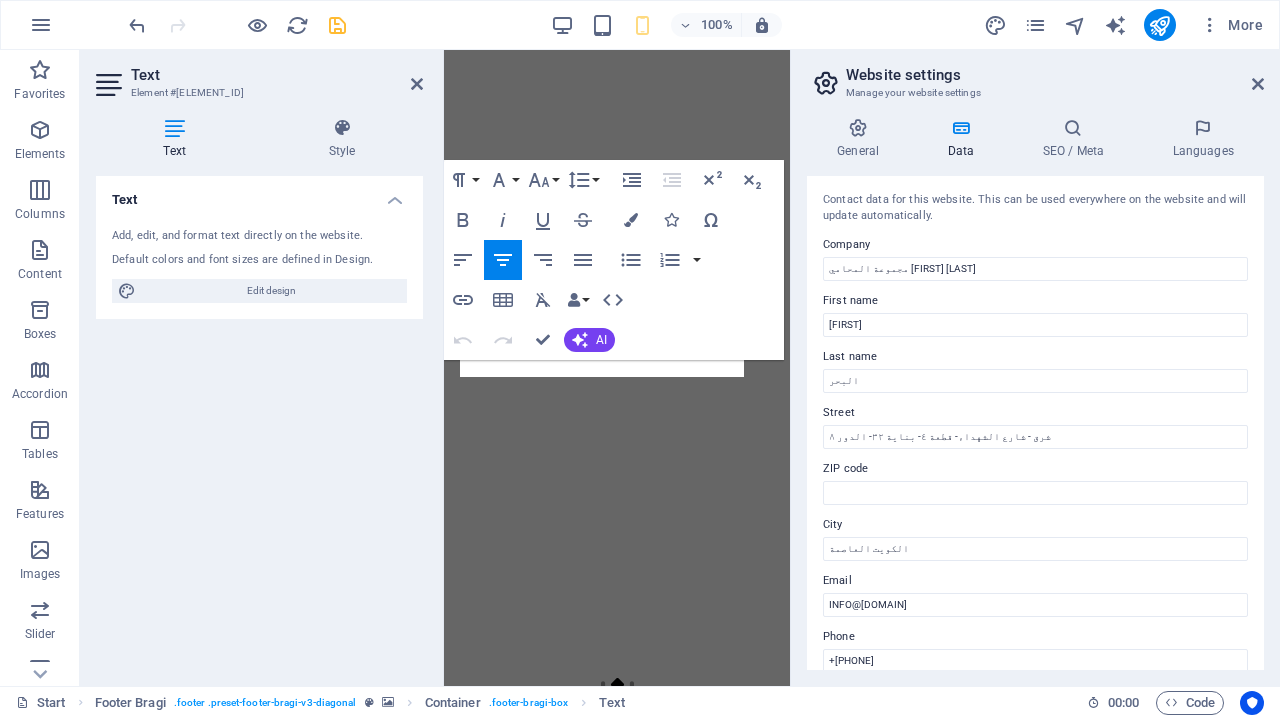 scroll, scrollTop: 11304, scrollLeft: 0, axis: vertical 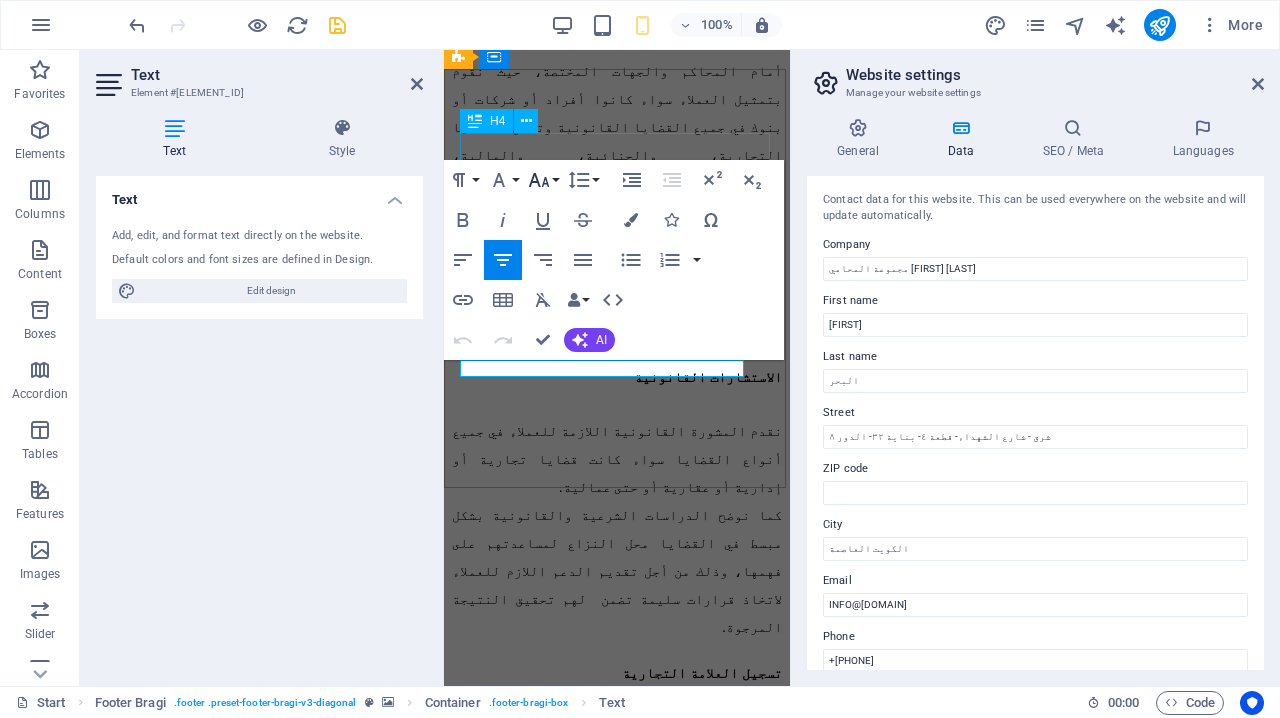 click 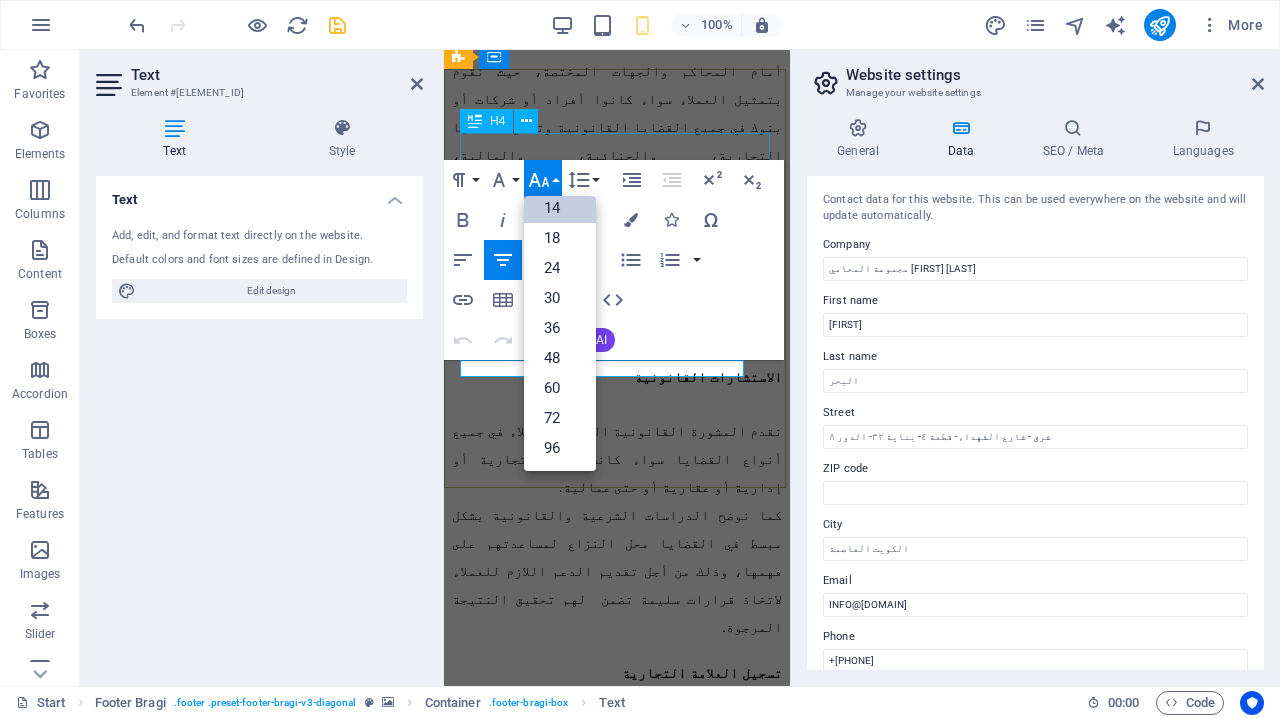 scroll, scrollTop: 161, scrollLeft: 0, axis: vertical 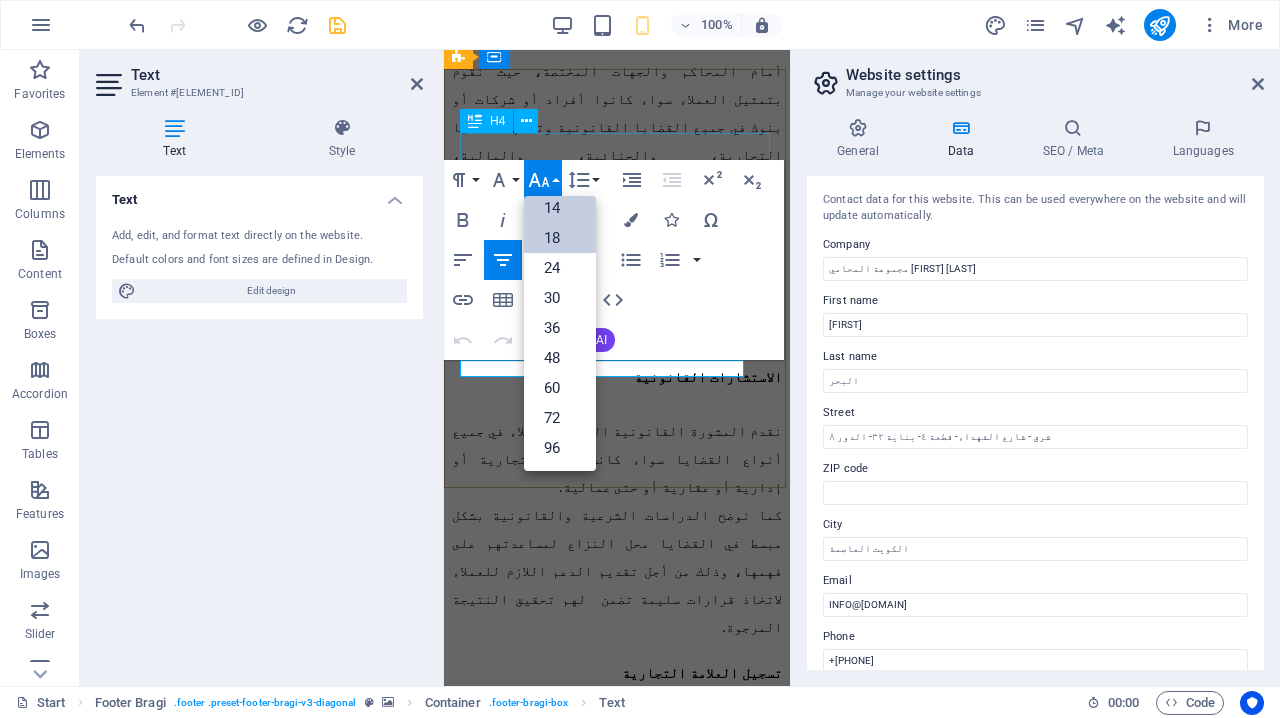 click on "18" at bounding box center [560, 238] 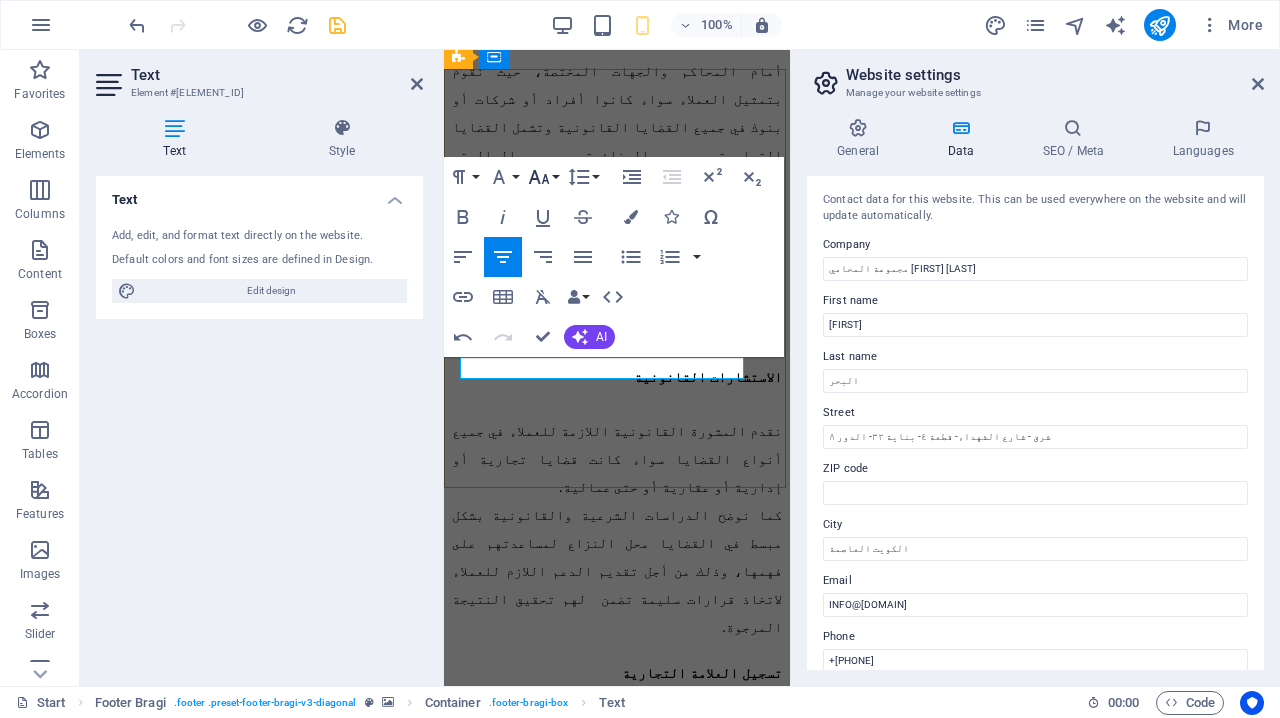 click 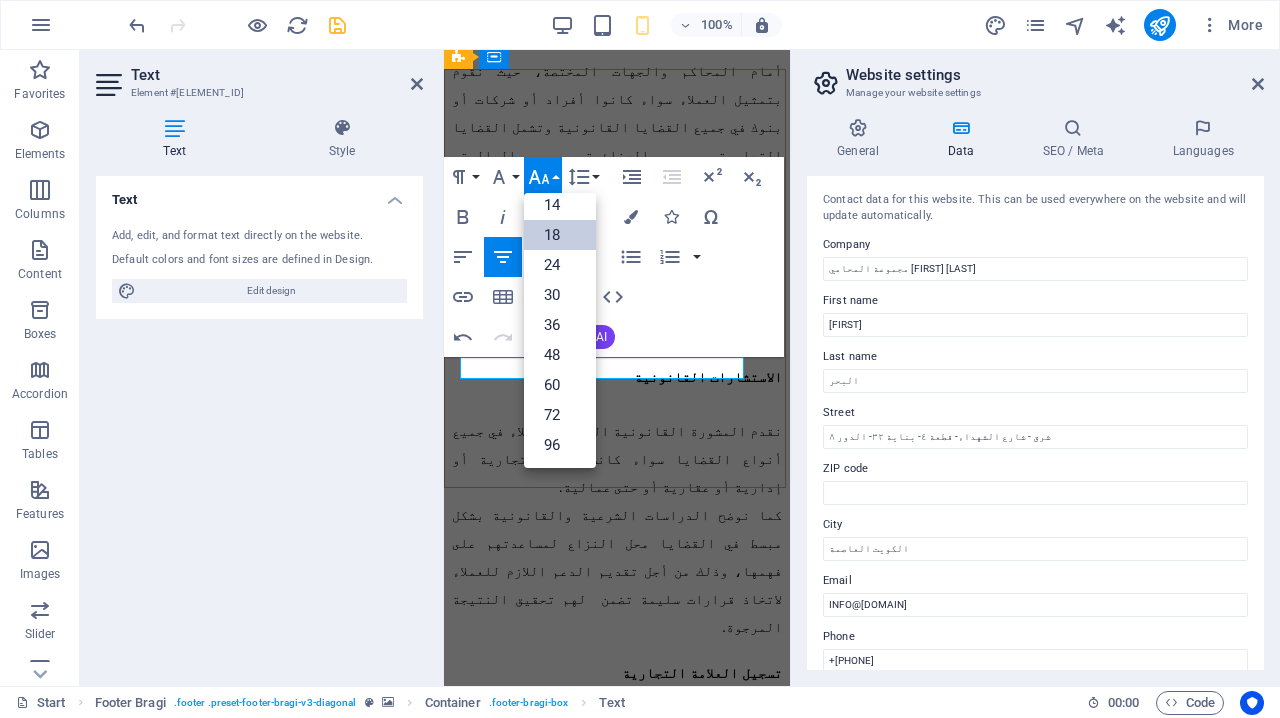 scroll, scrollTop: 161, scrollLeft: 0, axis: vertical 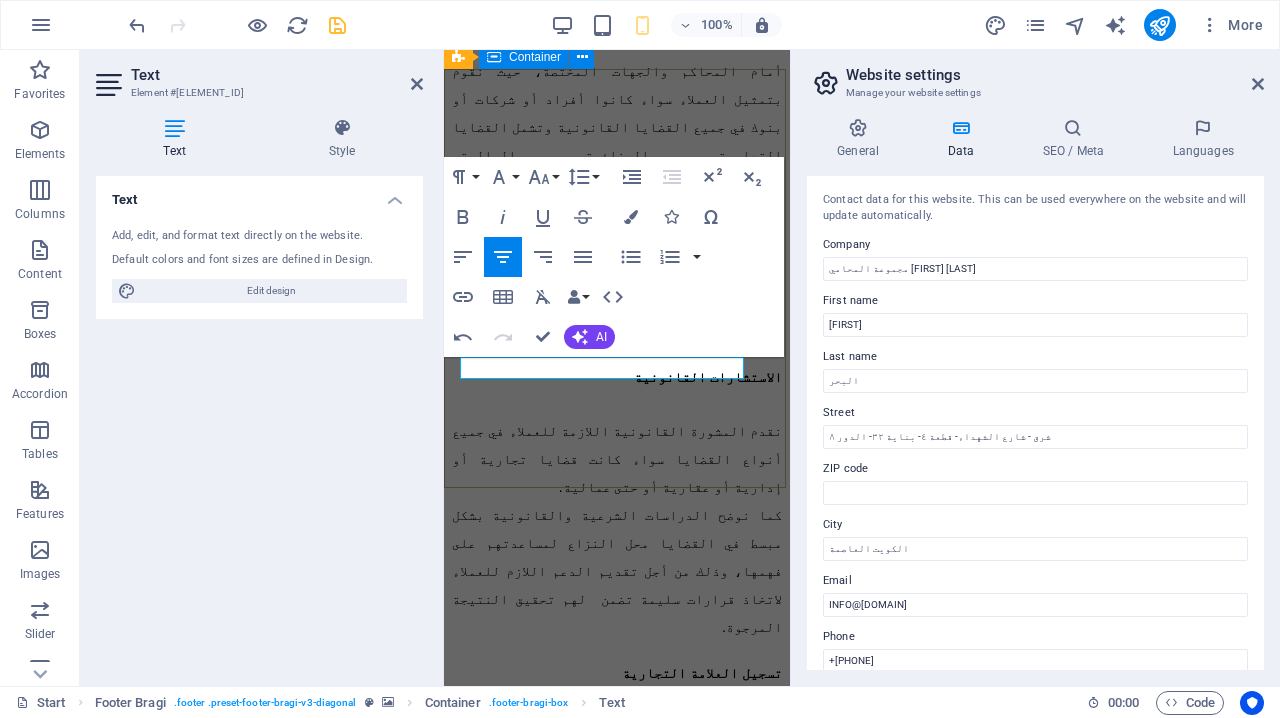 click on "تواصل معنا وسنقوم بالرد عليك قريباً مجموعة المحامي فهد عبد الرحمن البحر للمحاماة والاستشارات القانونية   الكويت العاصمة  شرق - شارع الشهداء- قطعة ٤- بناية ٣٢- الدور ٨ +٩٦٥ ٦٧٦٦٧٠٨٧ ​ INFO@FAHADALBAHAR.COM Legal Notice  |  Privacy Policy" at bounding box center [617, 13567] 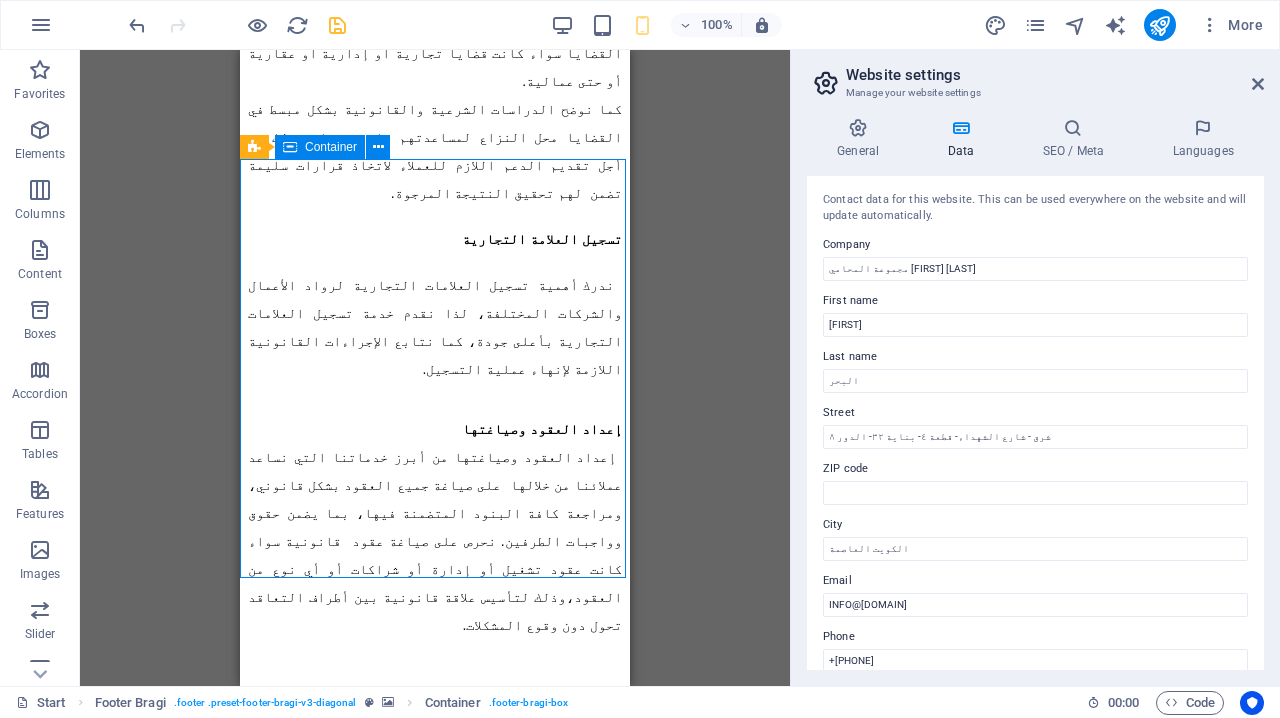 scroll, scrollTop: 10469, scrollLeft: 0, axis: vertical 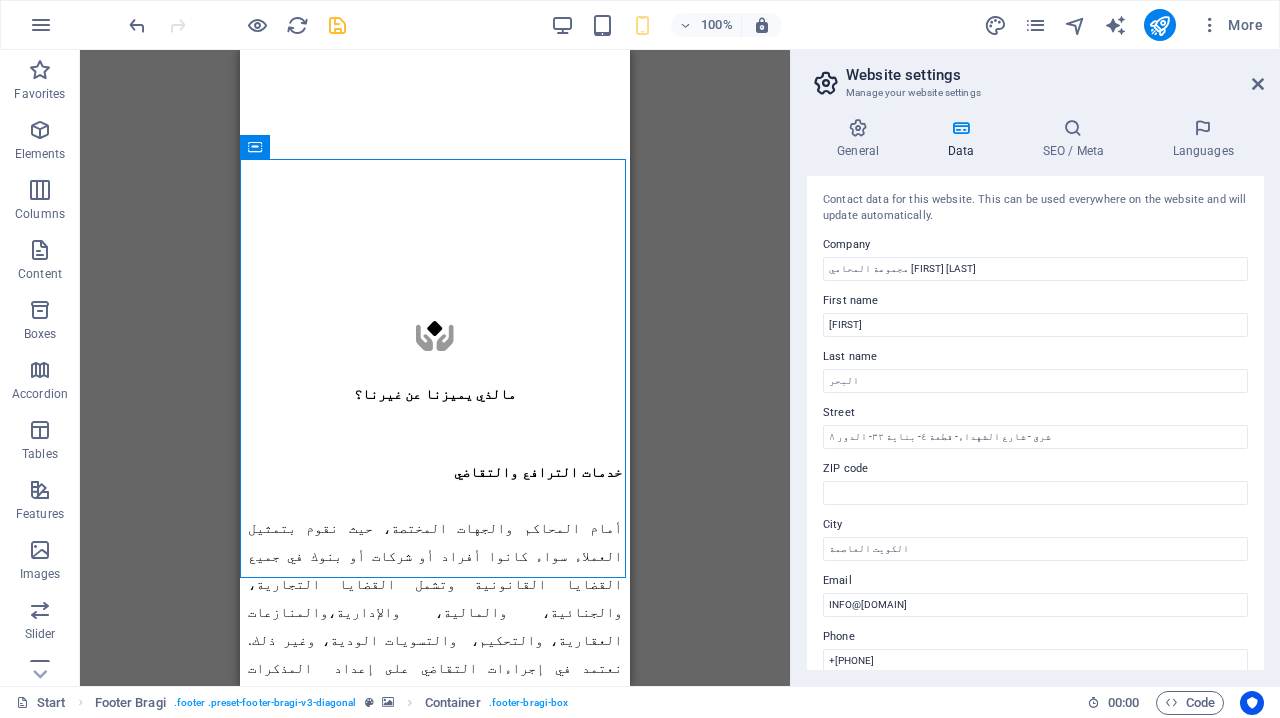 click on "Banner   Container   Banner   H4   Spacer   Container   Banner   Spacer   Form   Preset   Container   Spacer   Footer Bragi   Footer Bragi   Container   Text   Spacer   Text
Spacer   Text   Spacer   Text   Spacer   Preset   H6   Preset   Text   Social Media Icons   Icon   Social Media Icons   Icon   Menu Bar   H4   Container   Input   Menu   Icon" at bounding box center (435, 368) 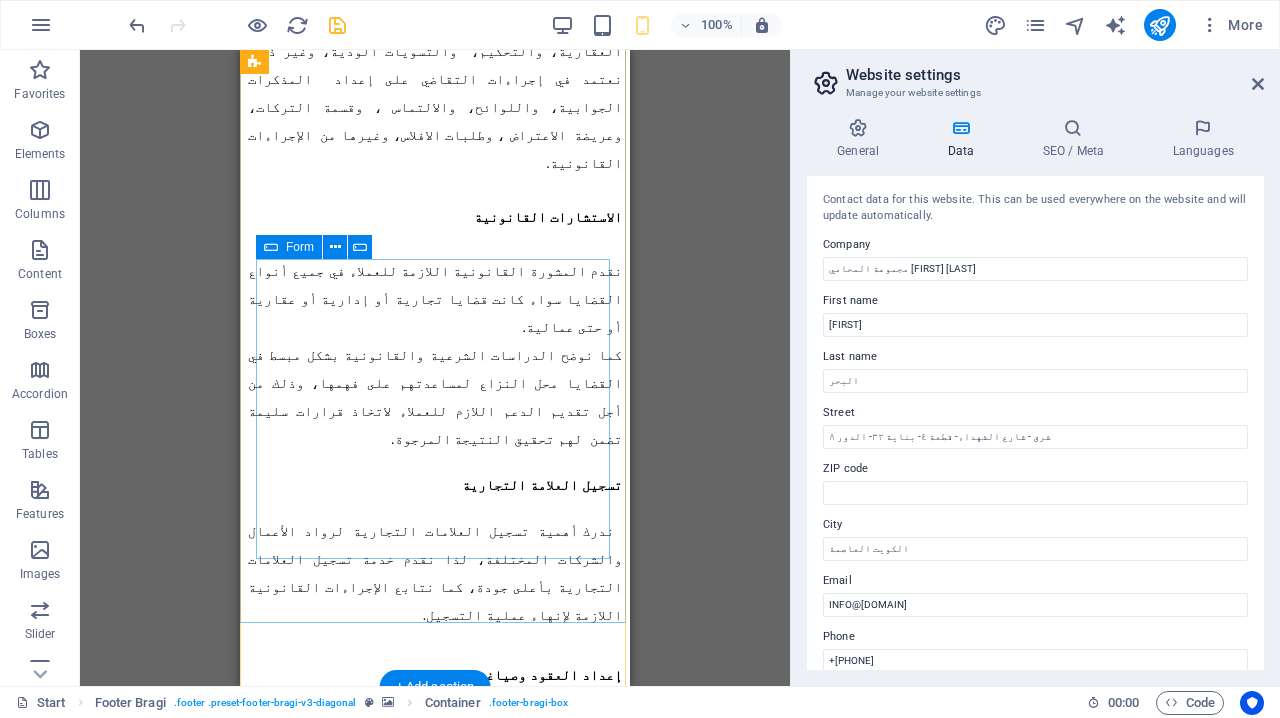scroll, scrollTop: 11065, scrollLeft: 0, axis: vertical 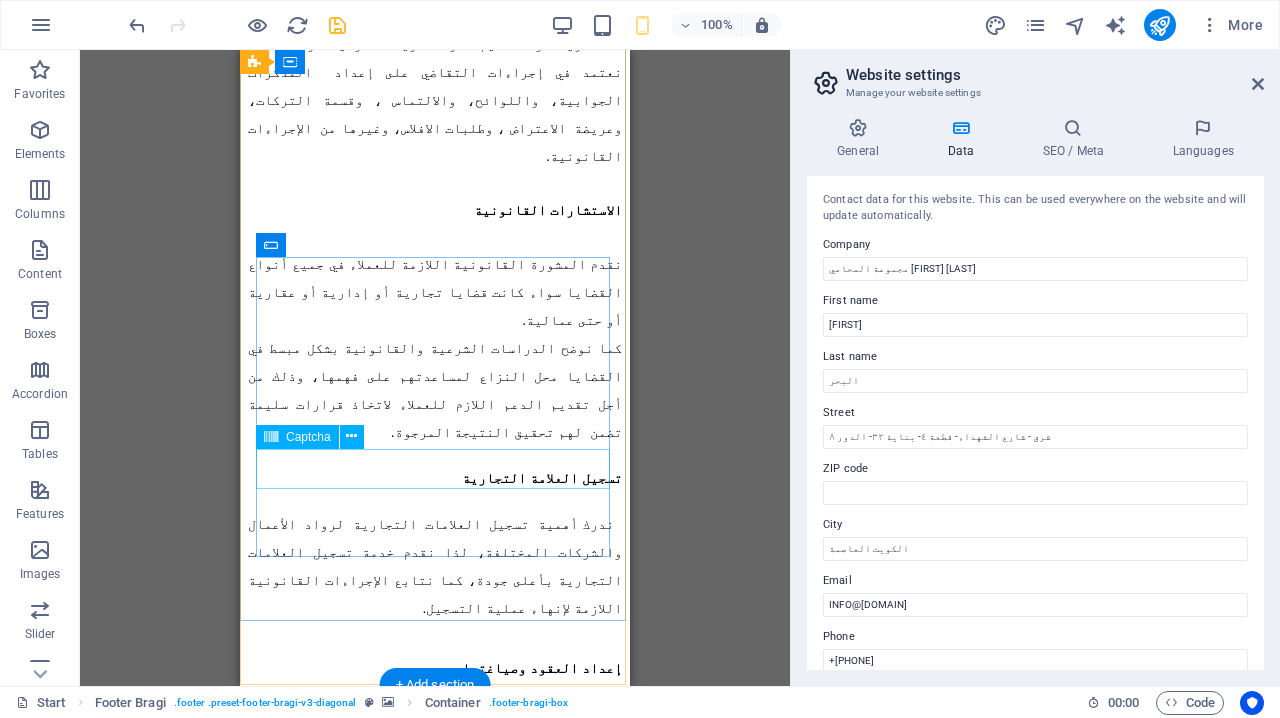 click on "Unreadable? Load new" 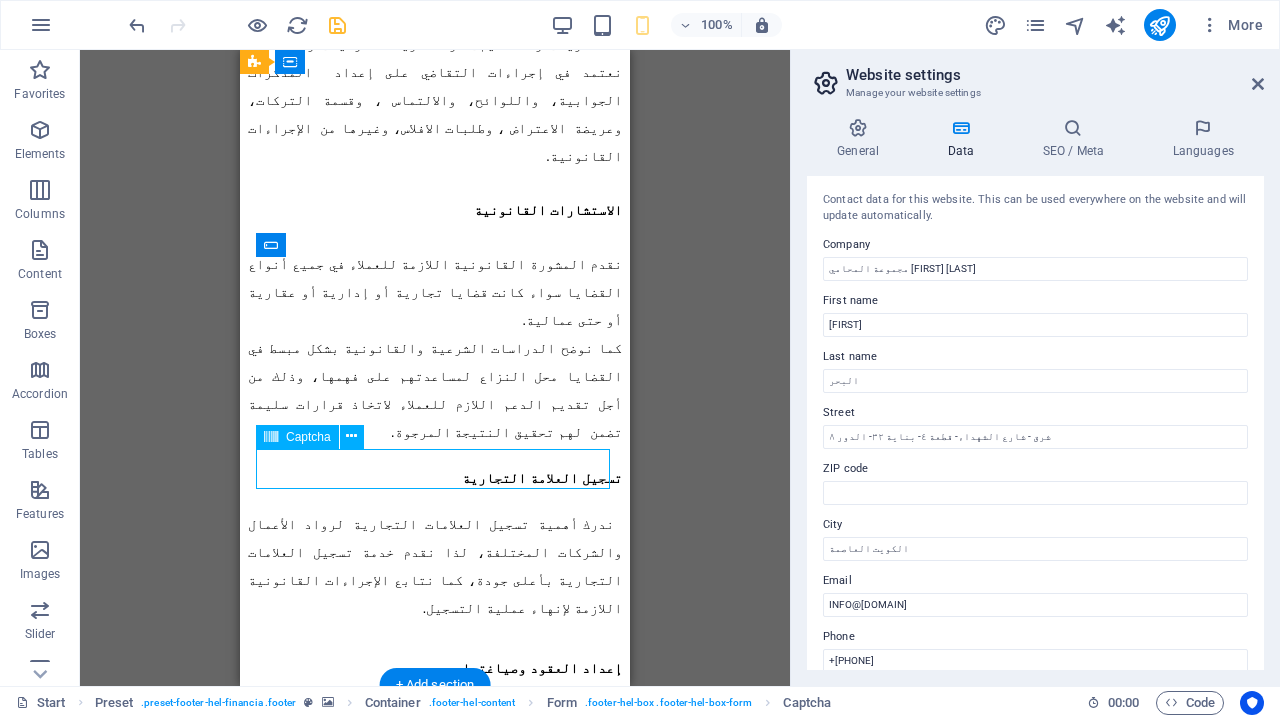click on "Unreadable? Load new" 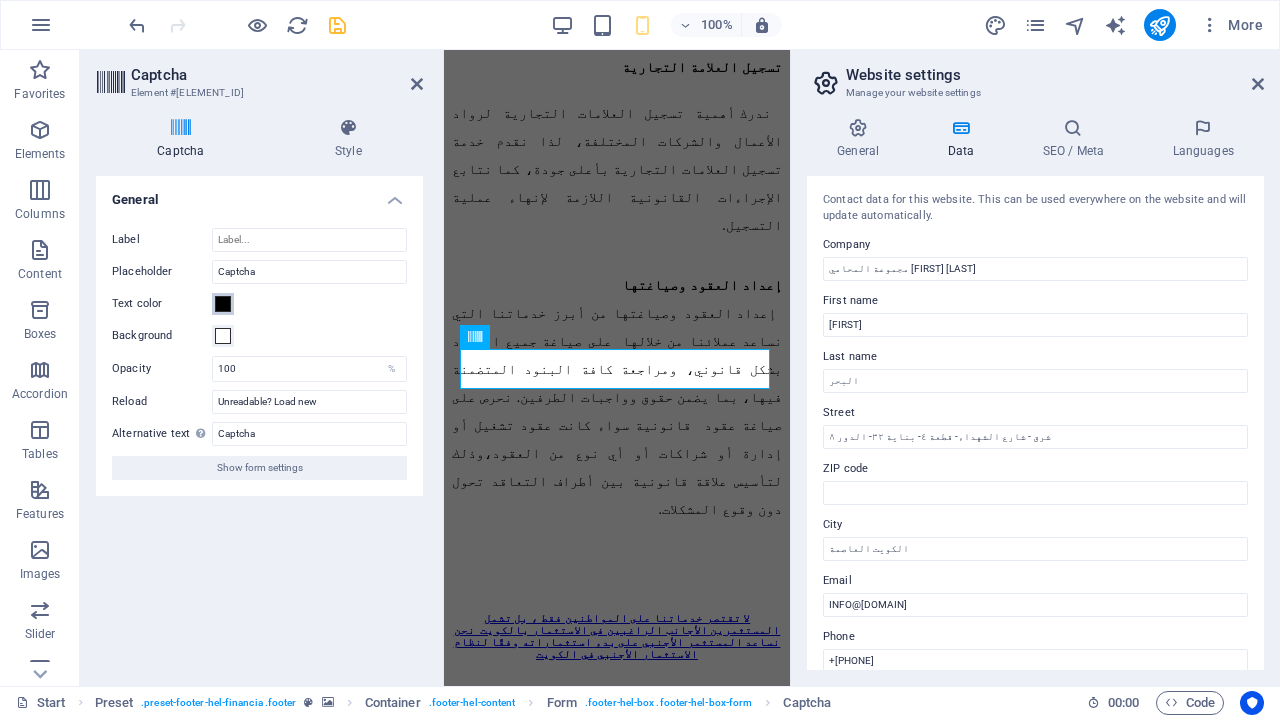 click at bounding box center [223, 304] 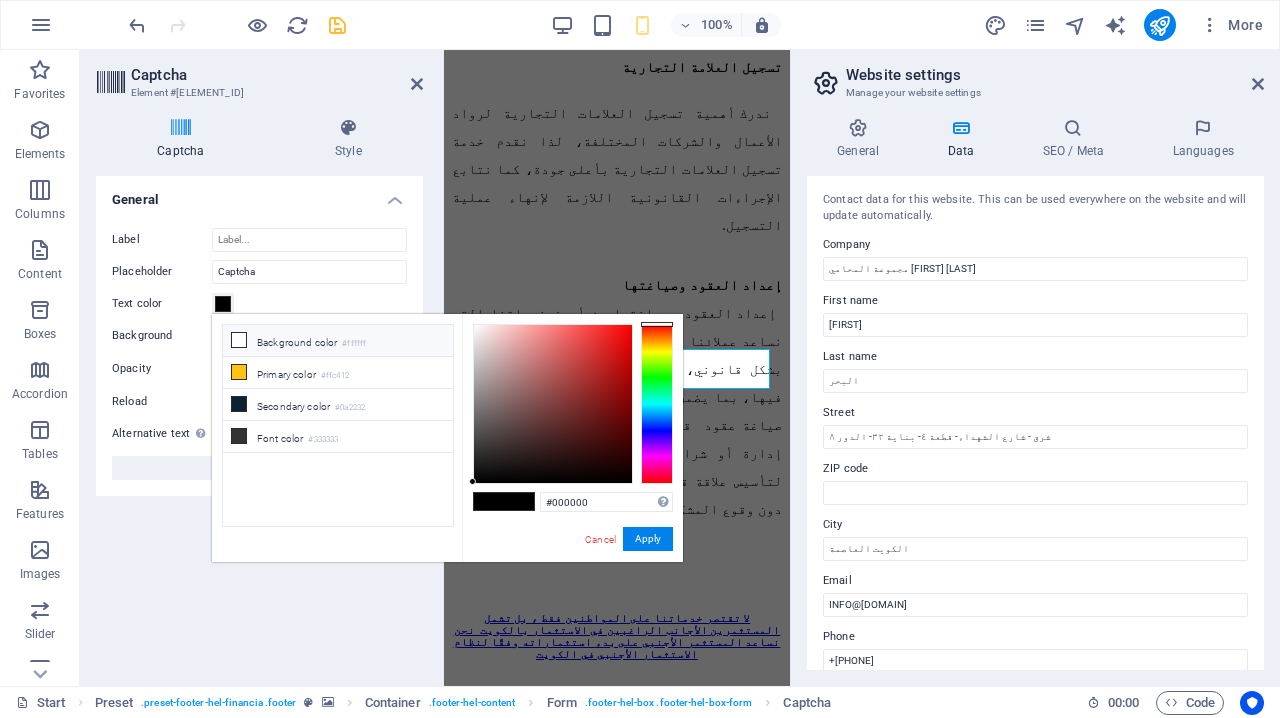 click at bounding box center [239, 340] 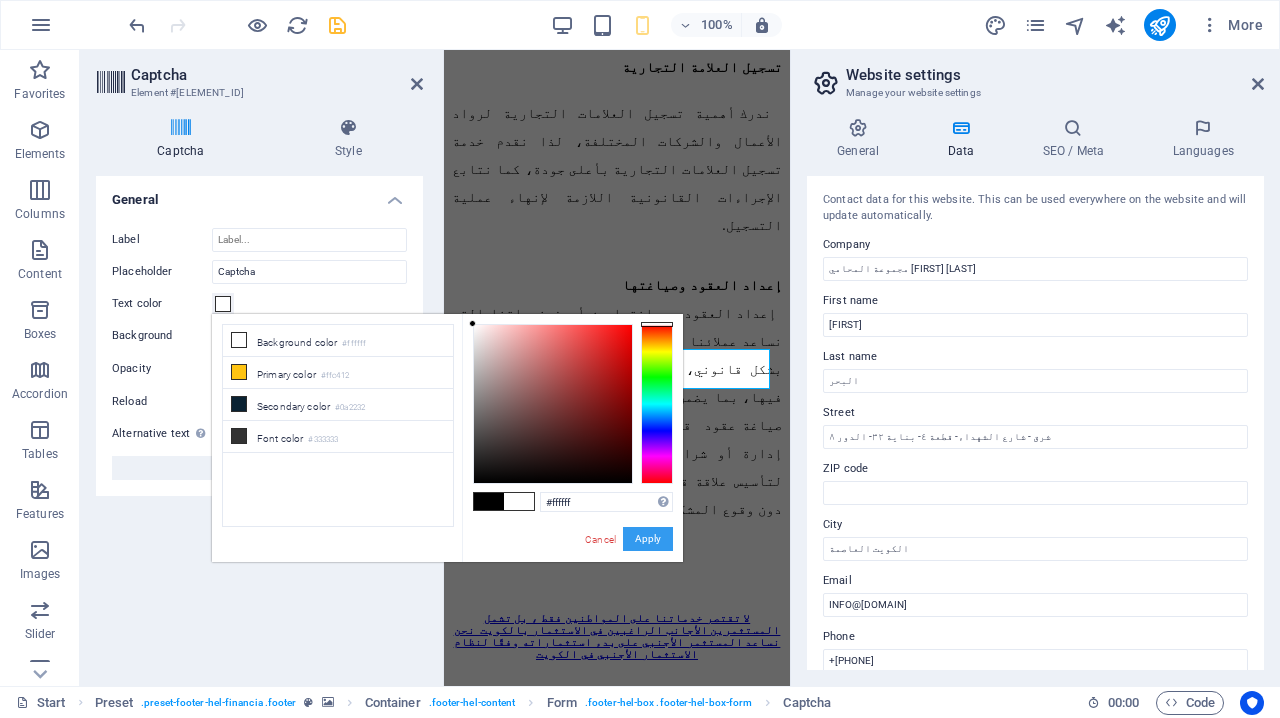 click on "Apply" at bounding box center (648, 539) 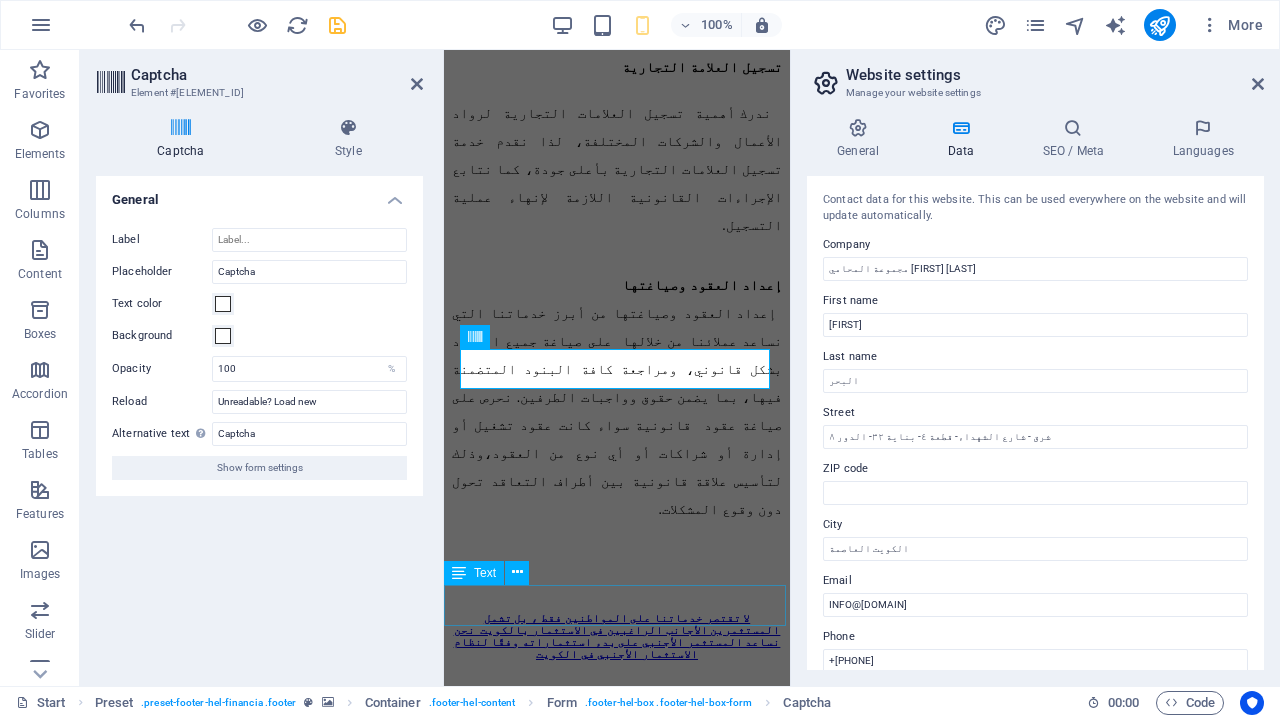 click on "نحرص على نشر الوعي القانوني والثقافة القانونية بين أفراد المجتمع" at bounding box center [617, 15096] 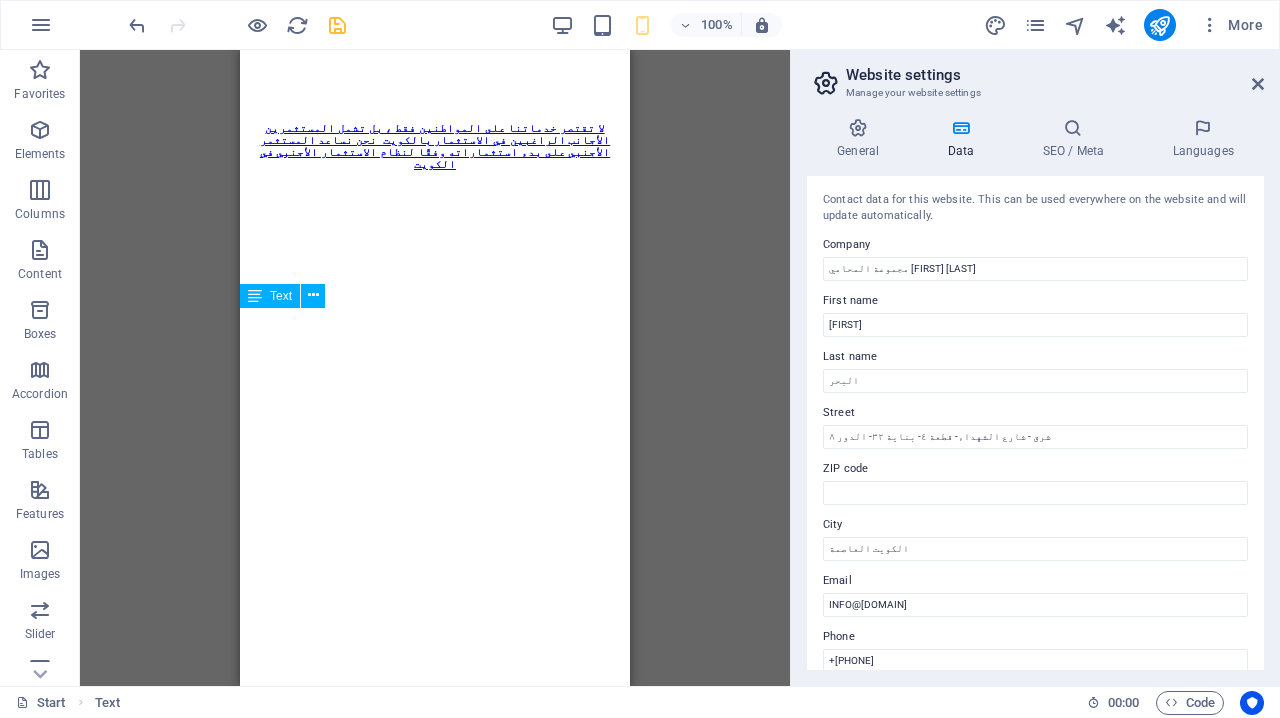 scroll, scrollTop: 11442, scrollLeft: 0, axis: vertical 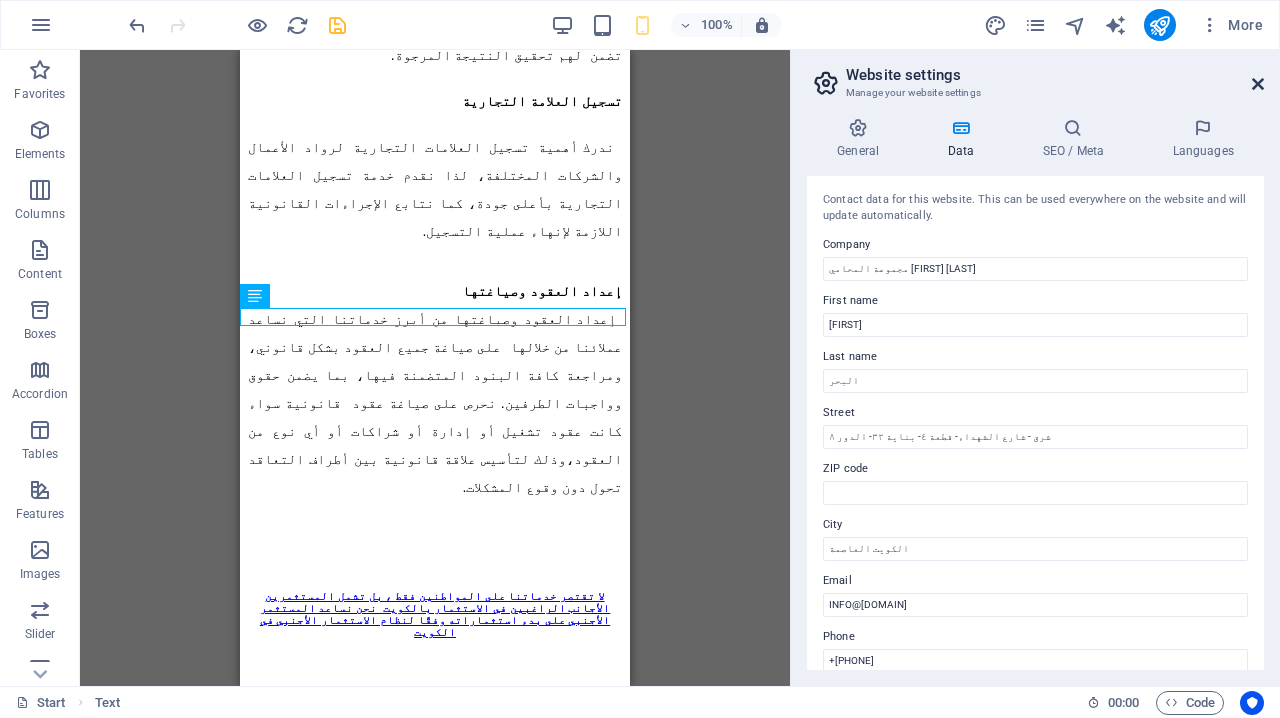 click at bounding box center (1258, 84) 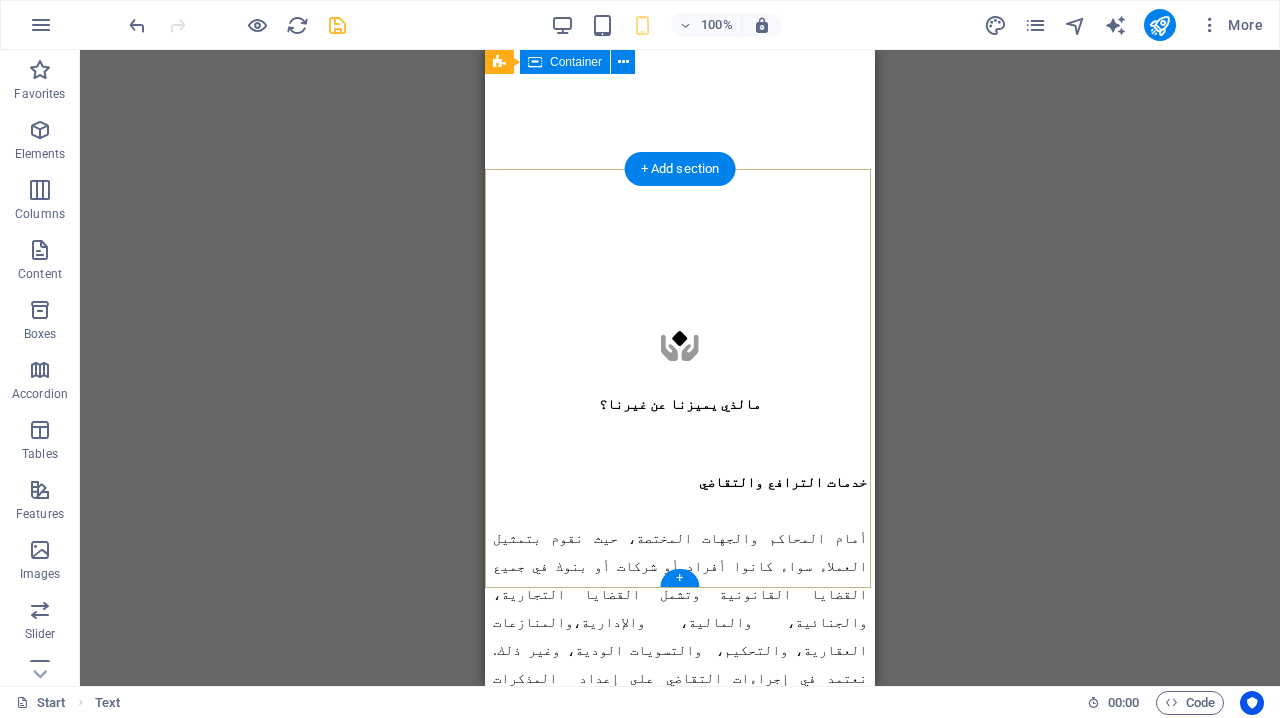 scroll, scrollTop: 10458, scrollLeft: 0, axis: vertical 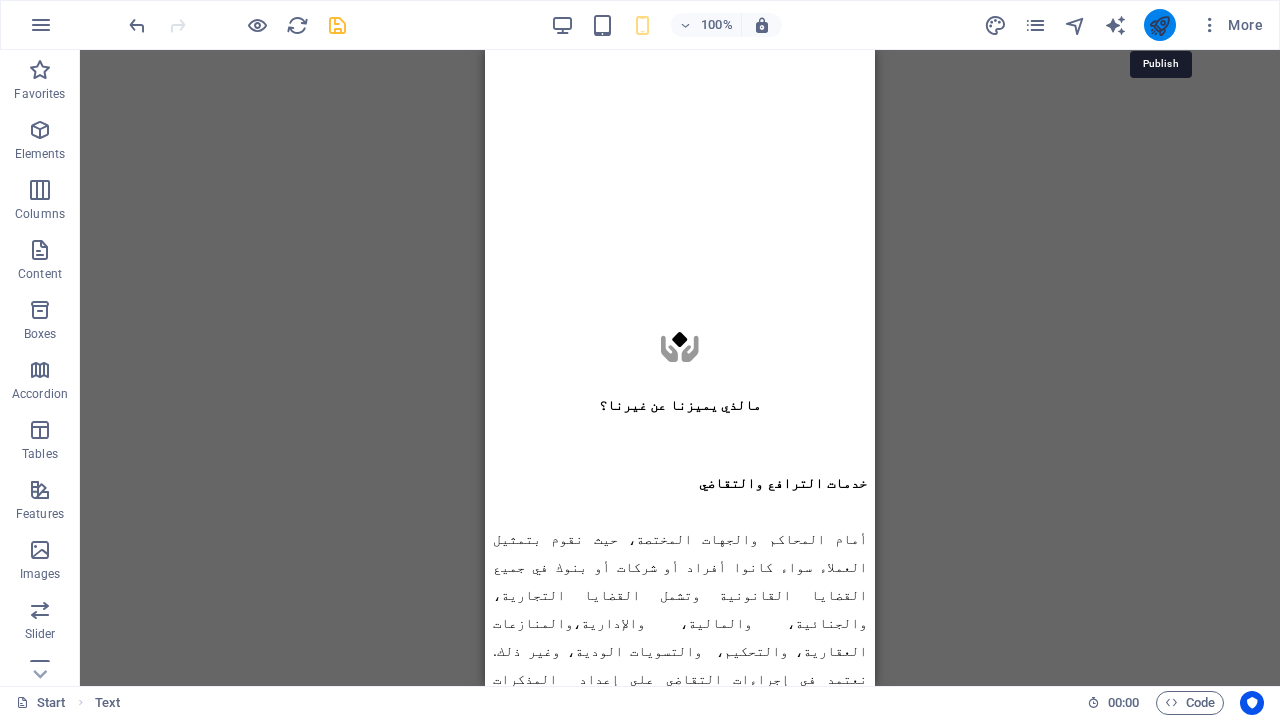 click at bounding box center [1159, 25] 